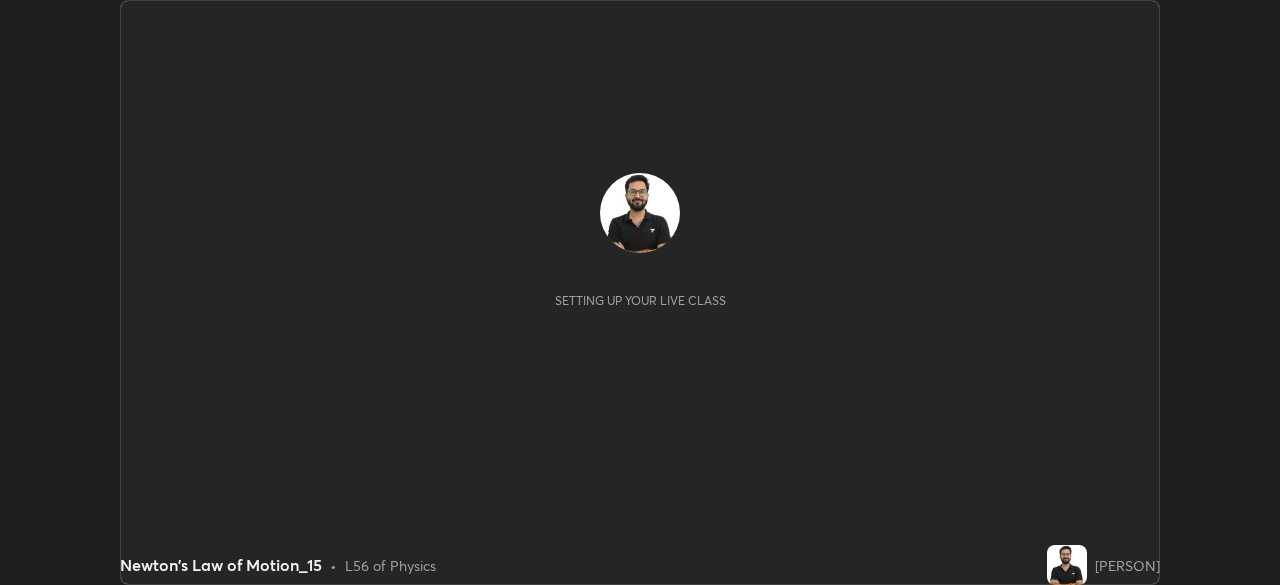 scroll, scrollTop: 0, scrollLeft: 0, axis: both 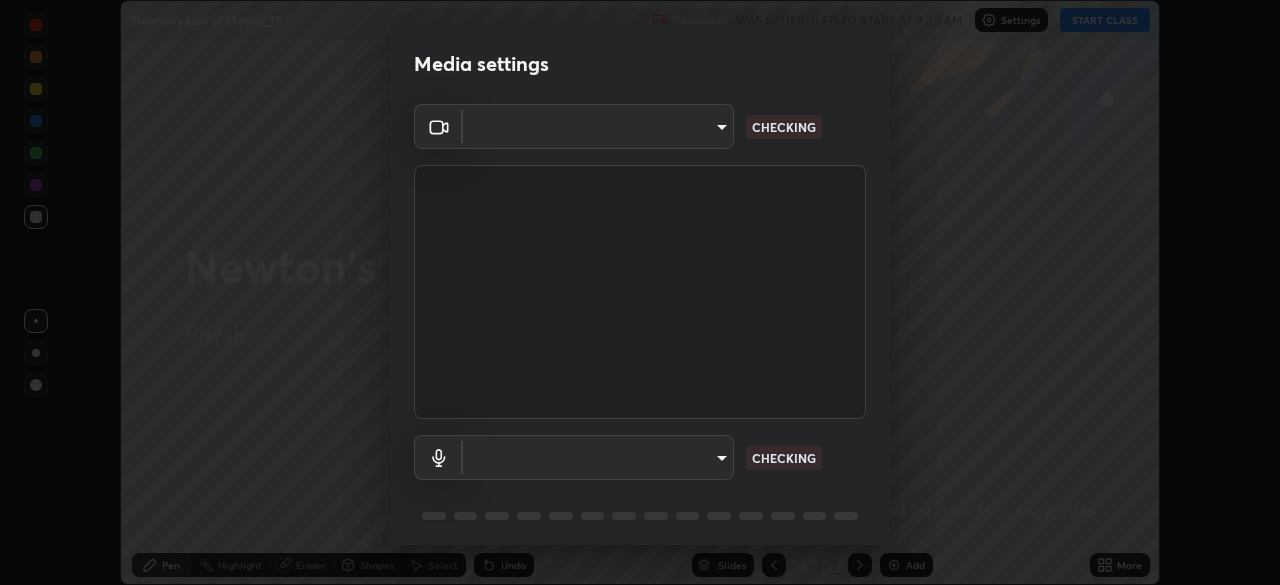 type on "e2b4cb918b4400ba02a0192ae9998b18c1f09d36479f8a70bd3f64f4de27a966" 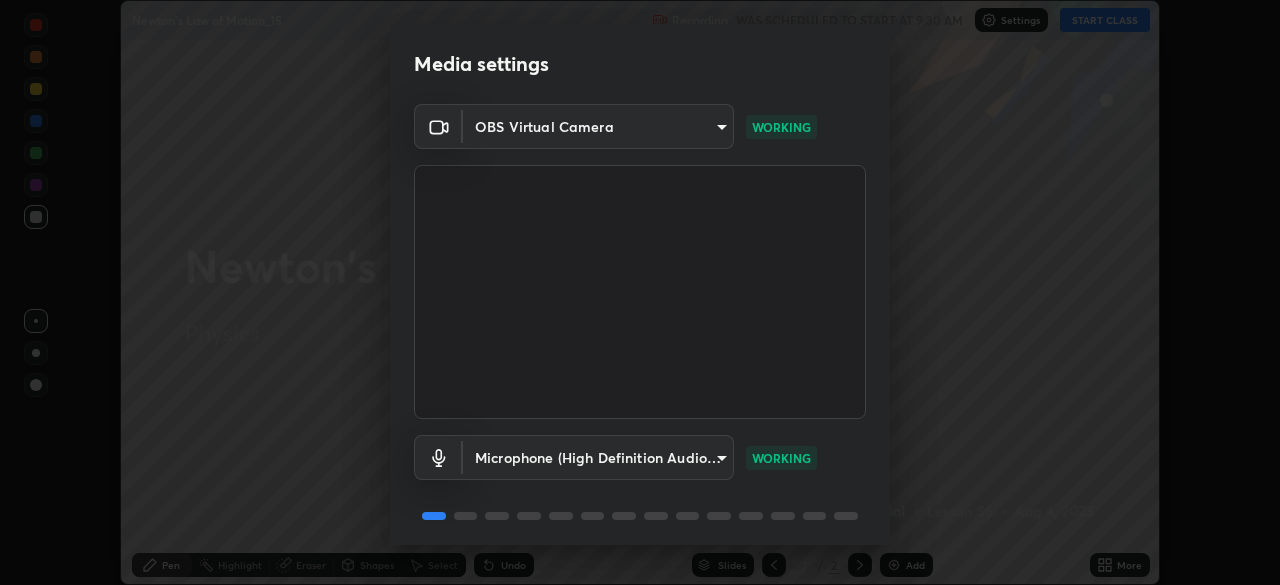 scroll, scrollTop: 71, scrollLeft: 0, axis: vertical 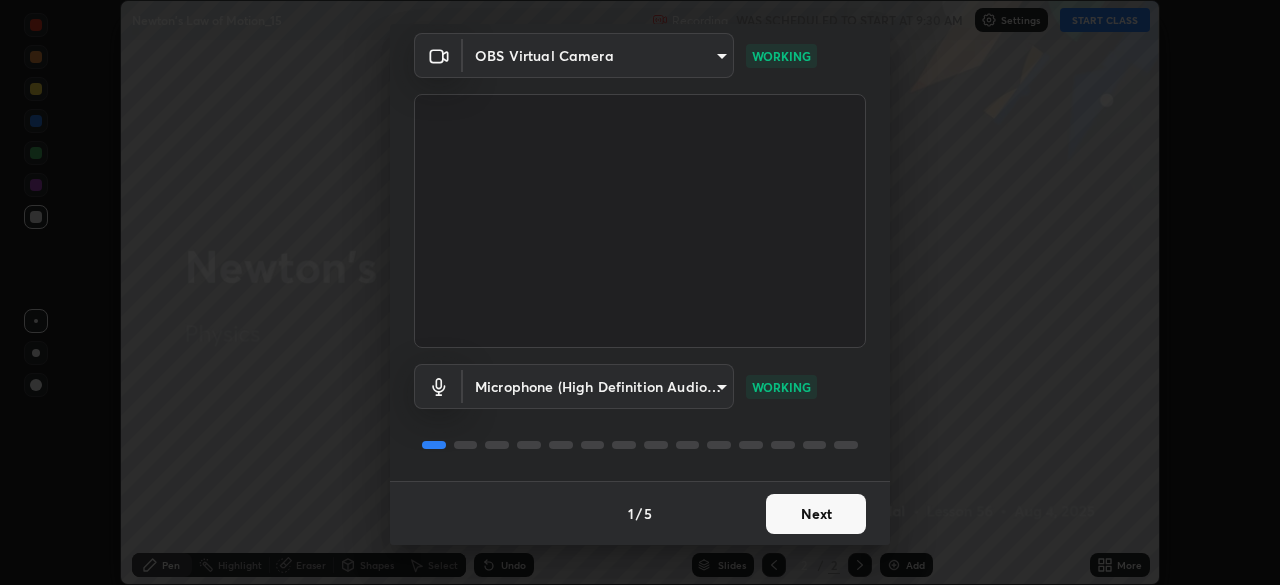 click on "Next" at bounding box center [816, 514] 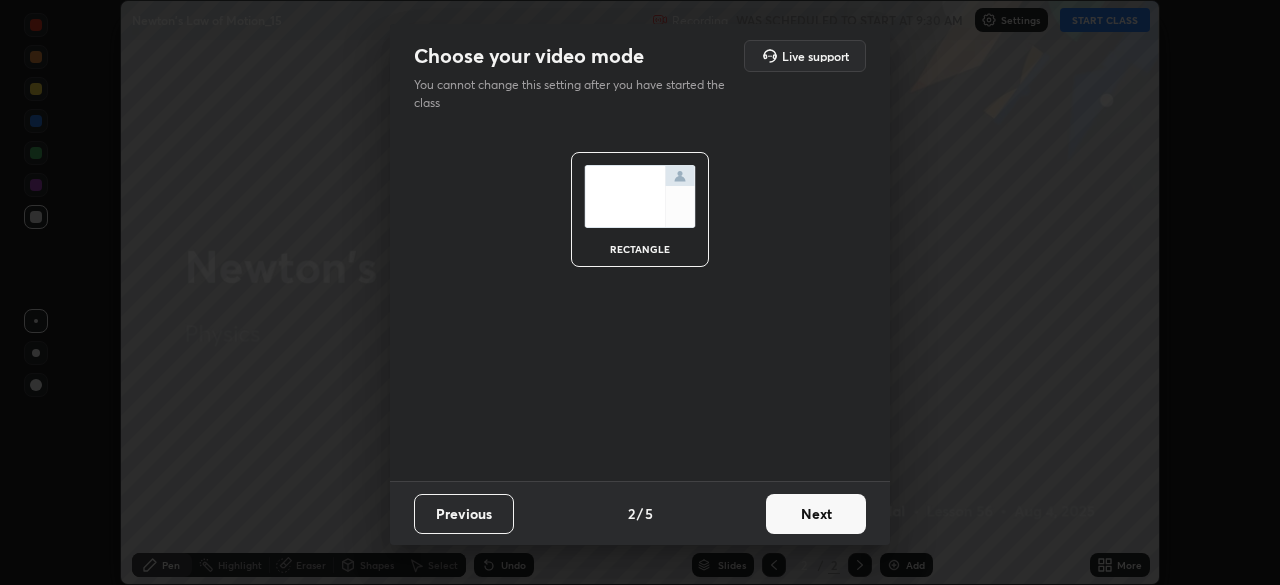 scroll, scrollTop: 0, scrollLeft: 0, axis: both 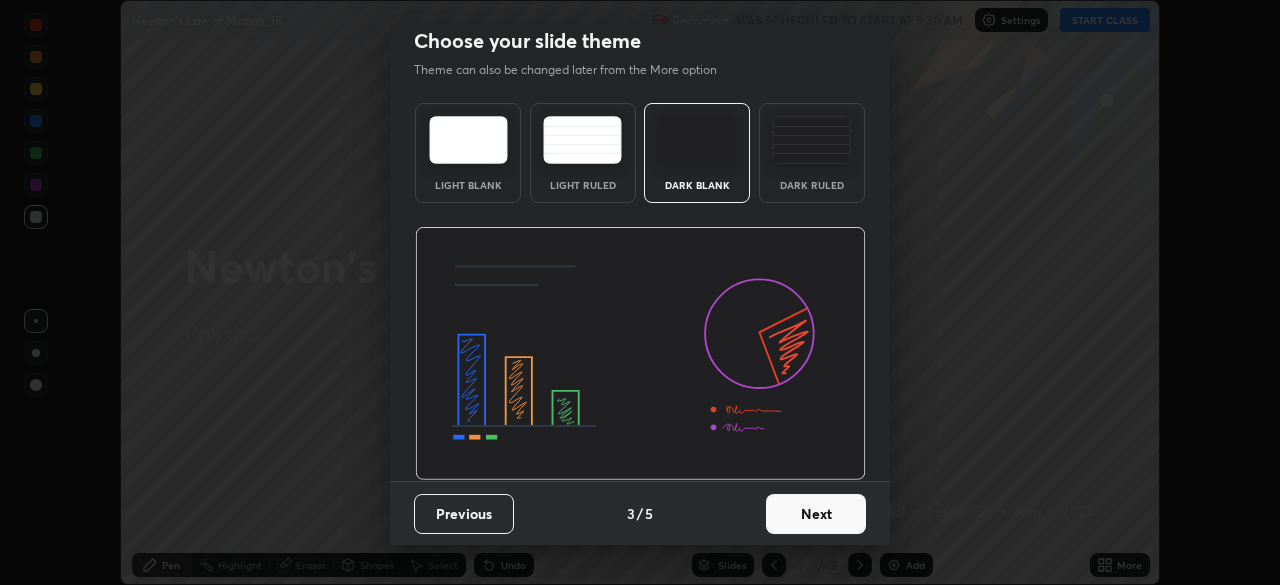 click on "Next" at bounding box center [816, 514] 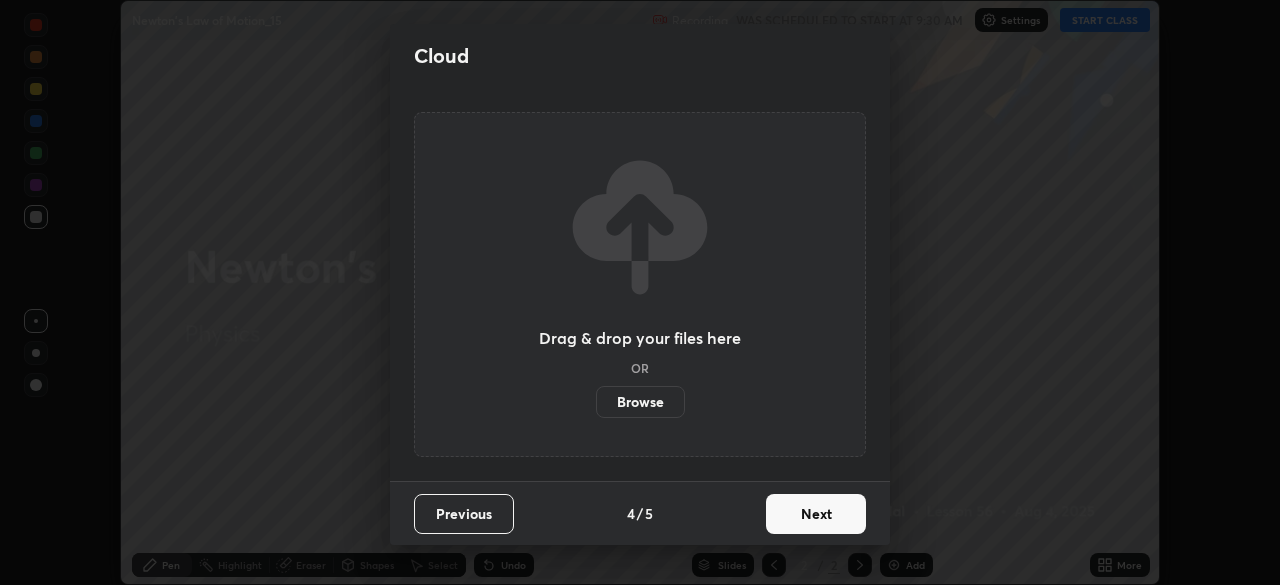 click on "Next" at bounding box center (816, 514) 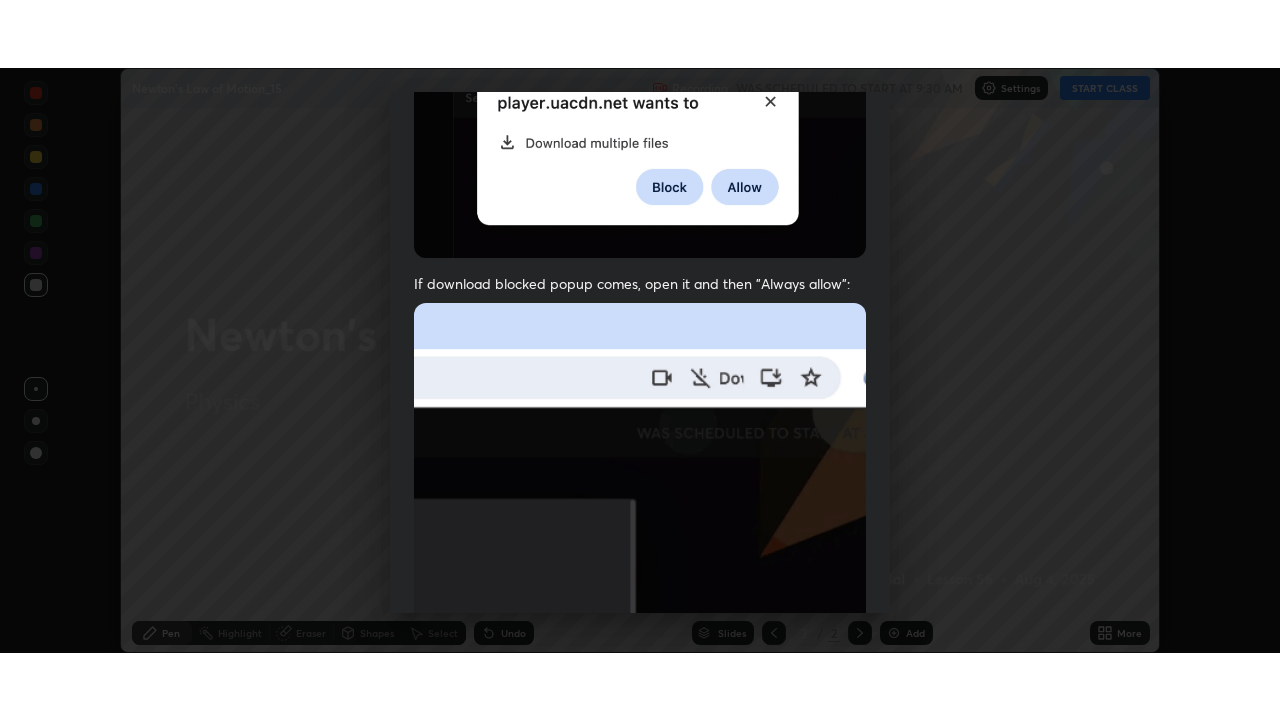 scroll, scrollTop: 479, scrollLeft: 0, axis: vertical 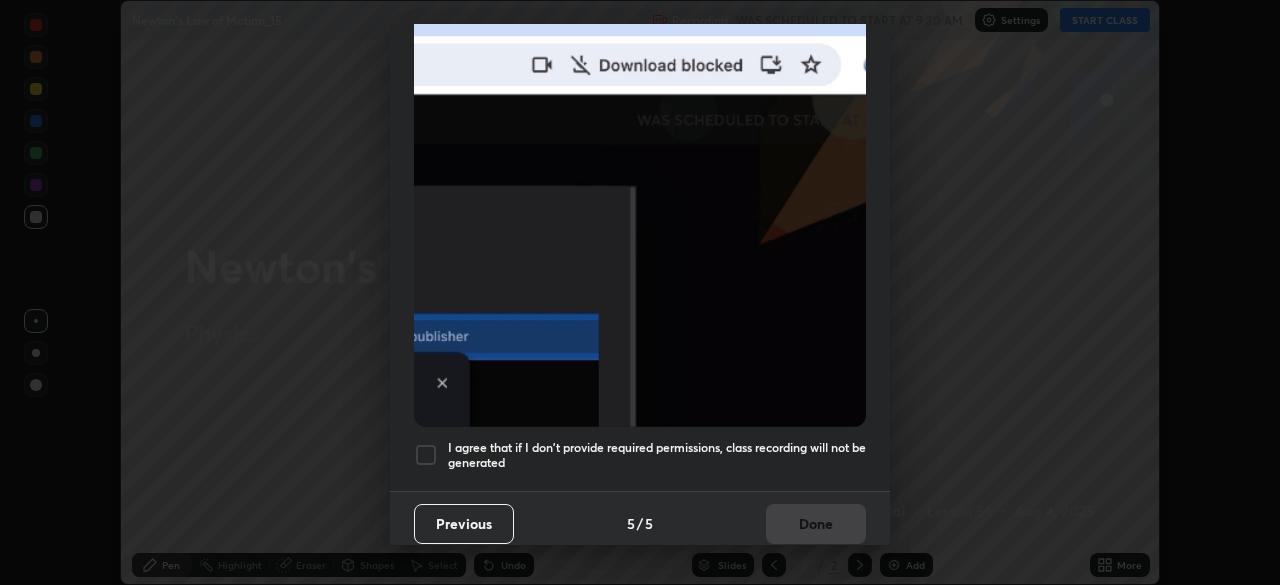 click on "I agree that if I don't provide required permissions, class recording will not be generated" at bounding box center (657, 455) 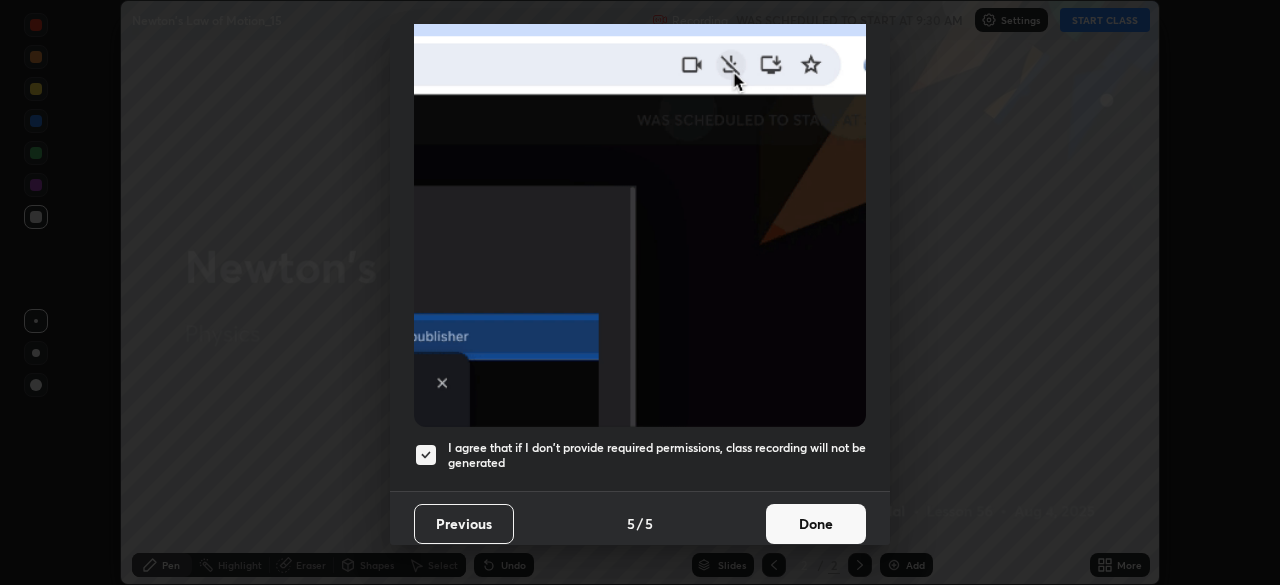 click on "Done" at bounding box center (816, 524) 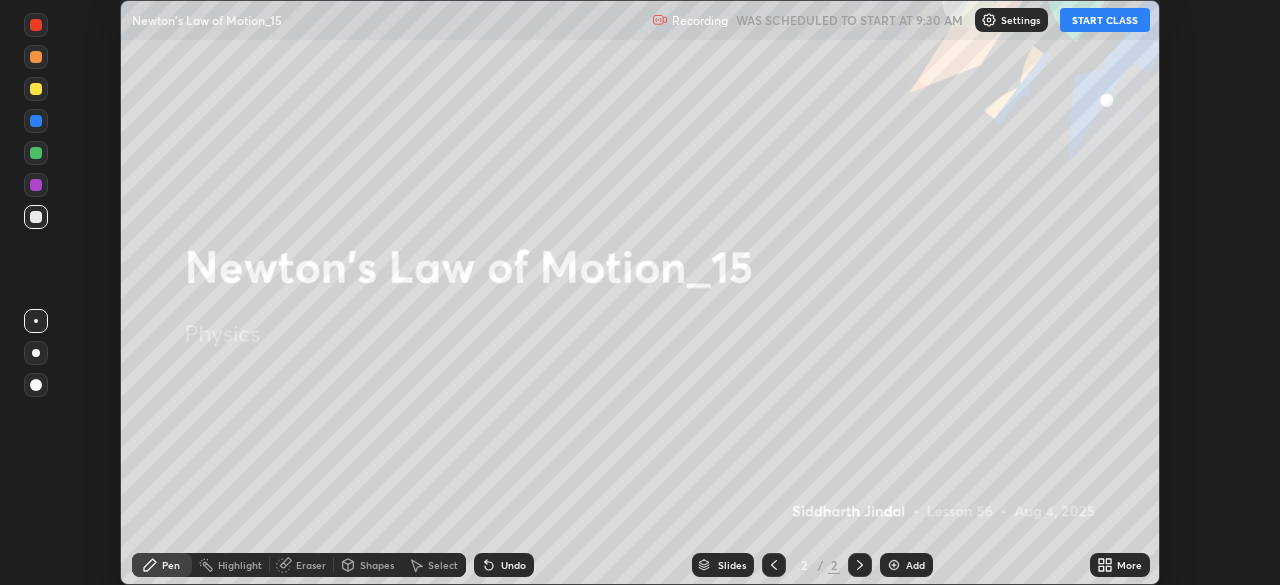 click on "More" at bounding box center (1120, 565) 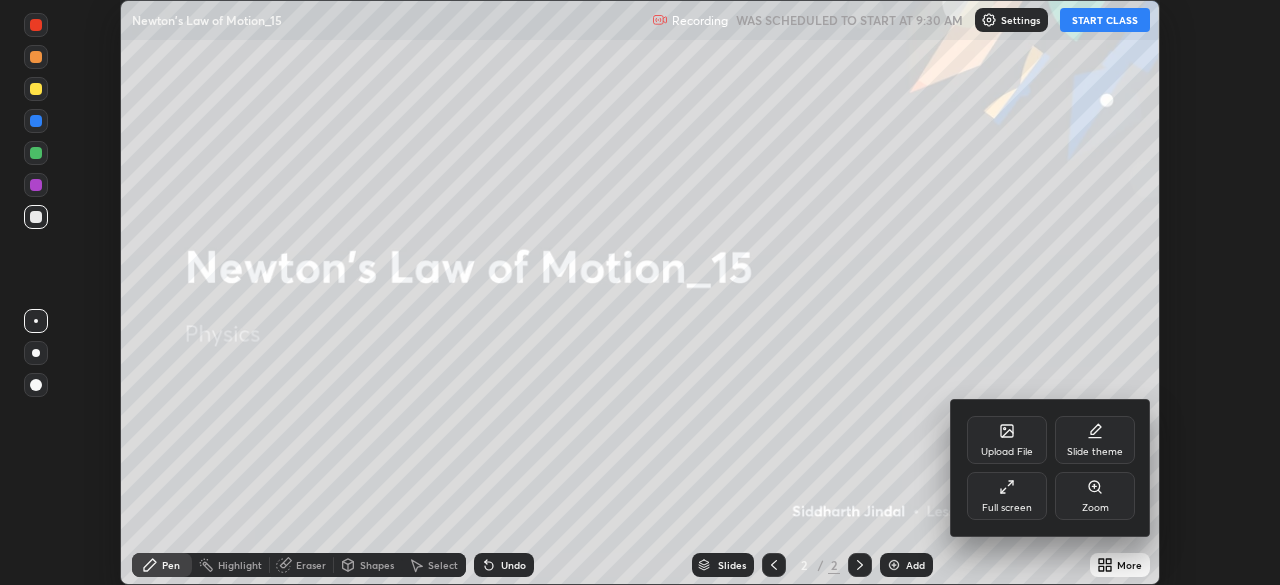 click on "Full screen" at bounding box center (1007, 496) 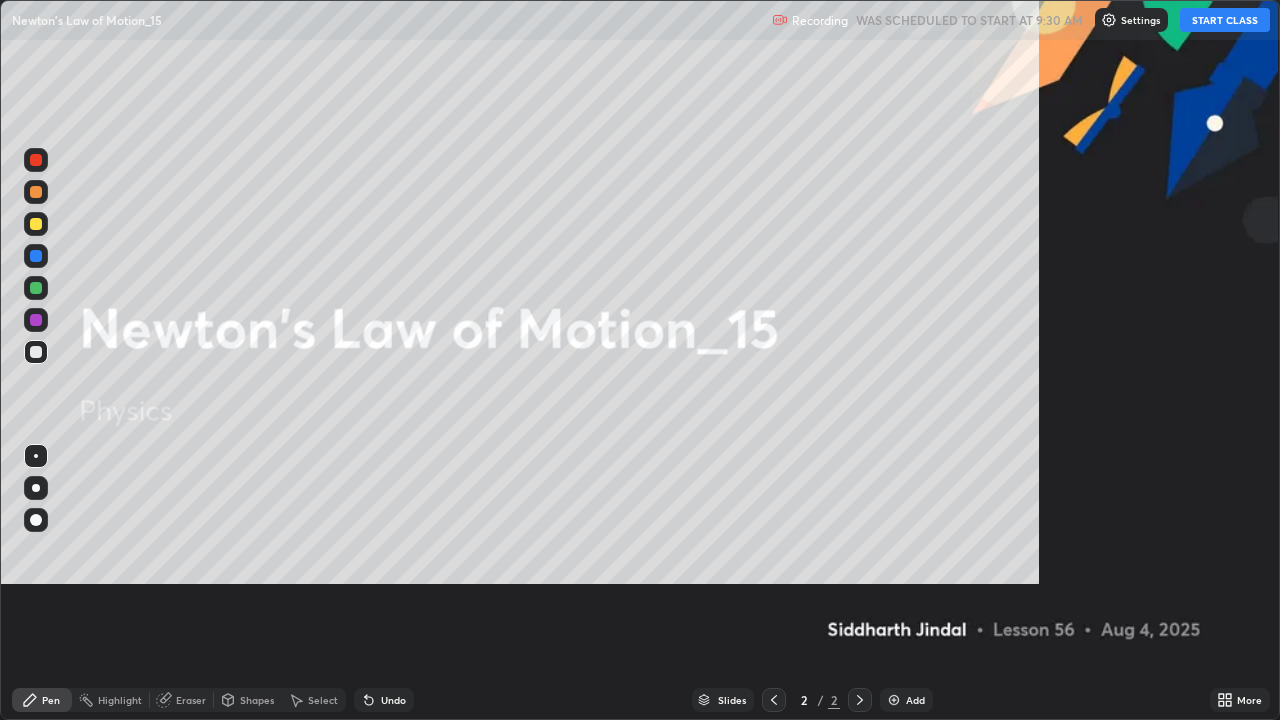 scroll, scrollTop: 99280, scrollLeft: 98720, axis: both 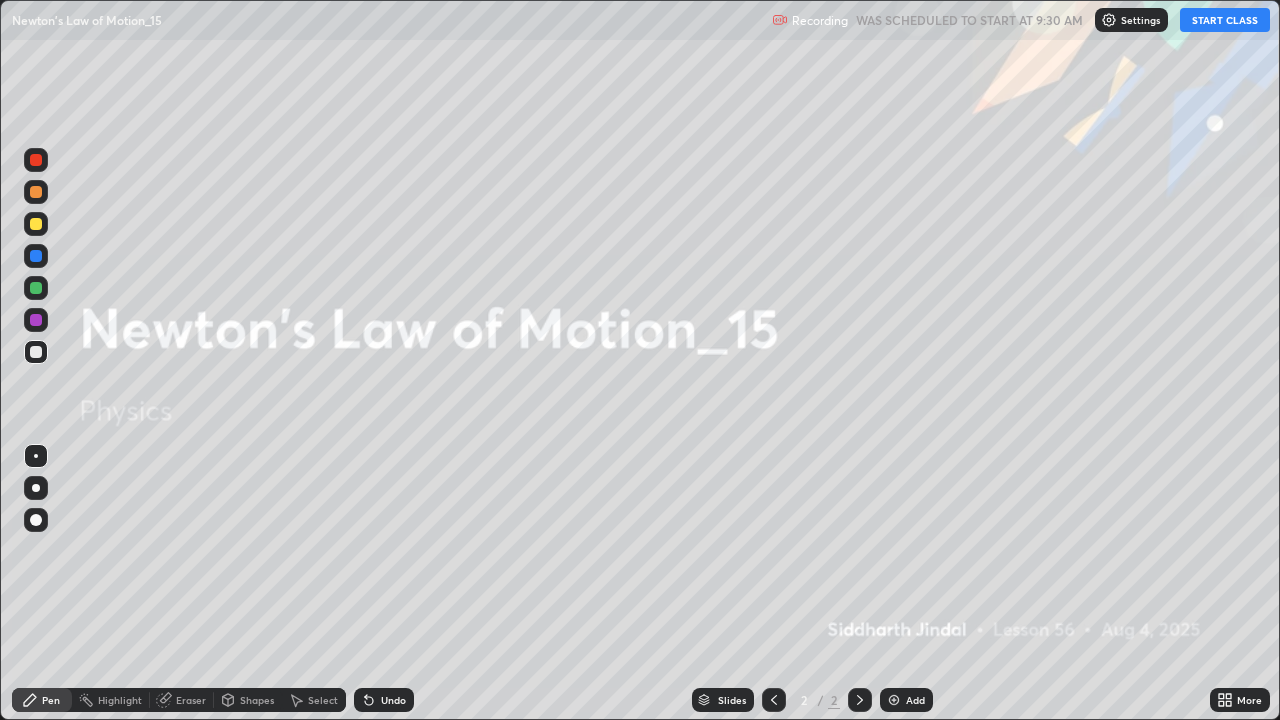 click on "START CLASS" at bounding box center [1225, 20] 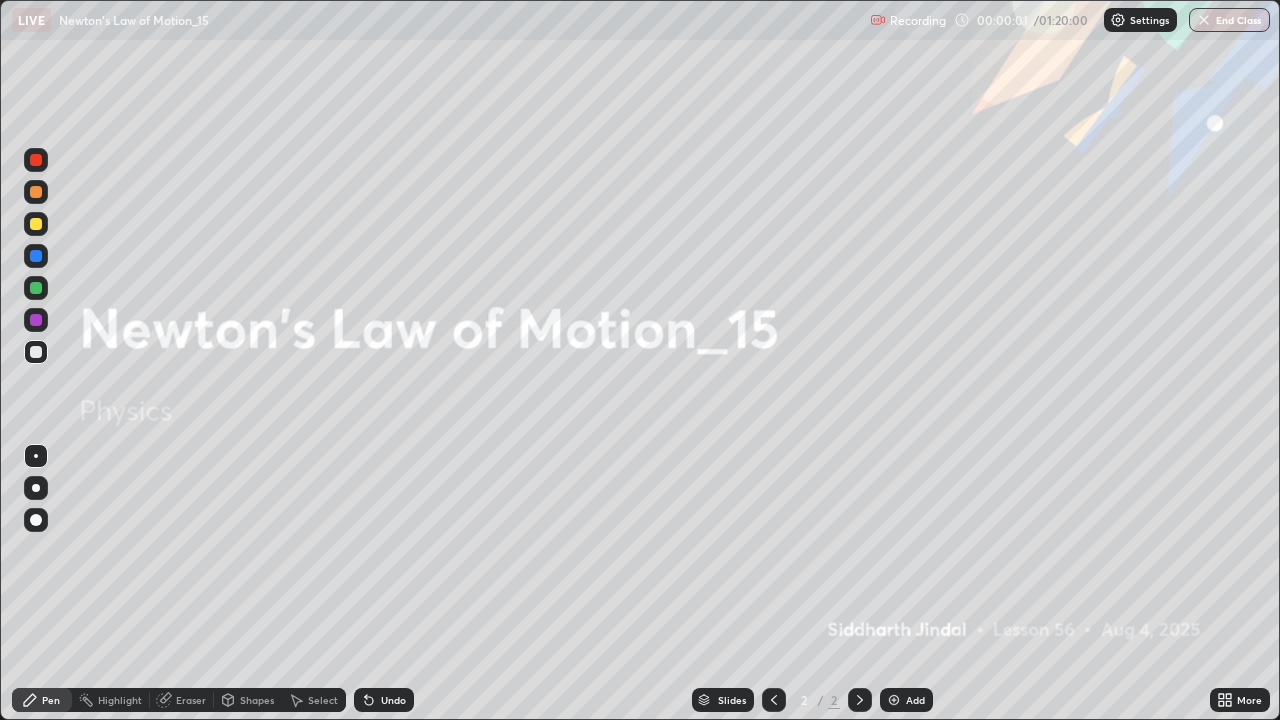 click 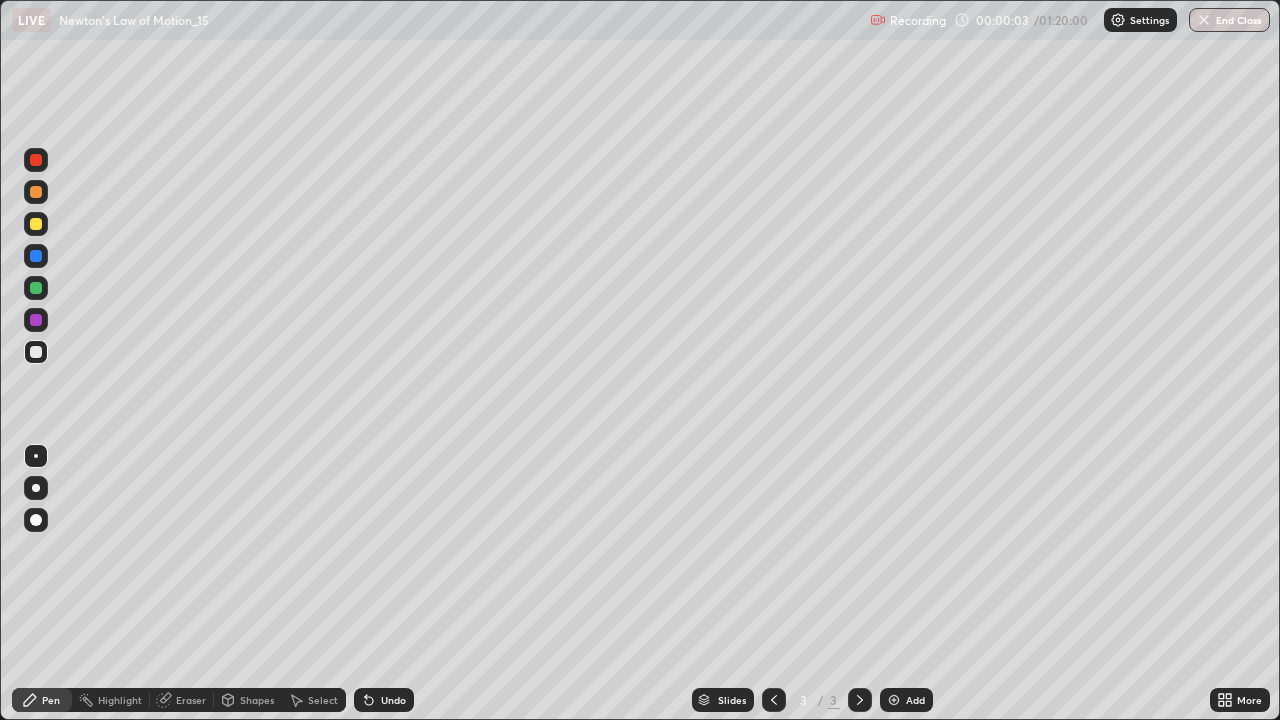 click at bounding box center [36, 488] 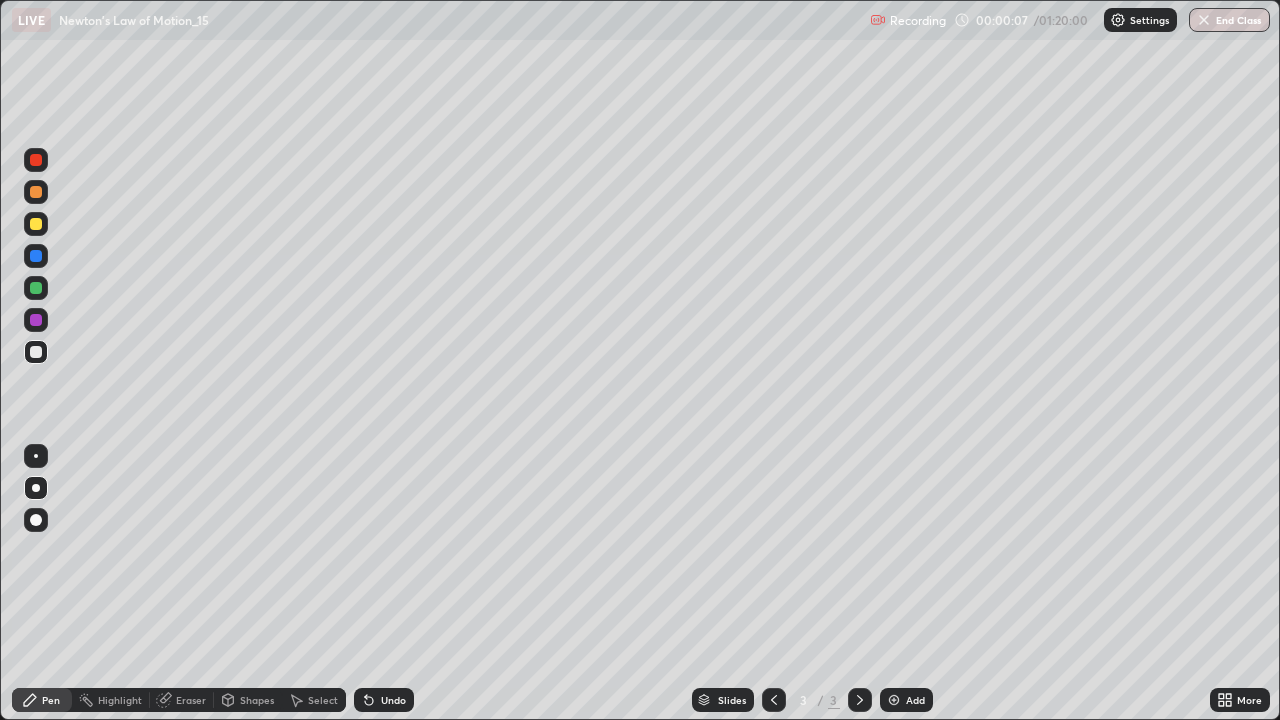 click on "More" at bounding box center [1240, 700] 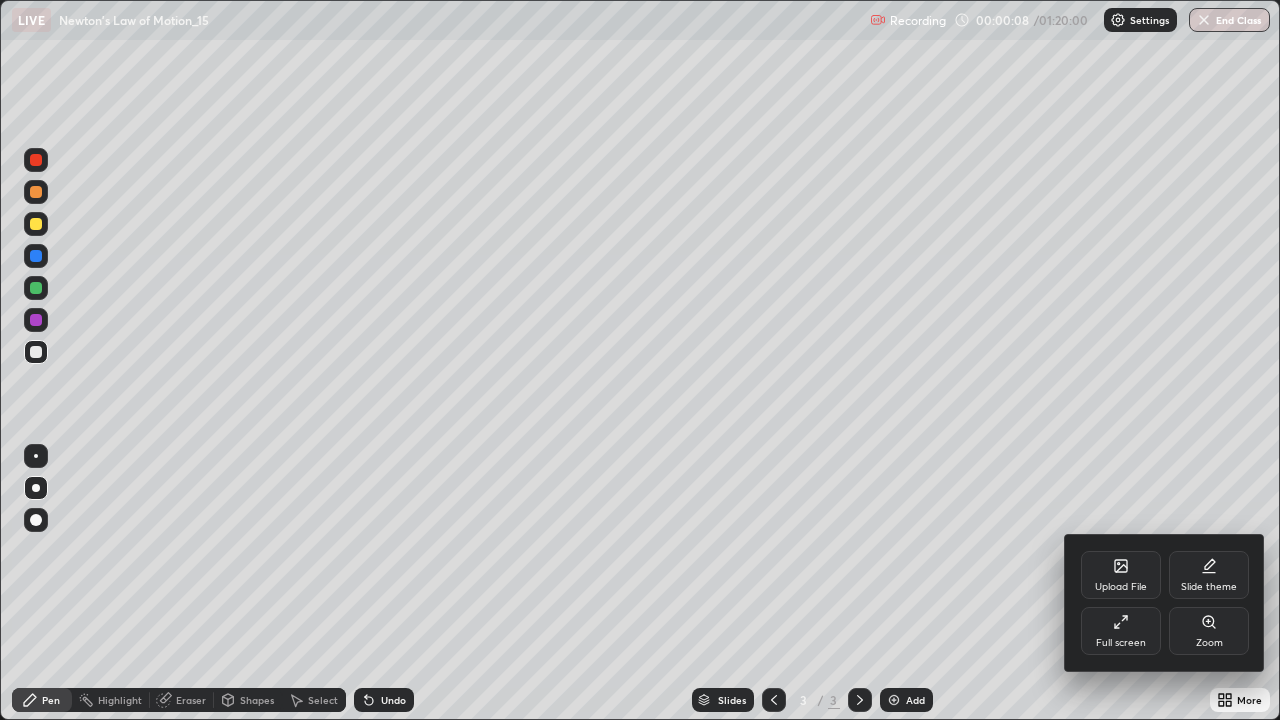 click on "Full screen" at bounding box center (1121, 643) 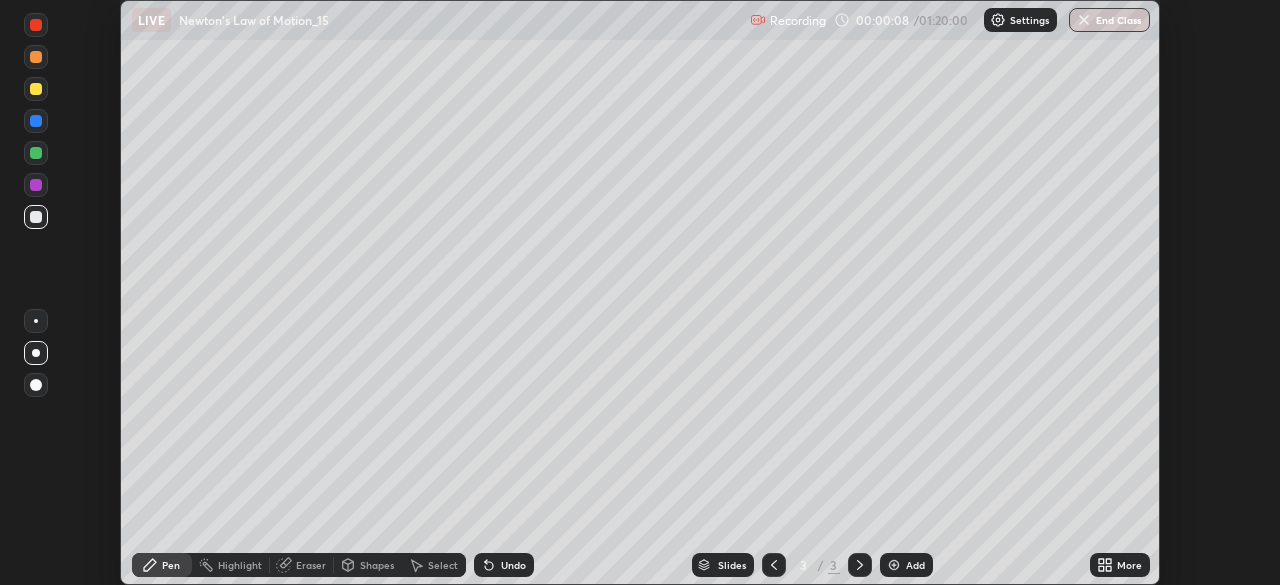 scroll, scrollTop: 585, scrollLeft: 1280, axis: both 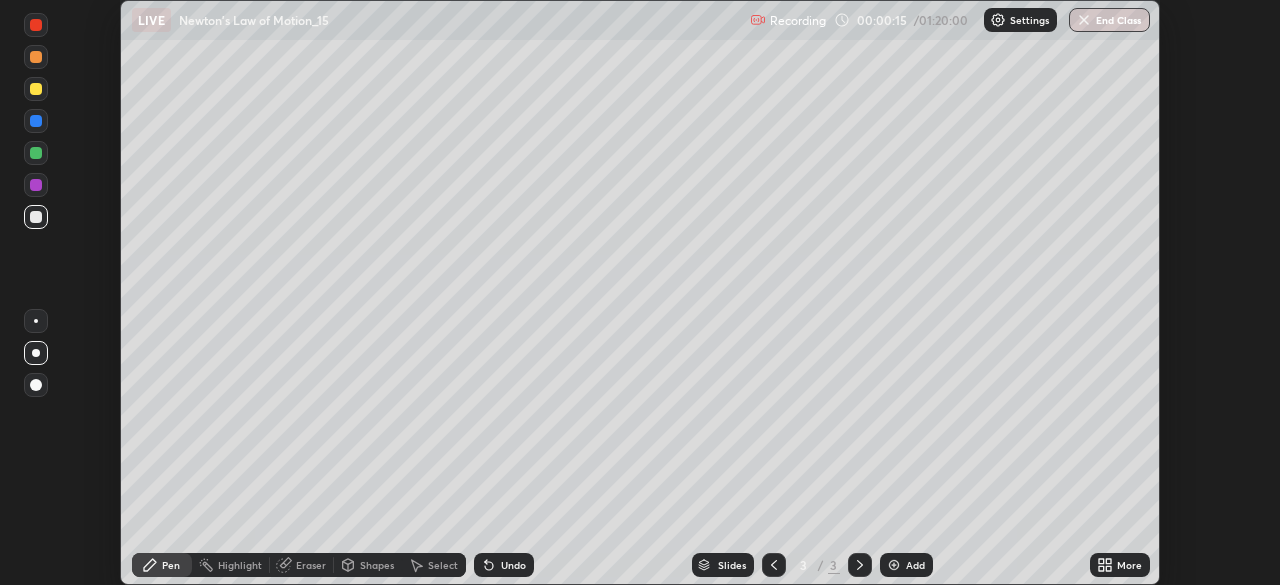 click on "More" at bounding box center (1120, 565) 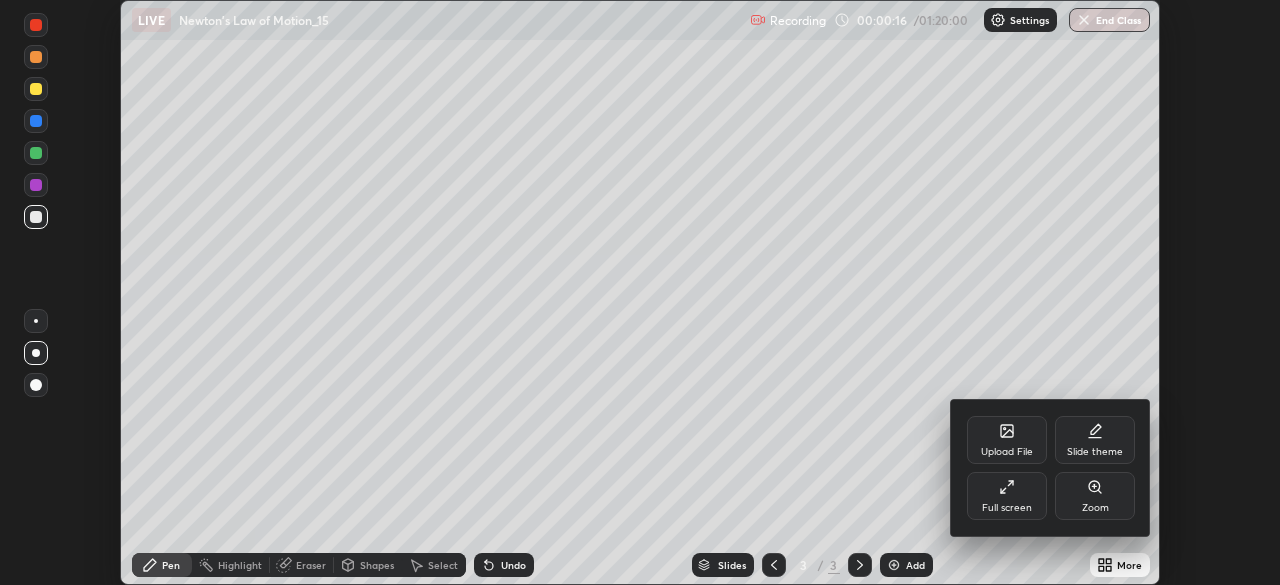 click on "Full screen" at bounding box center [1007, 508] 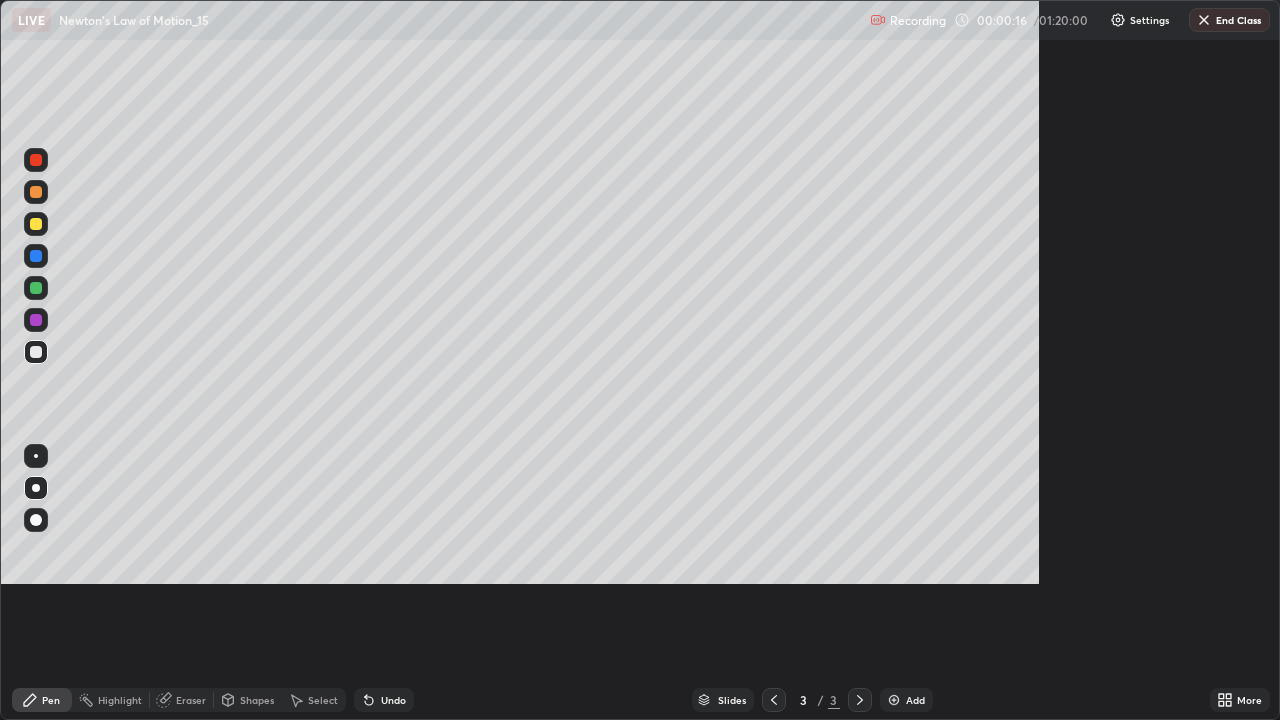 scroll, scrollTop: 99280, scrollLeft: 98720, axis: both 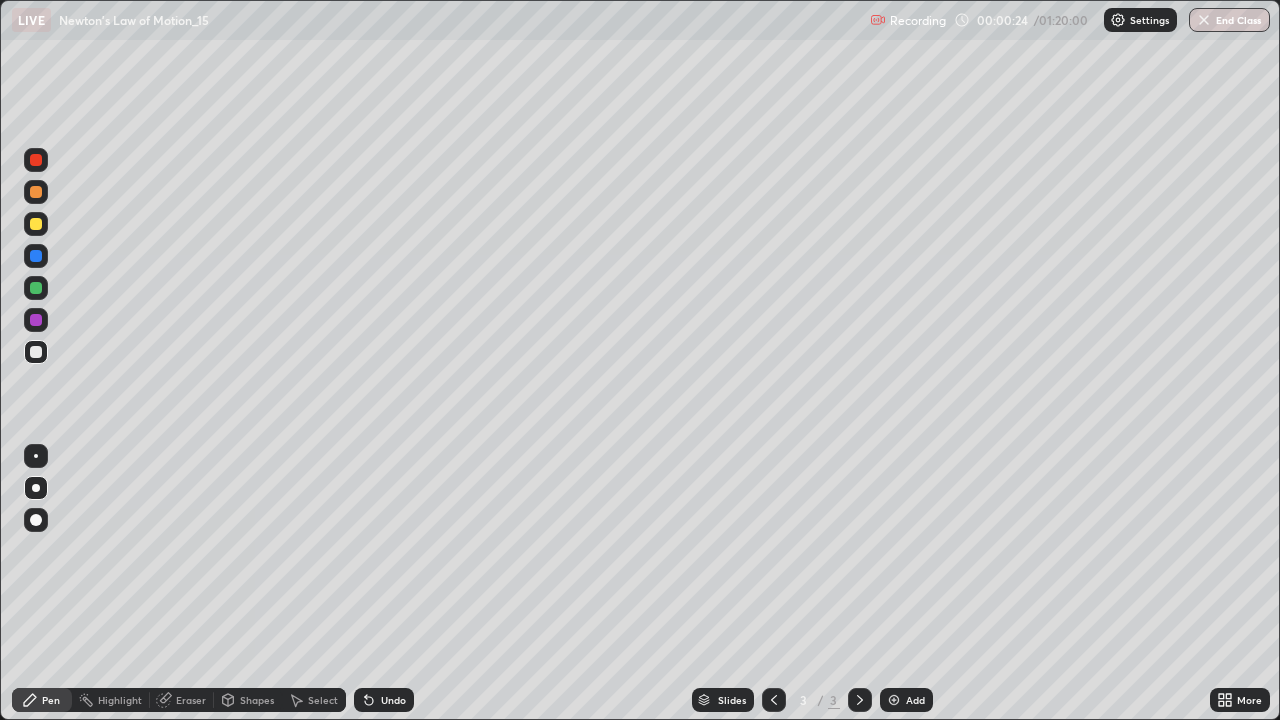 click on "Undo" at bounding box center (393, 700) 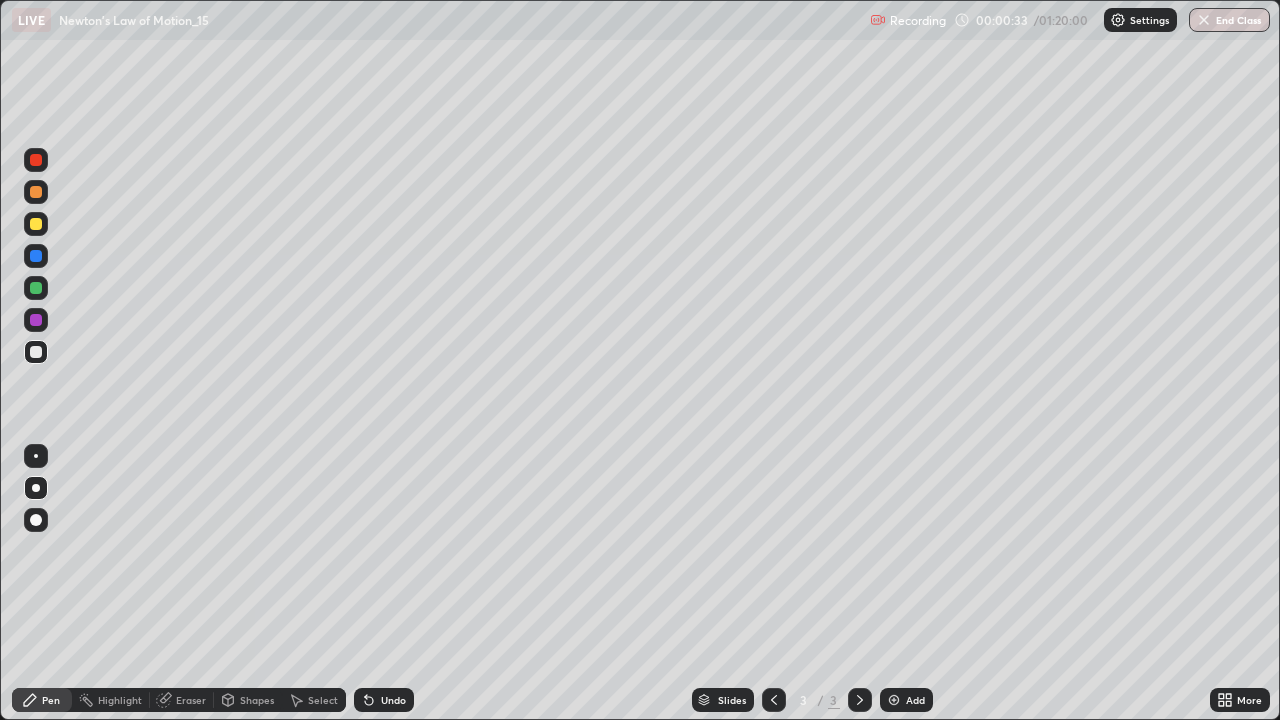 click on "Undo" at bounding box center [393, 700] 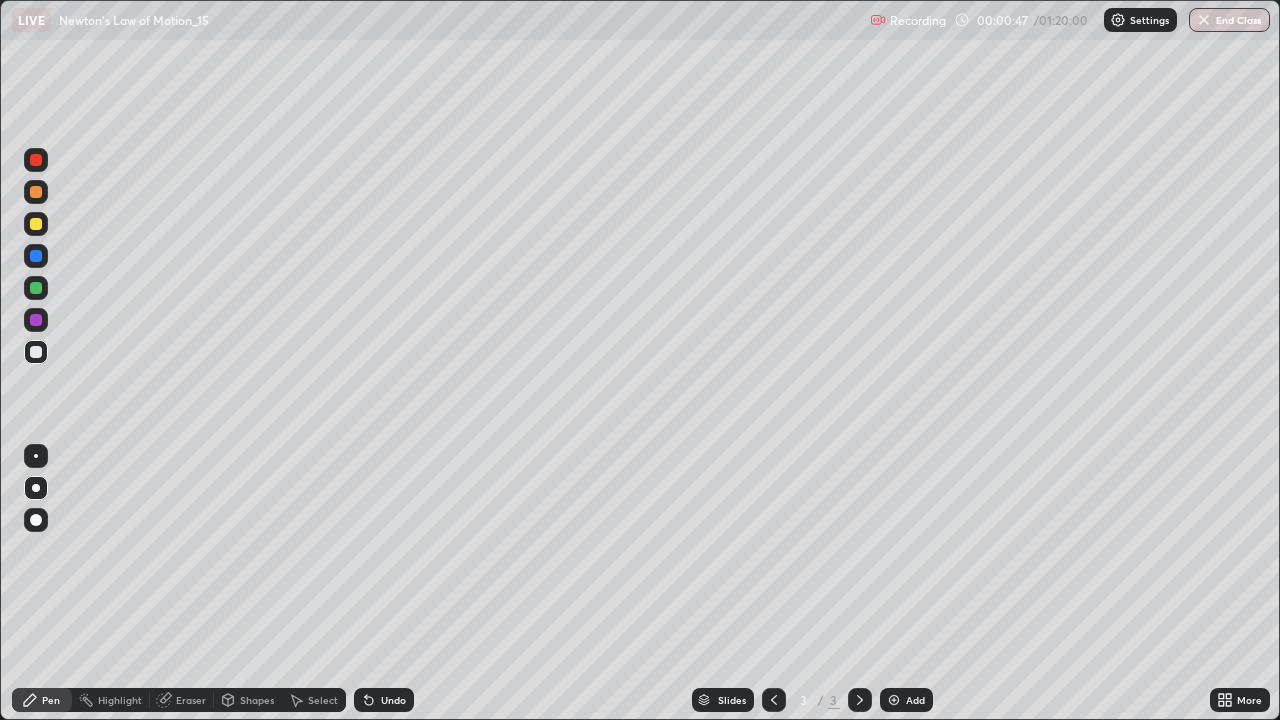 click on "Undo" at bounding box center [393, 700] 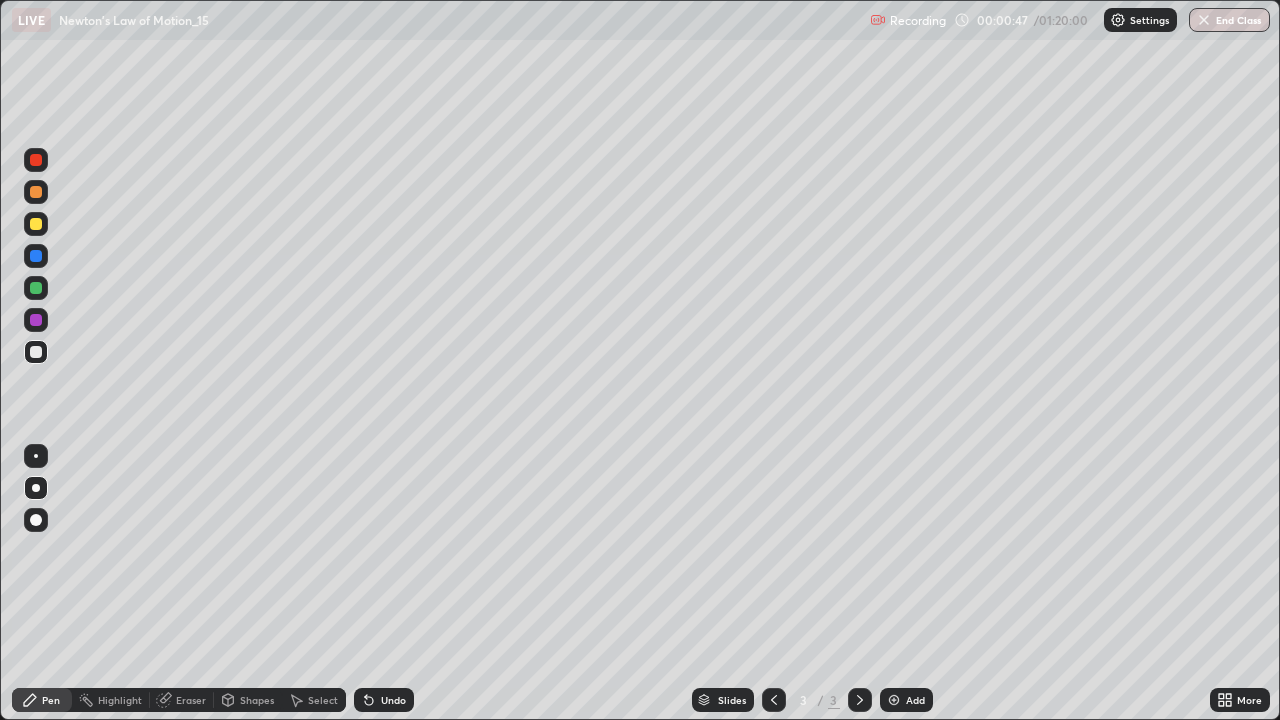 click on "Undo" at bounding box center (384, 700) 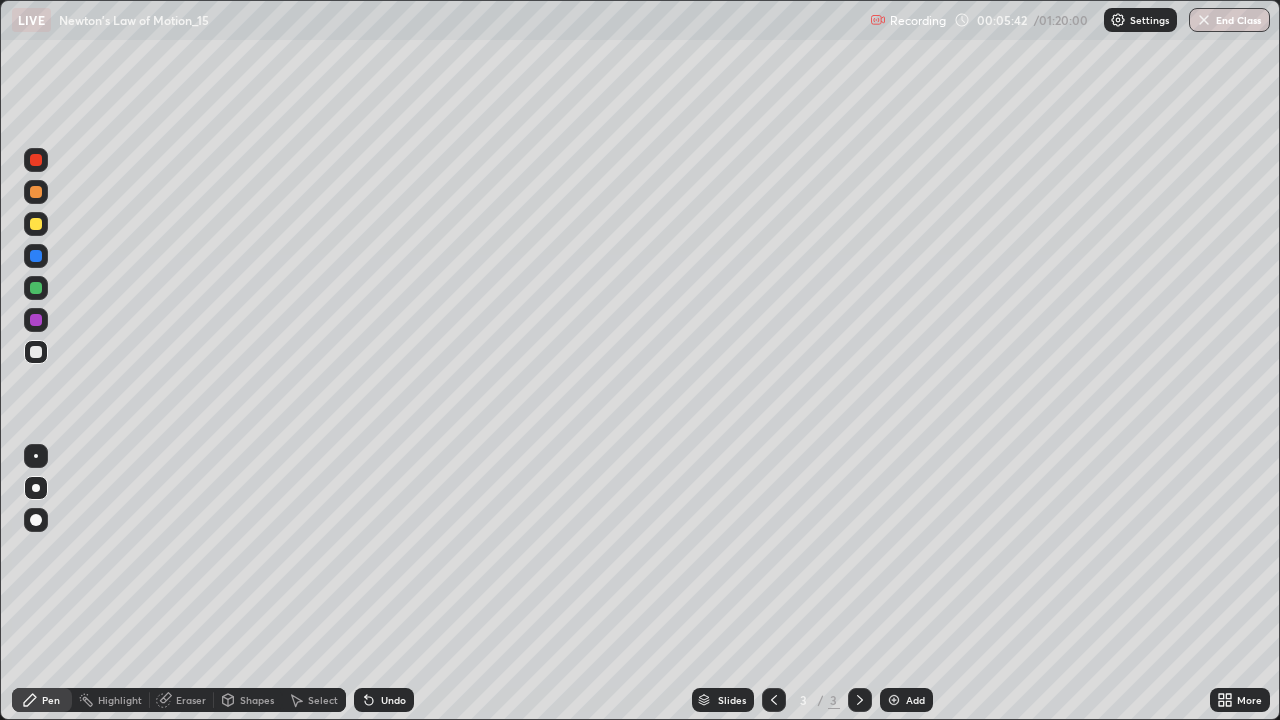 click at bounding box center (36, 224) 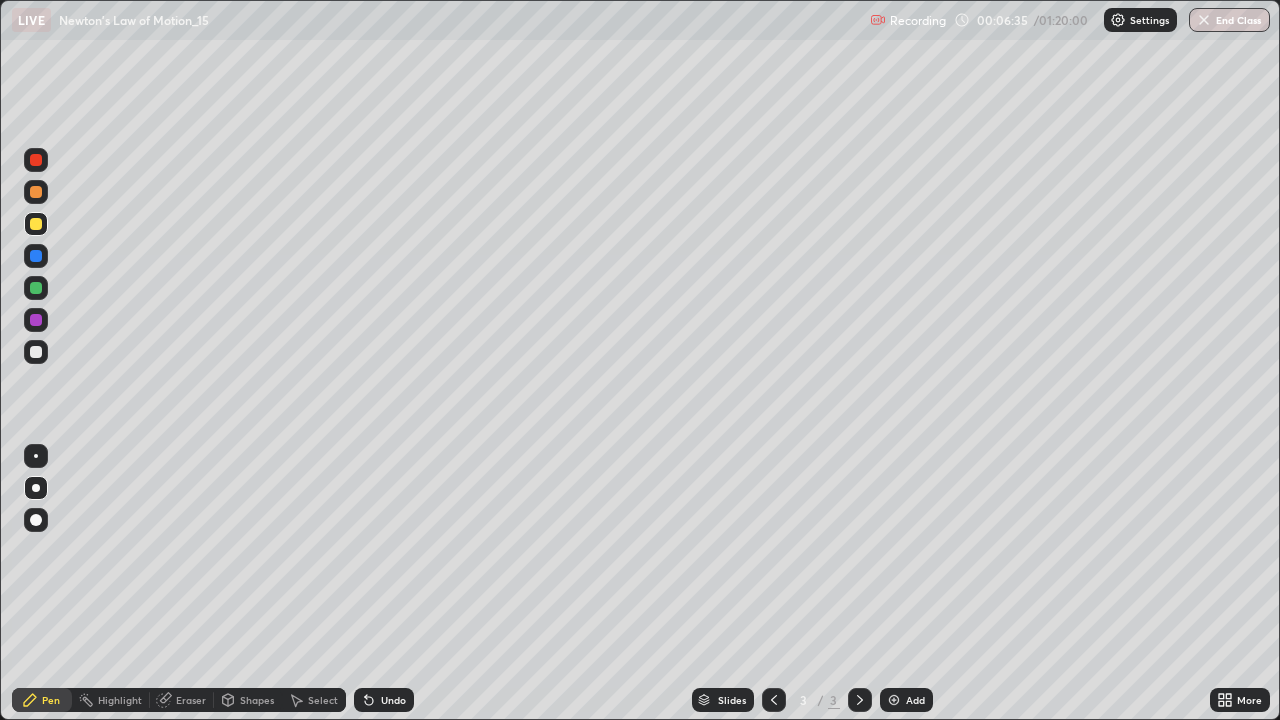 click on "Select" at bounding box center [323, 700] 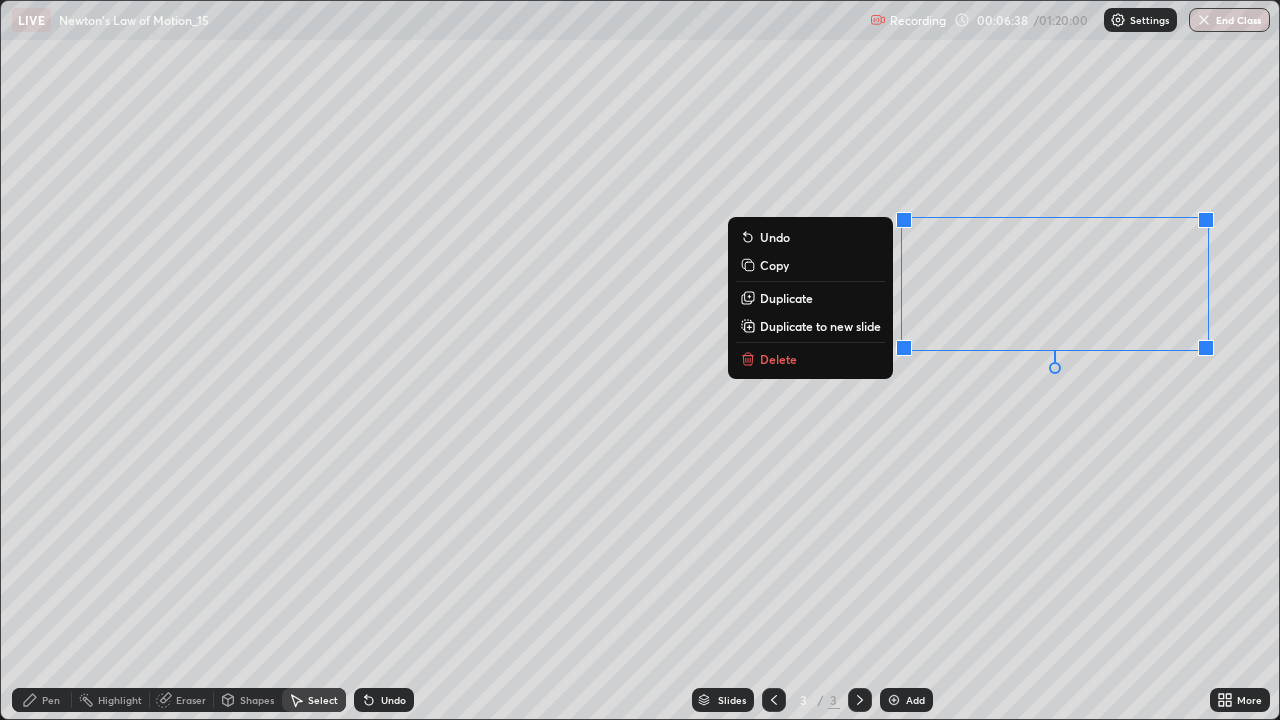 click on "Delete" at bounding box center [810, 359] 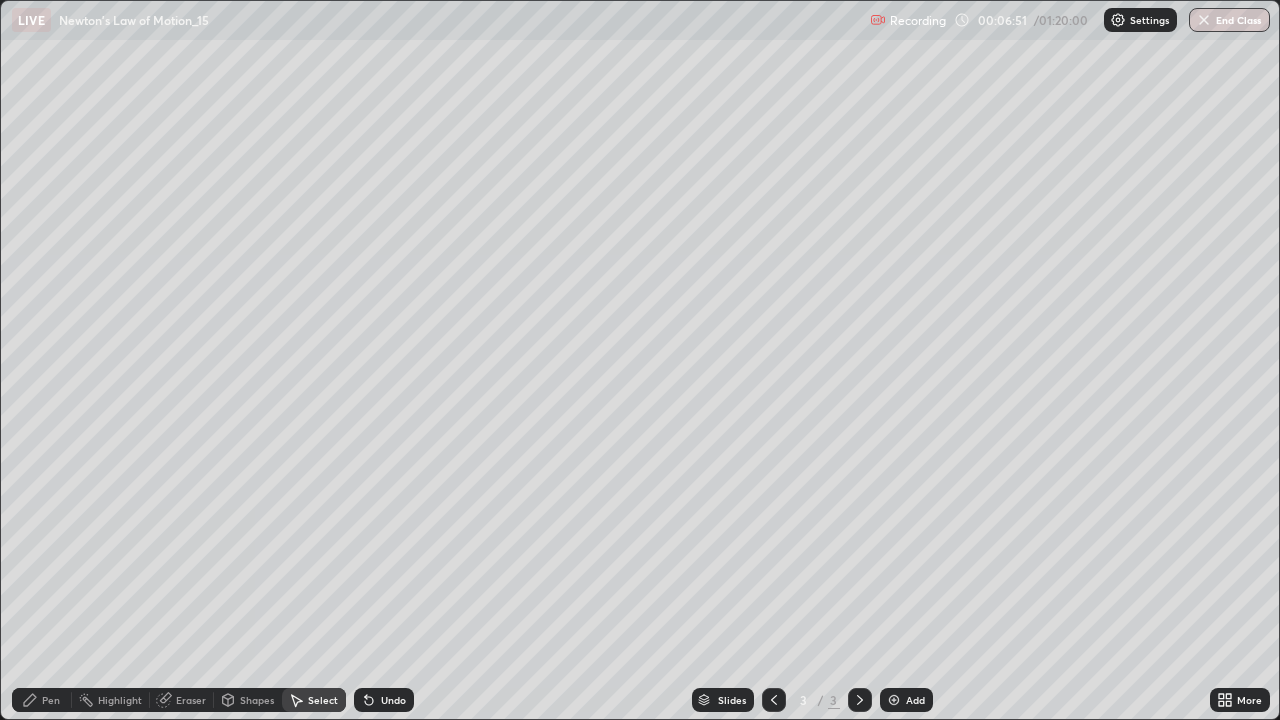 click on "Pen" at bounding box center [51, 700] 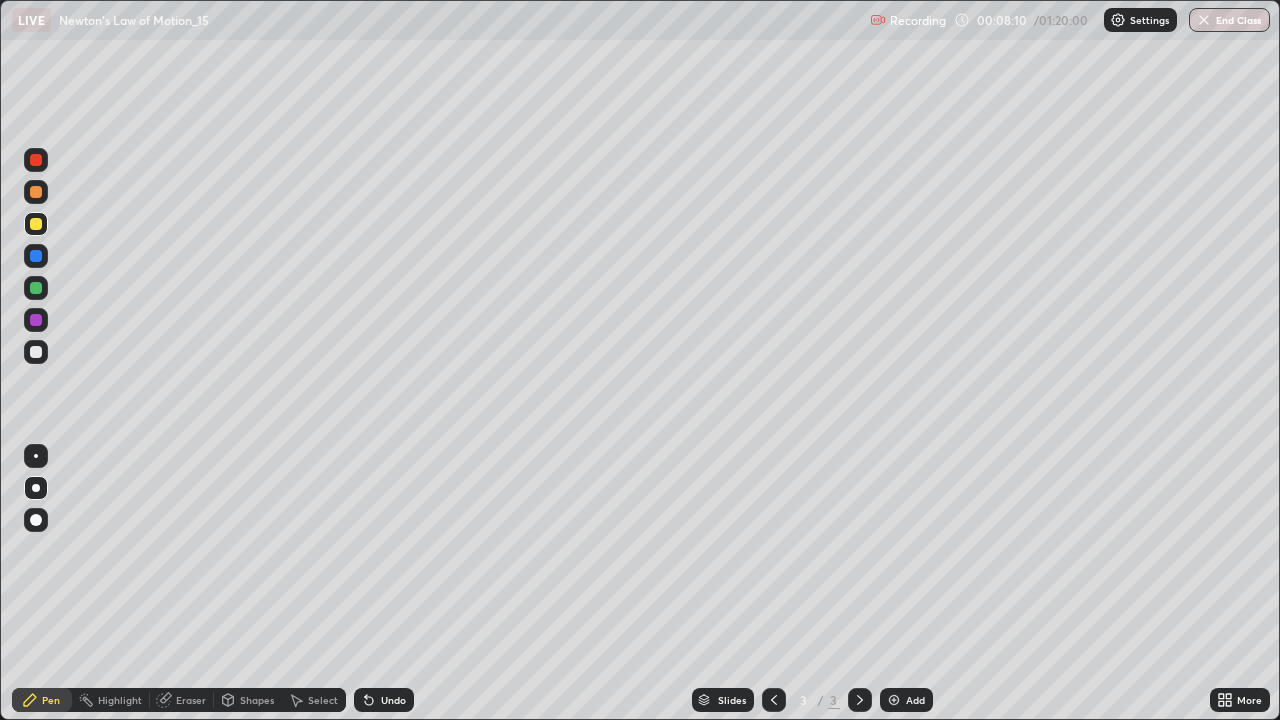 click on "Undo" at bounding box center (393, 700) 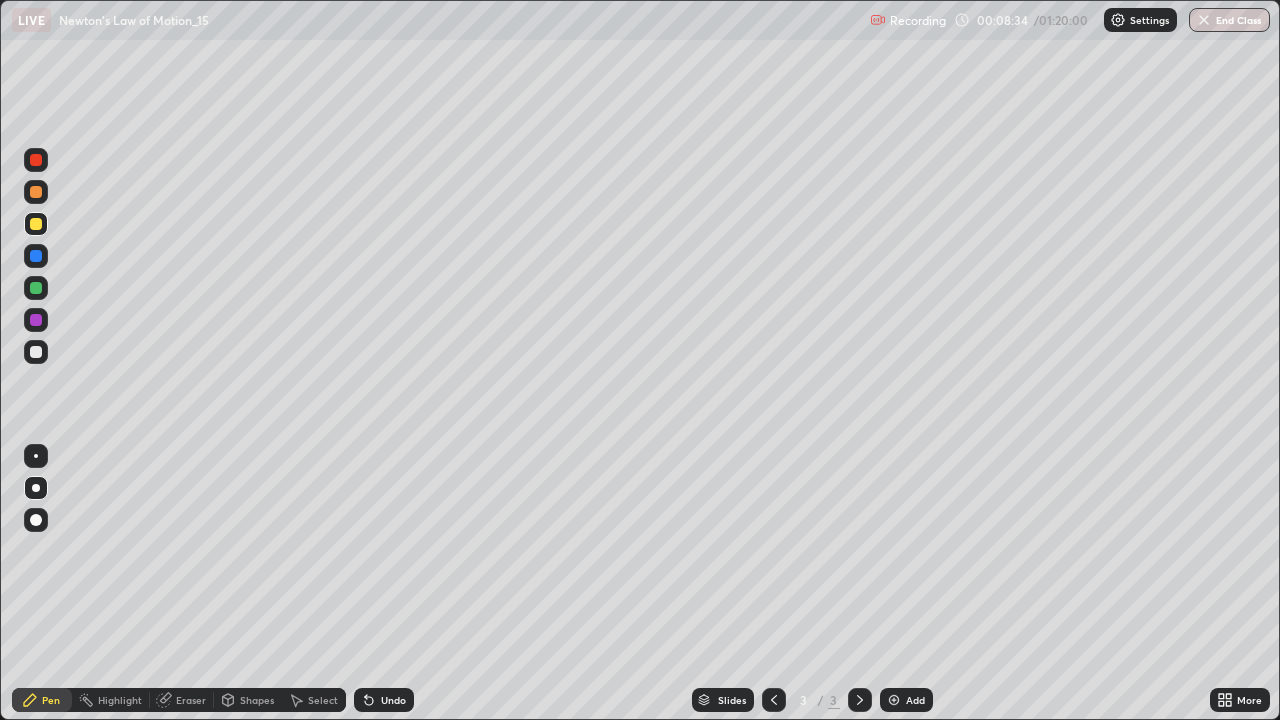 click on "Eraser" at bounding box center [191, 700] 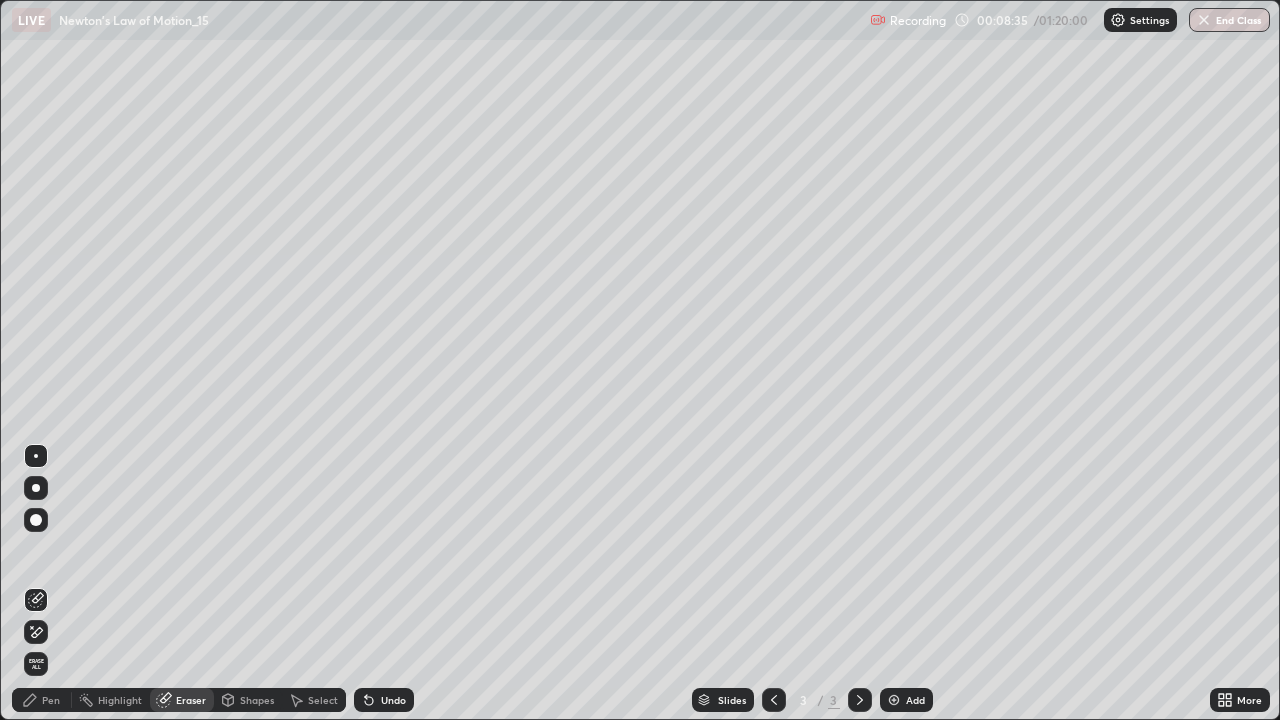 click 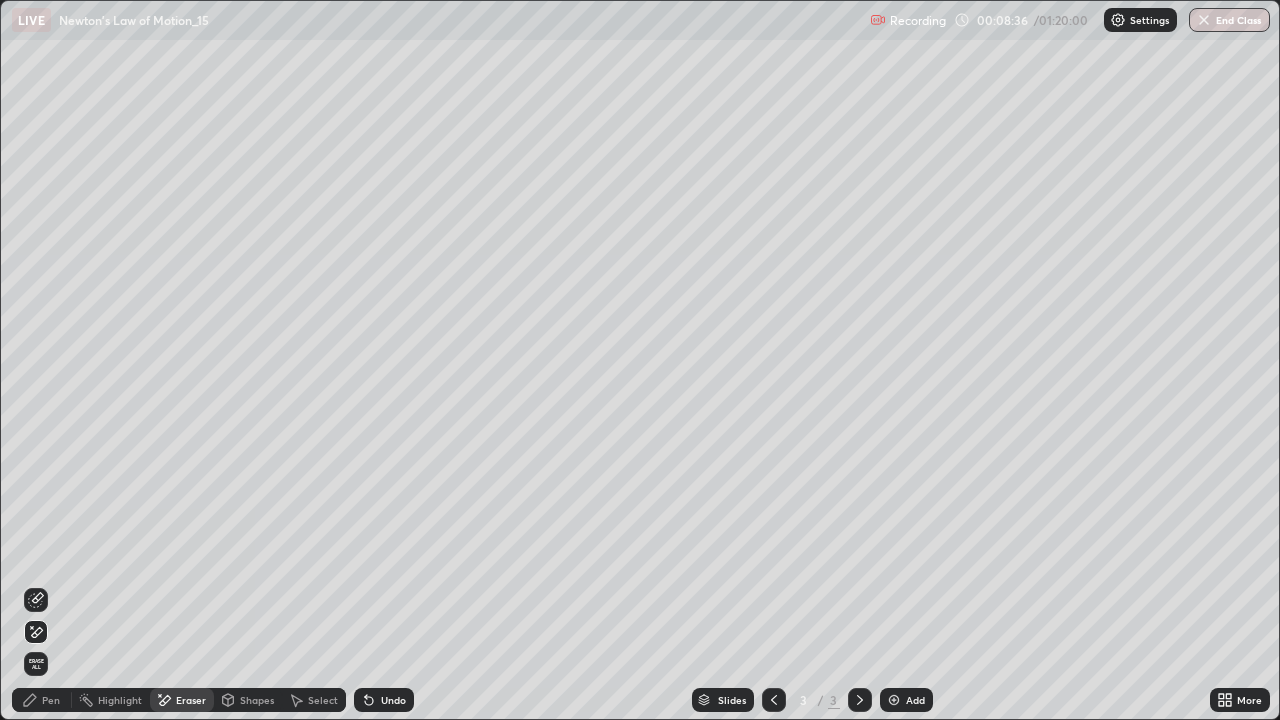 click on "Pen" at bounding box center [51, 700] 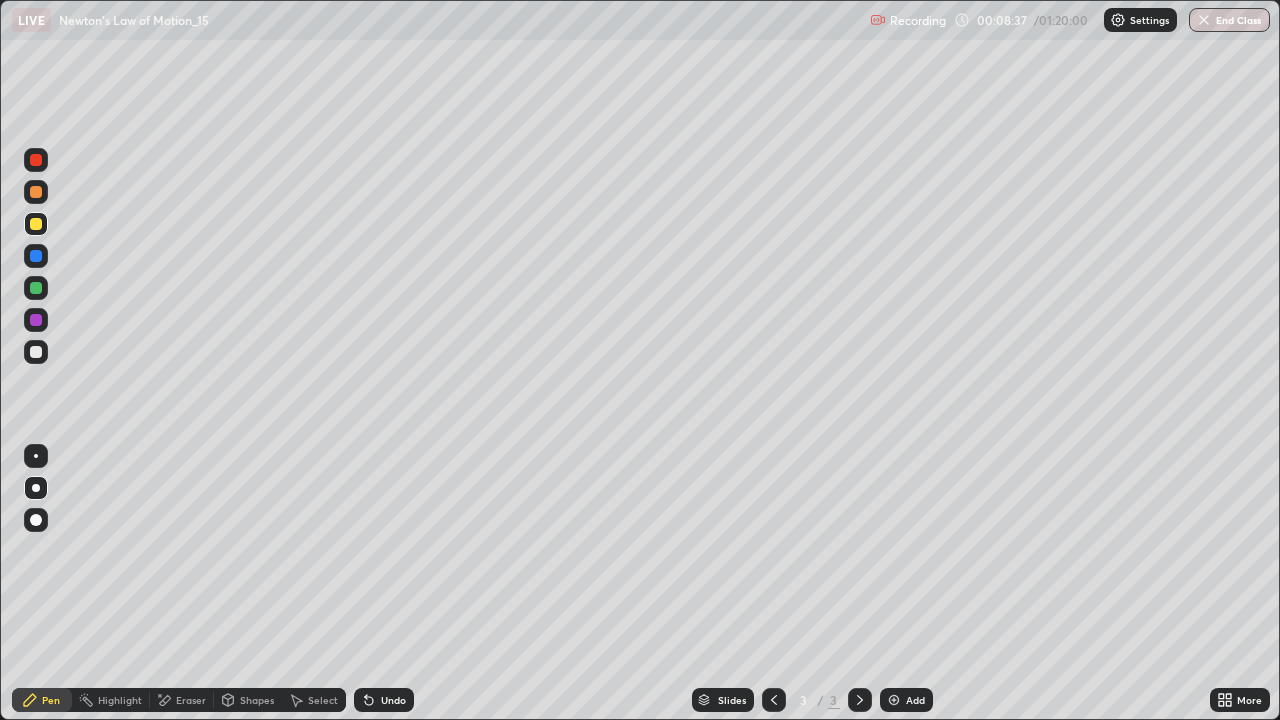 click at bounding box center [36, 288] 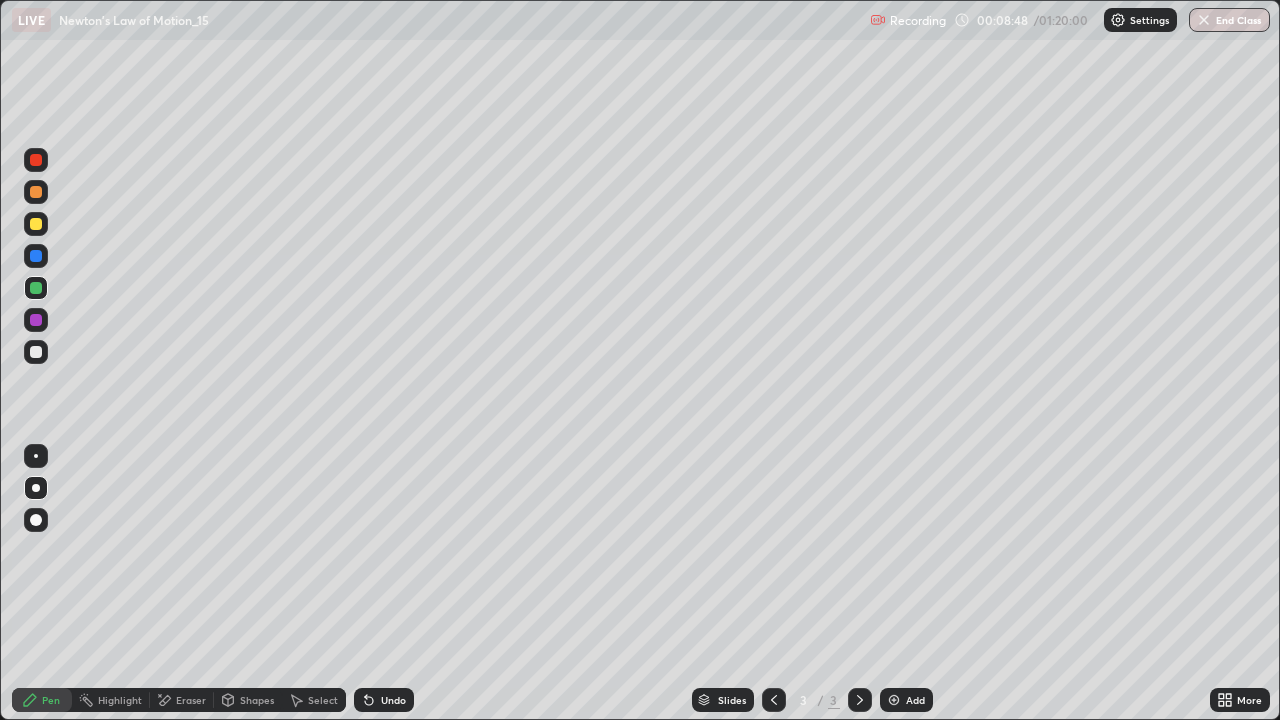 click at bounding box center (36, 224) 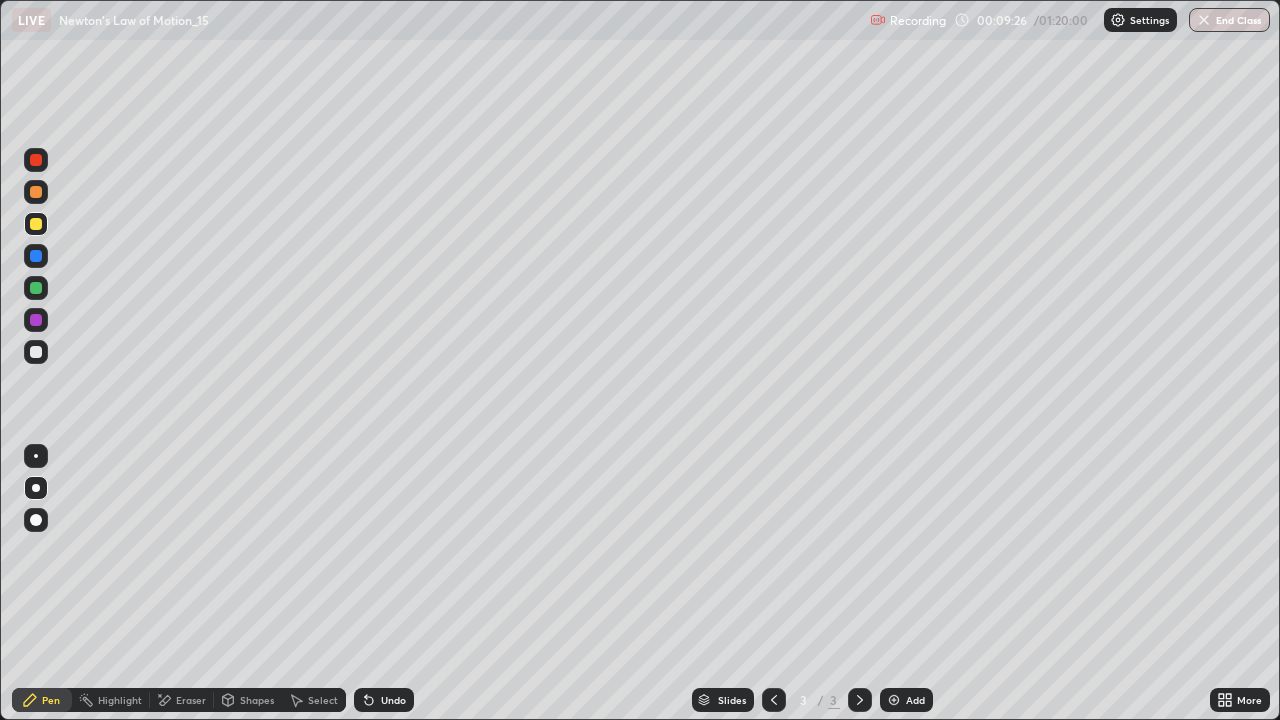 click at bounding box center [36, 352] 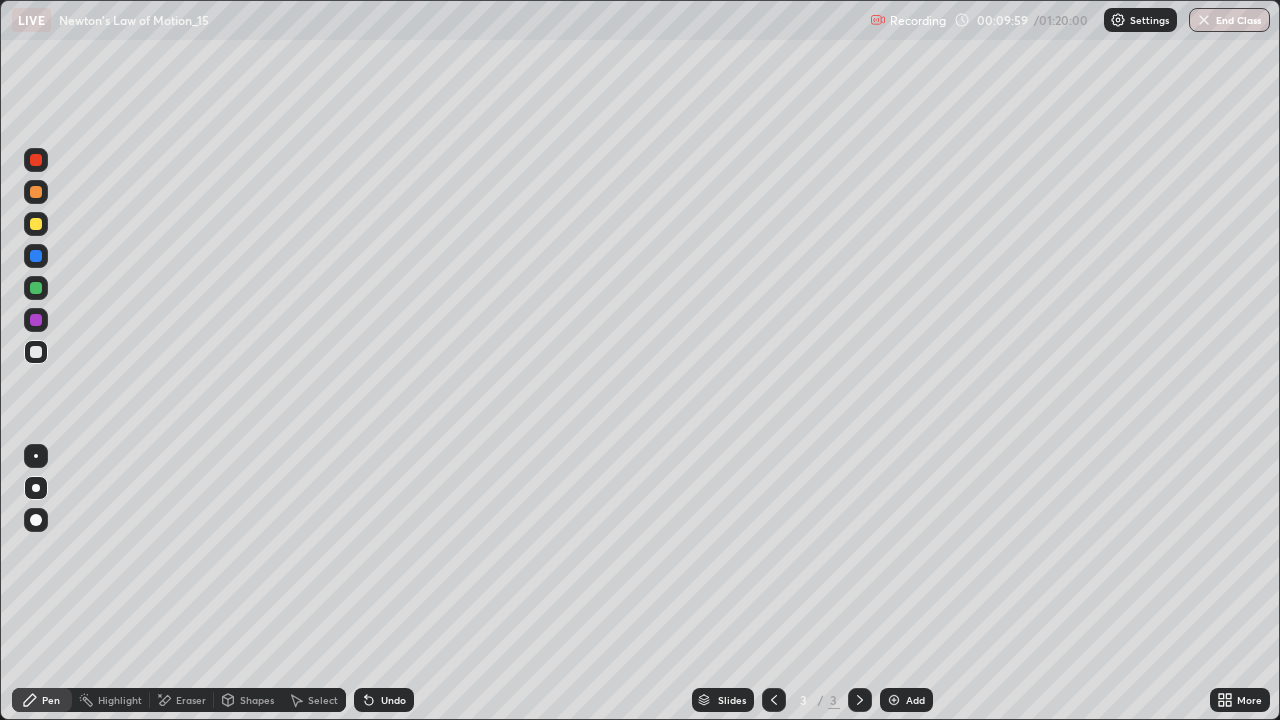 click 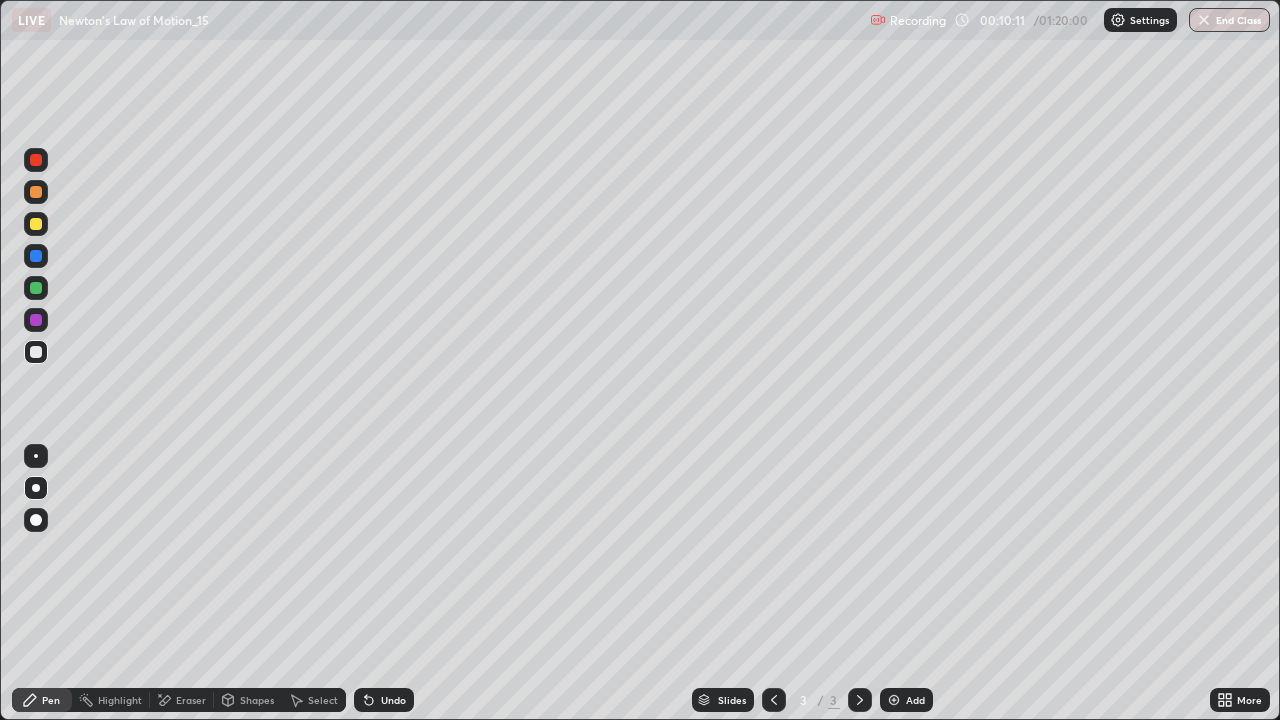 click on "Eraser" at bounding box center (191, 700) 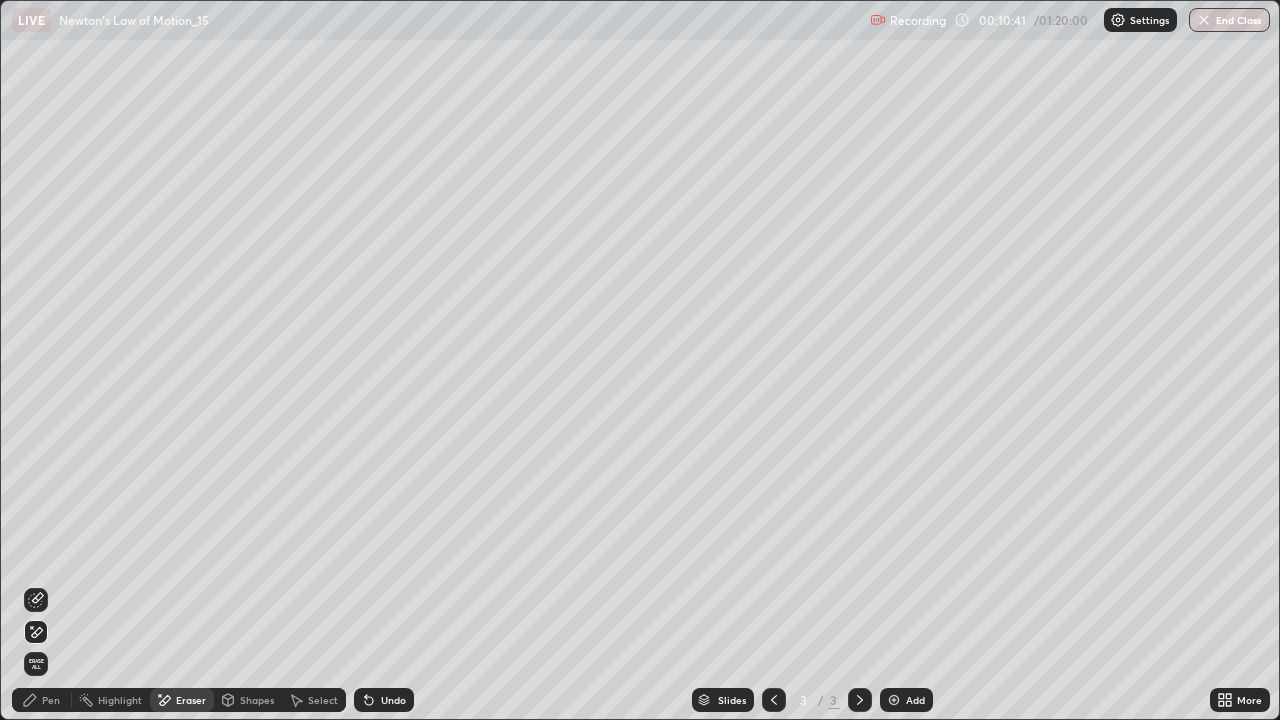click on "Undo" at bounding box center [393, 700] 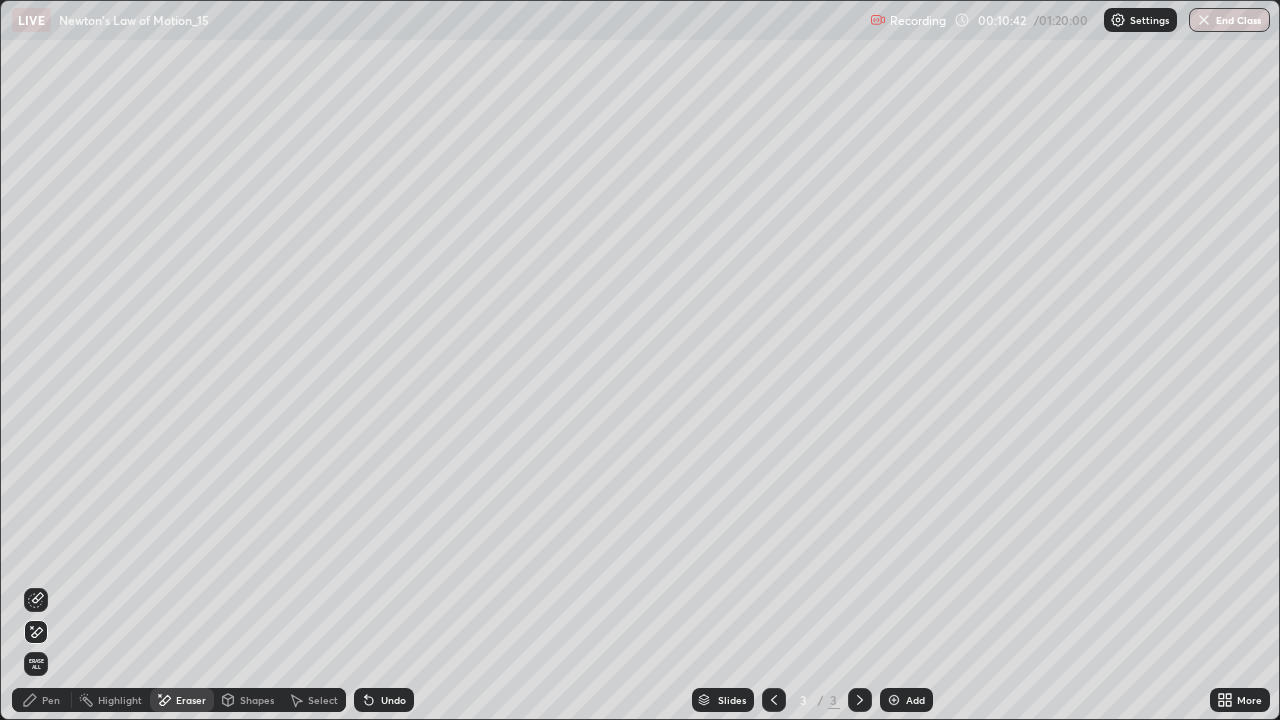 click on "Undo" at bounding box center (393, 700) 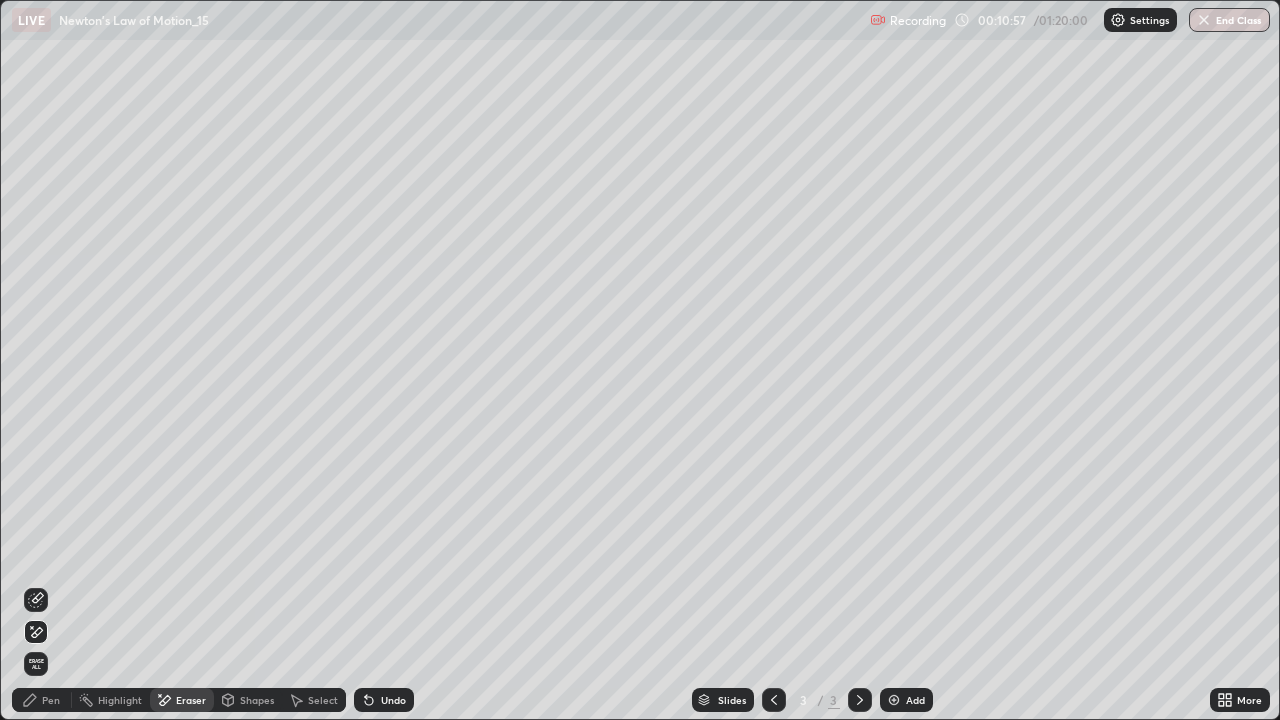 click on "Pen" at bounding box center (51, 700) 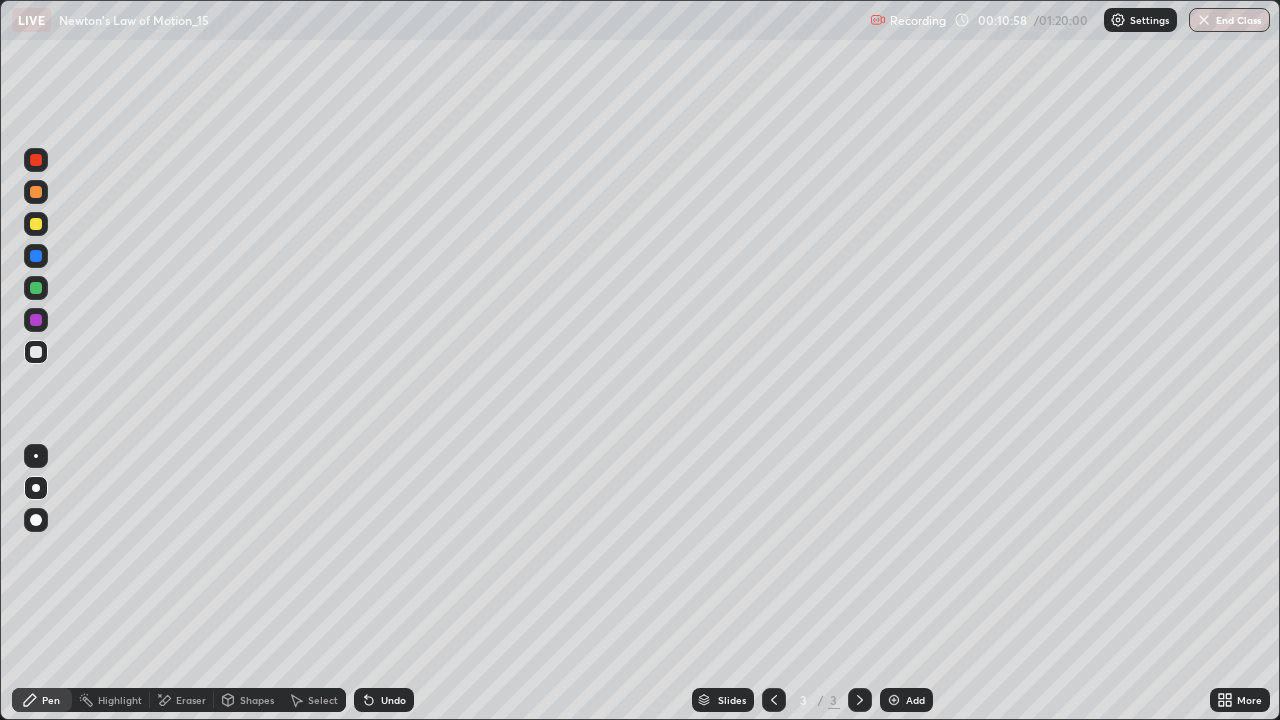 click at bounding box center [36, 192] 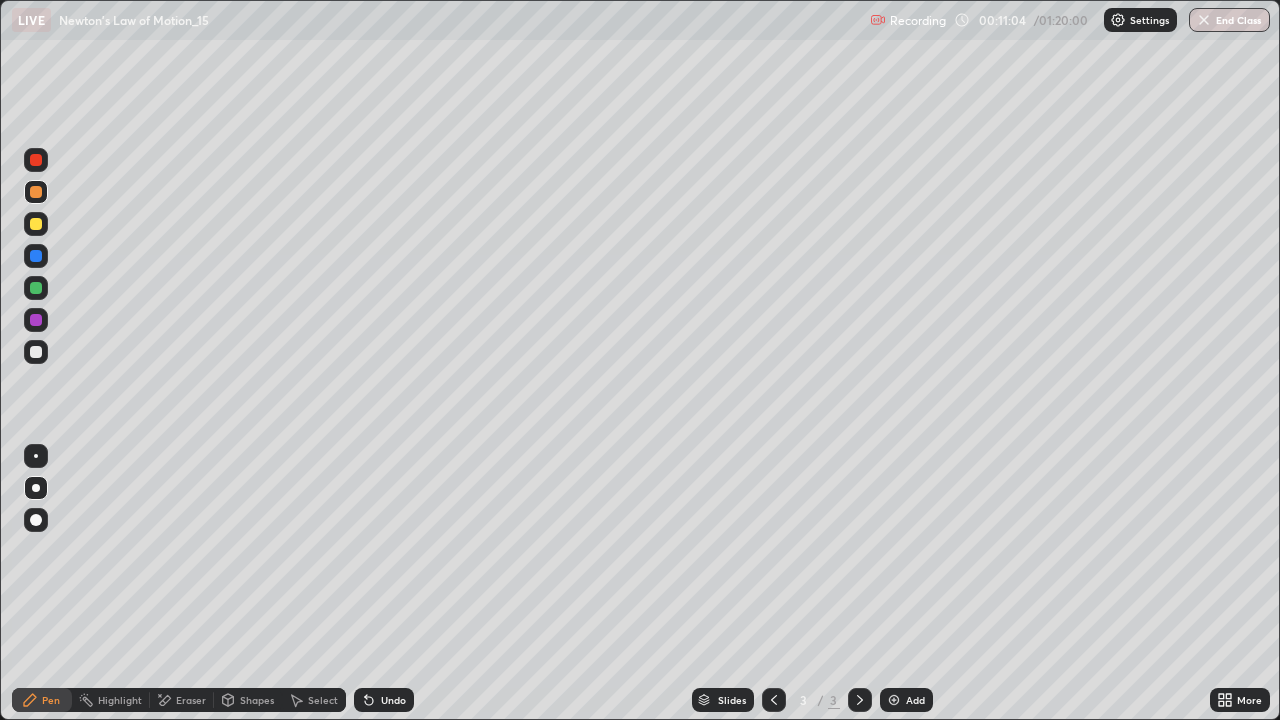 click on "Undo" at bounding box center (393, 700) 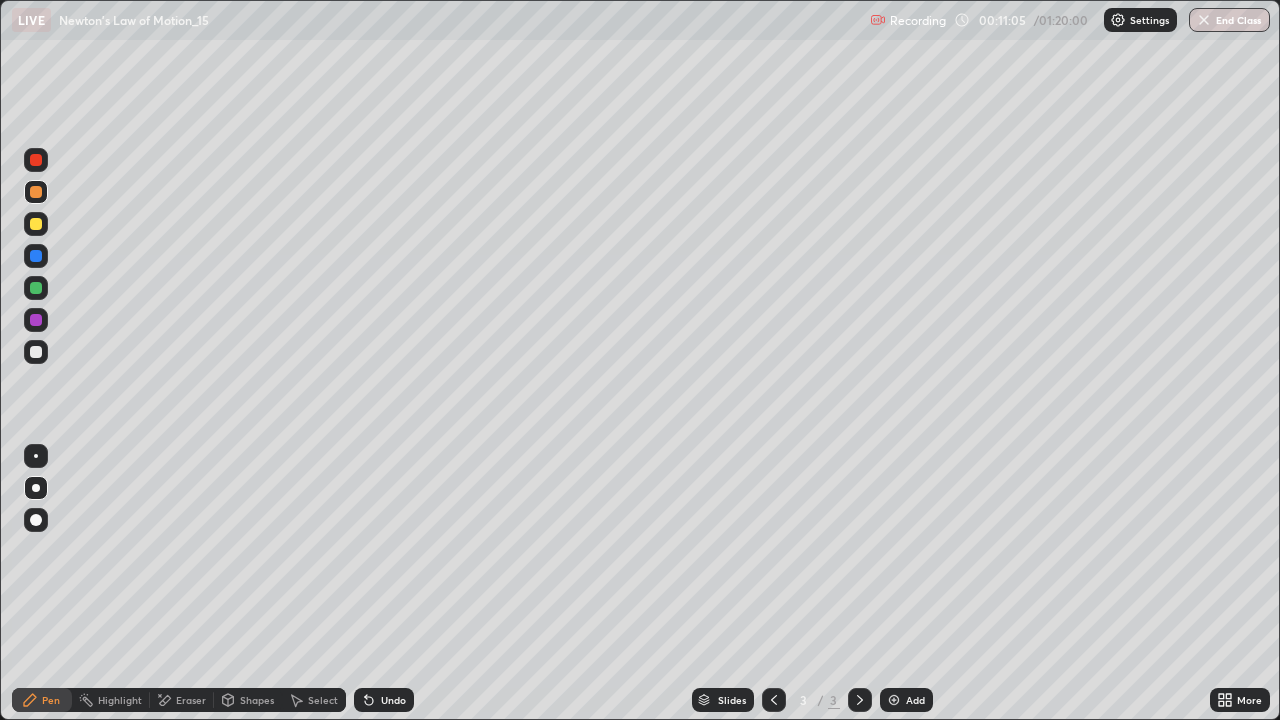 click on "Undo" at bounding box center [393, 700] 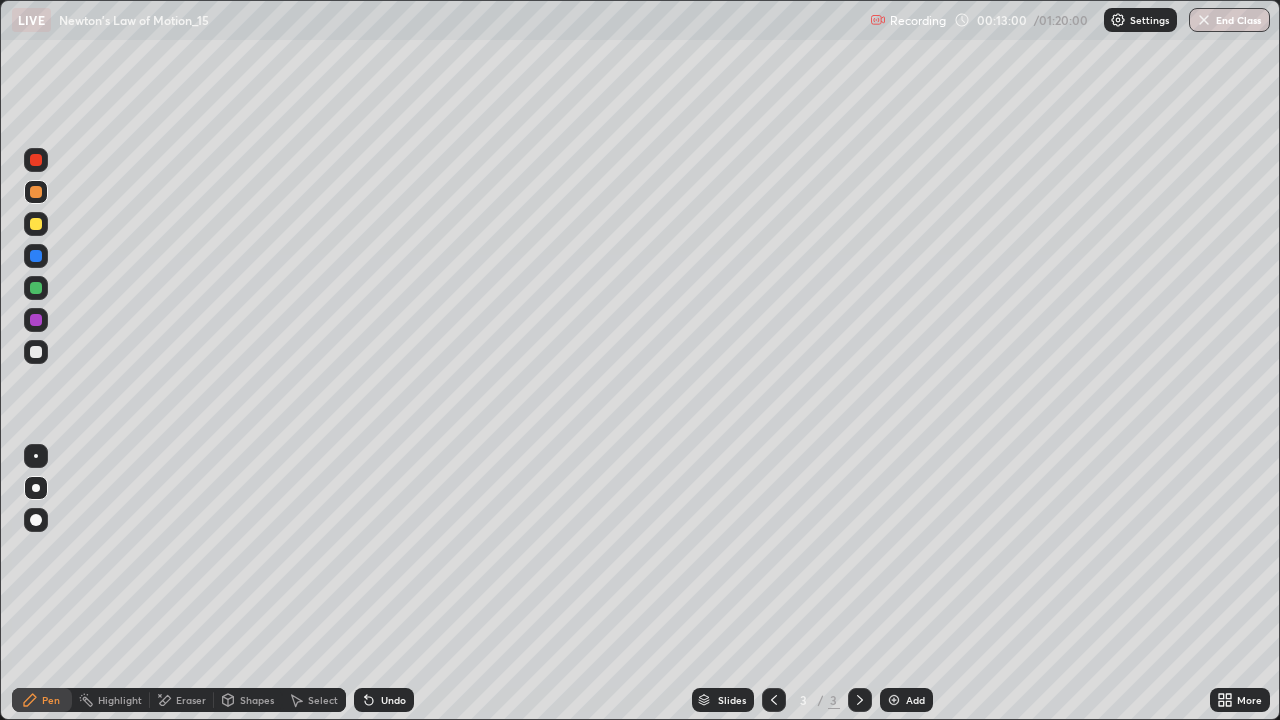 click on "Undo" at bounding box center [393, 700] 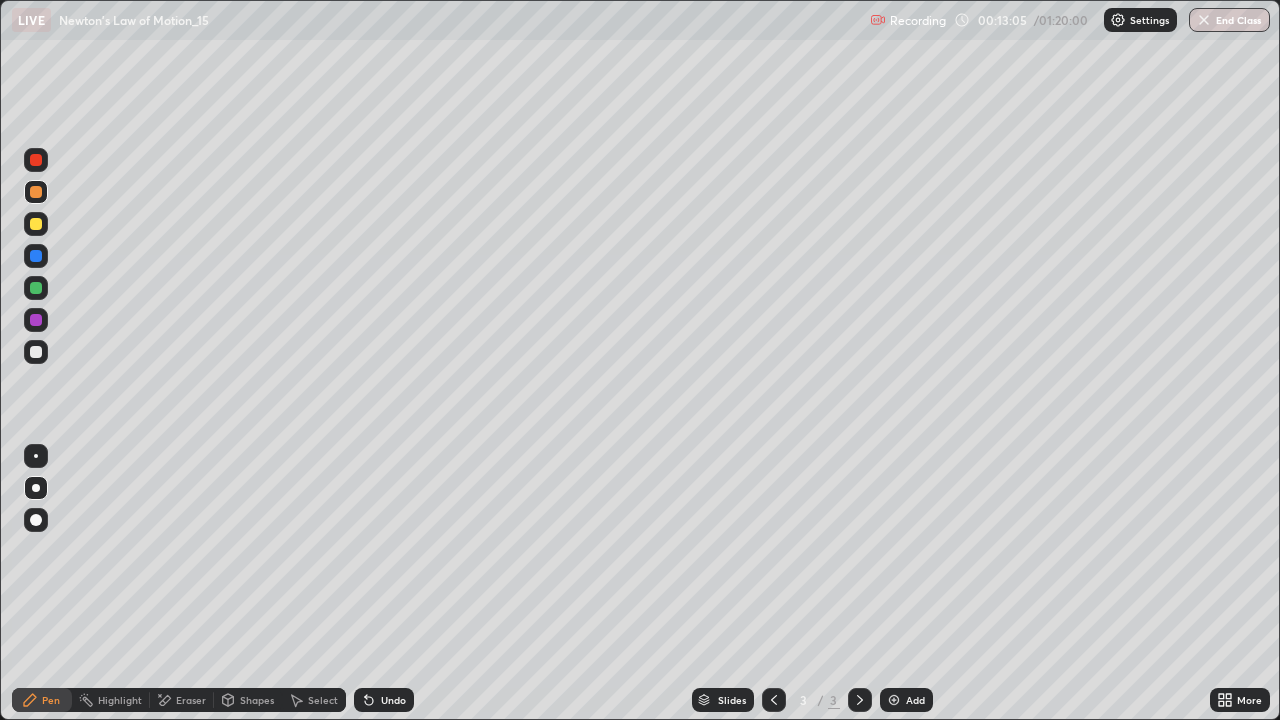click on "Undo" at bounding box center (393, 700) 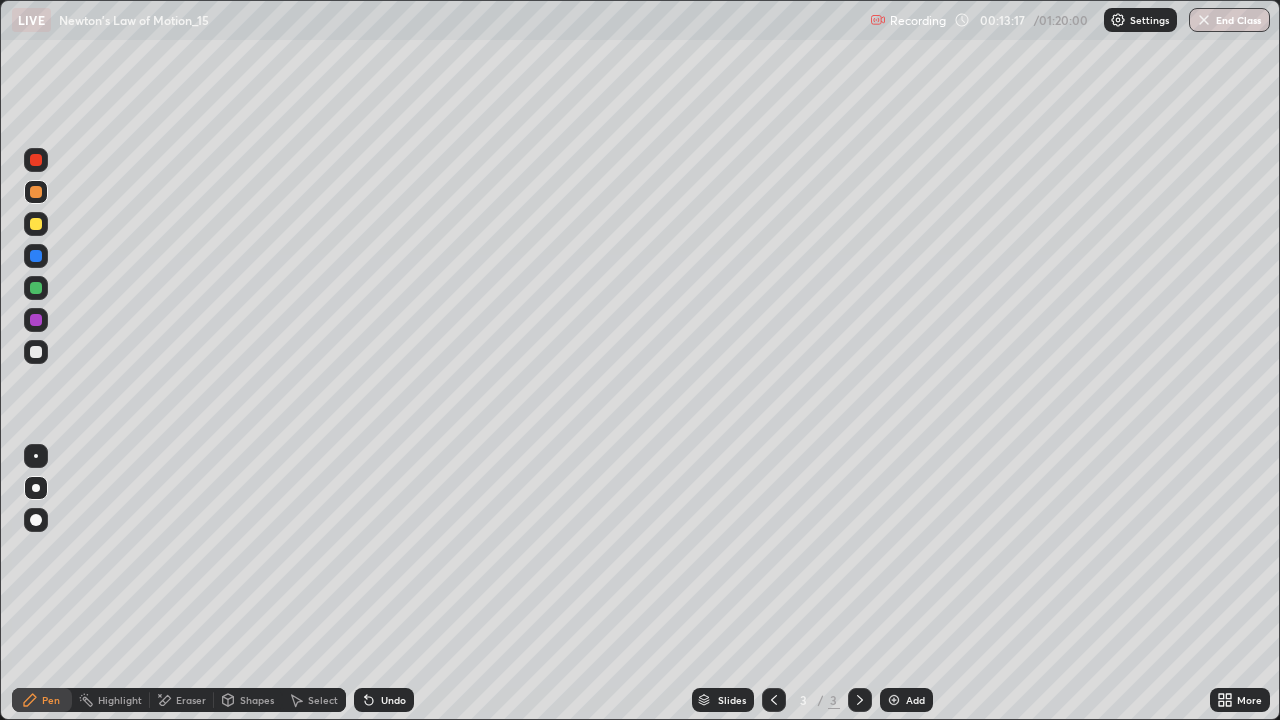 click on "Undo" at bounding box center (393, 700) 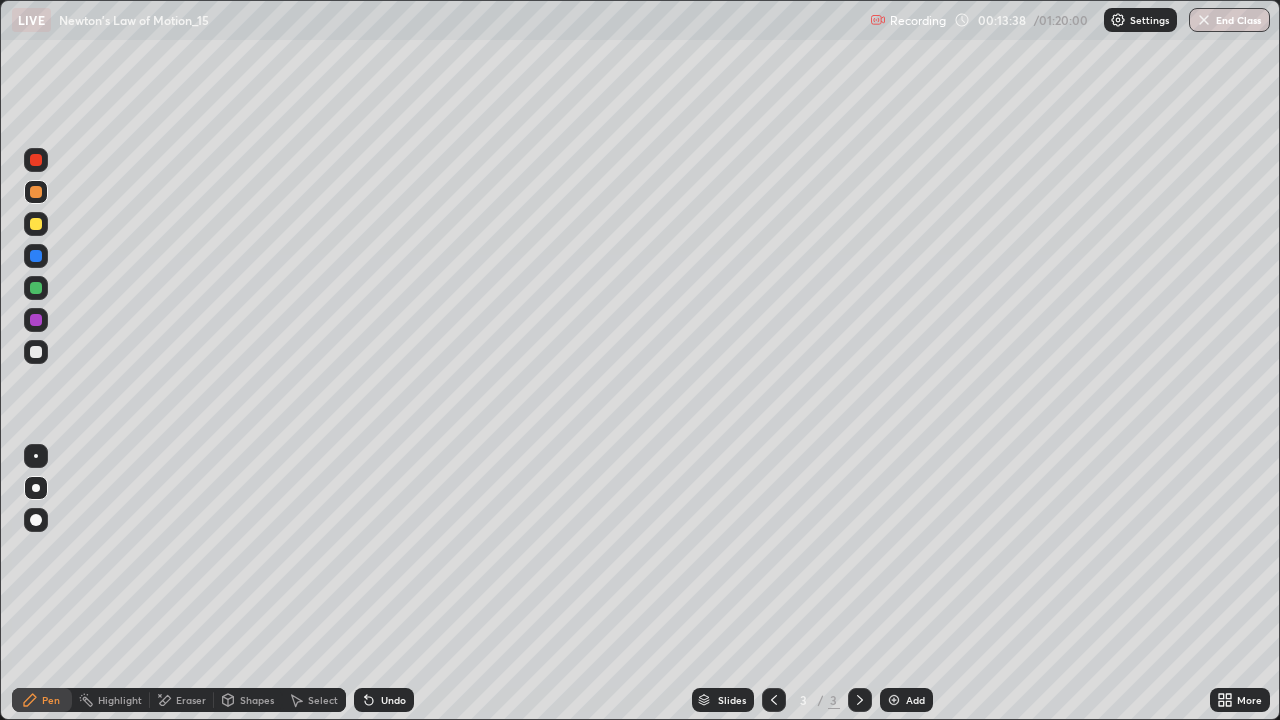 click 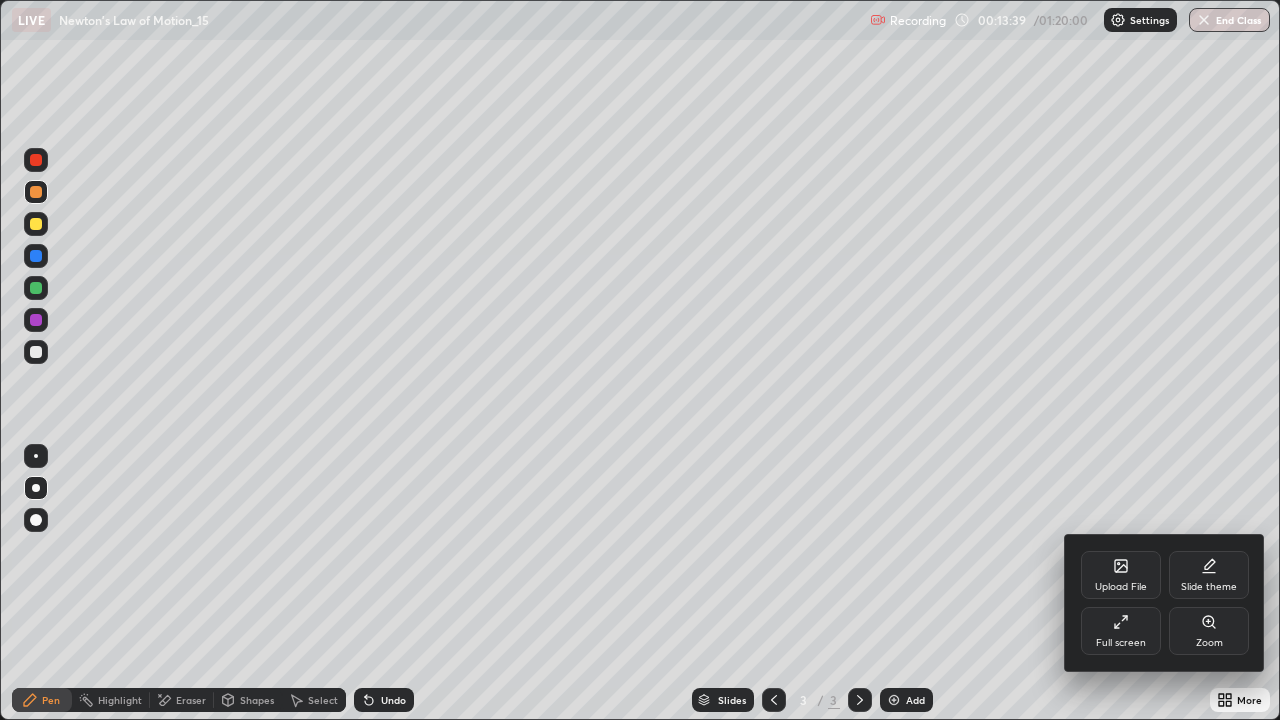 click on "Full screen" at bounding box center [1121, 631] 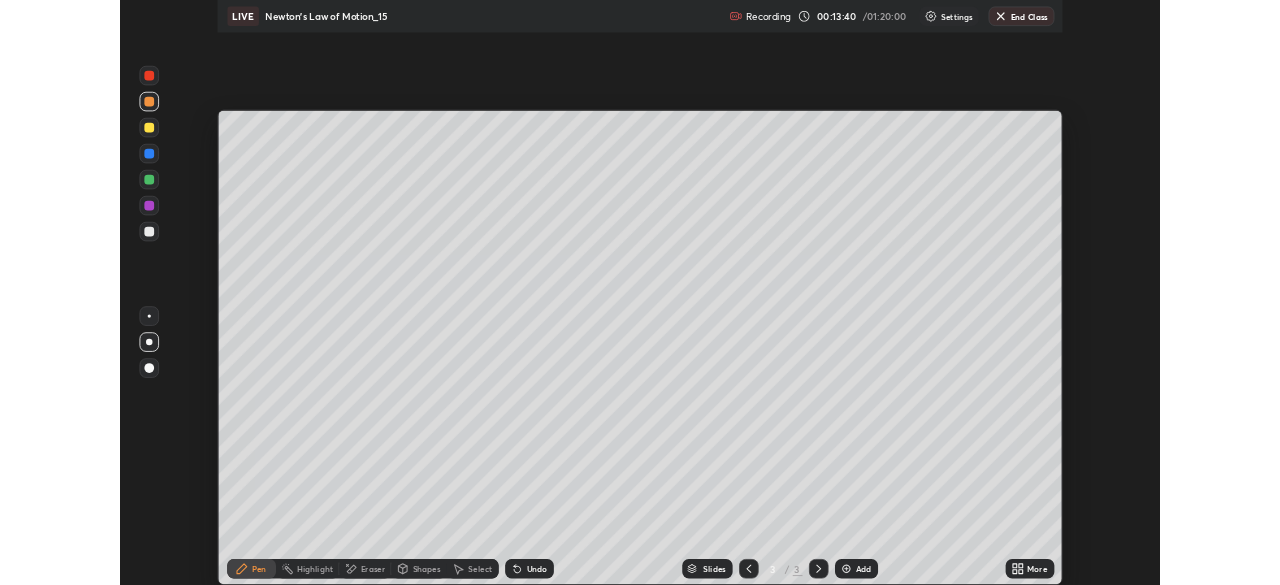 scroll, scrollTop: 585, scrollLeft: 1280, axis: both 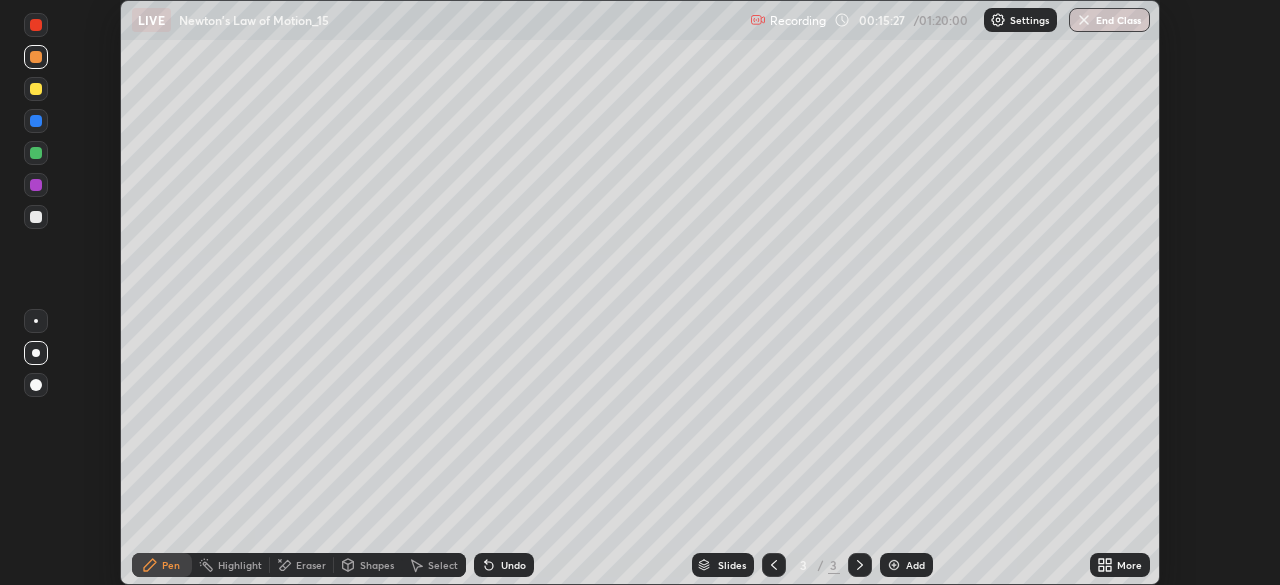 click on "More" at bounding box center (1129, 565) 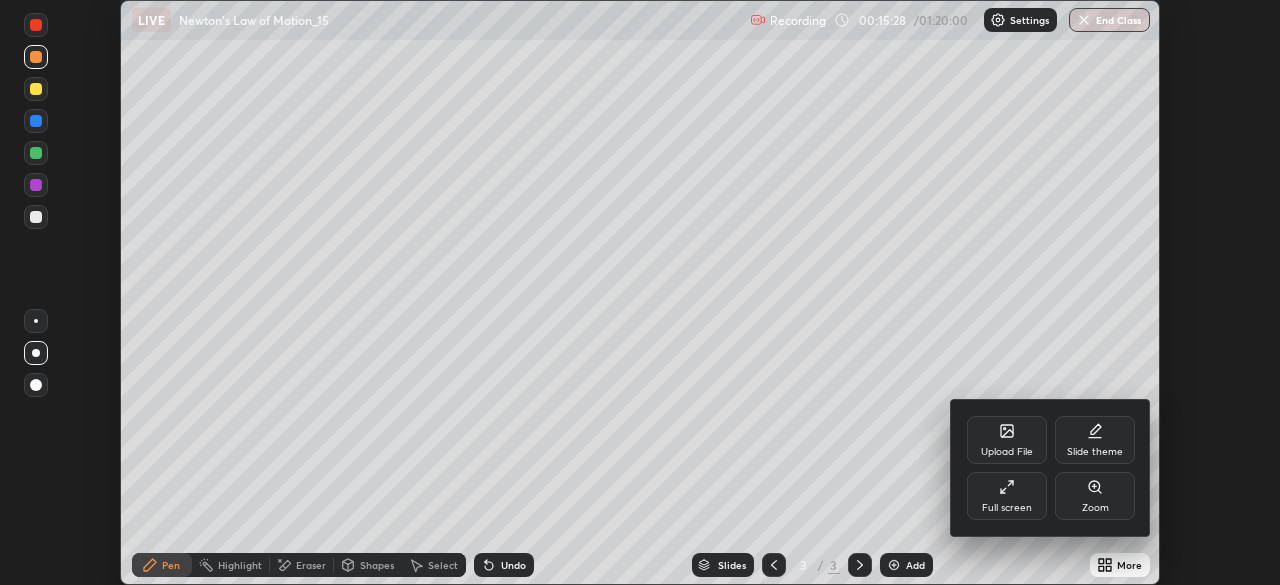 click on "Full screen" at bounding box center [1007, 508] 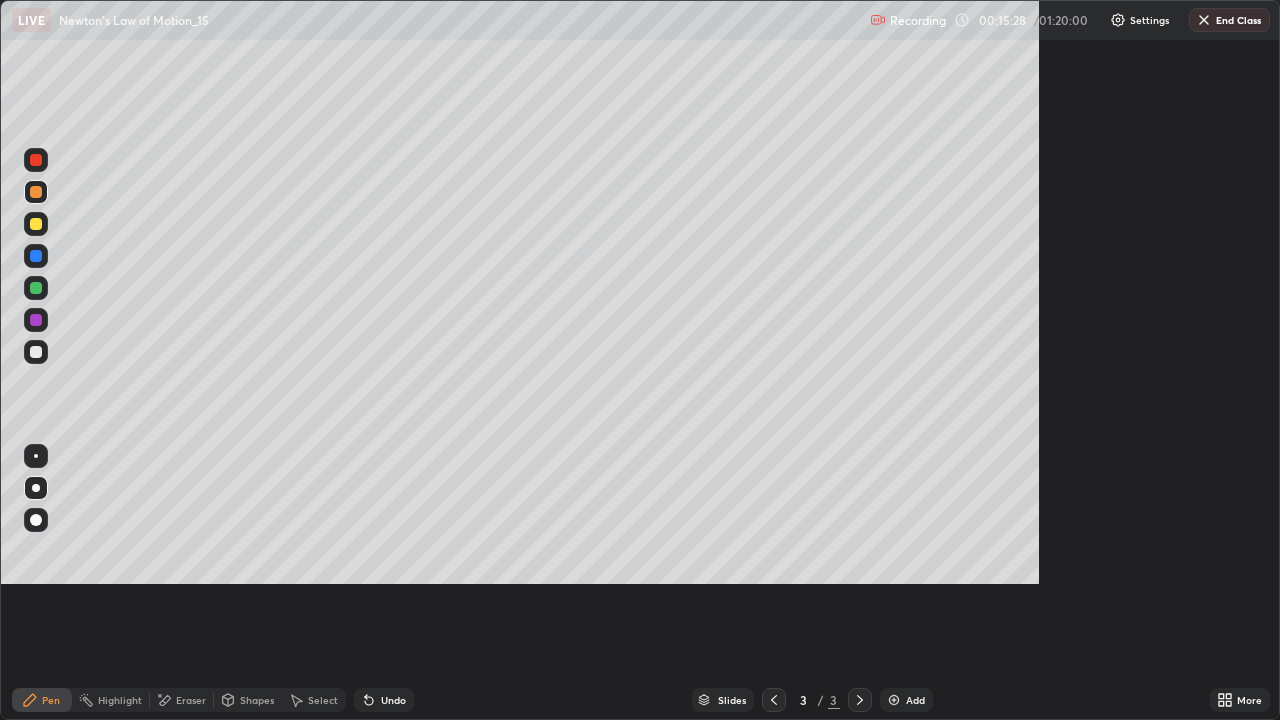 scroll, scrollTop: 99280, scrollLeft: 98720, axis: both 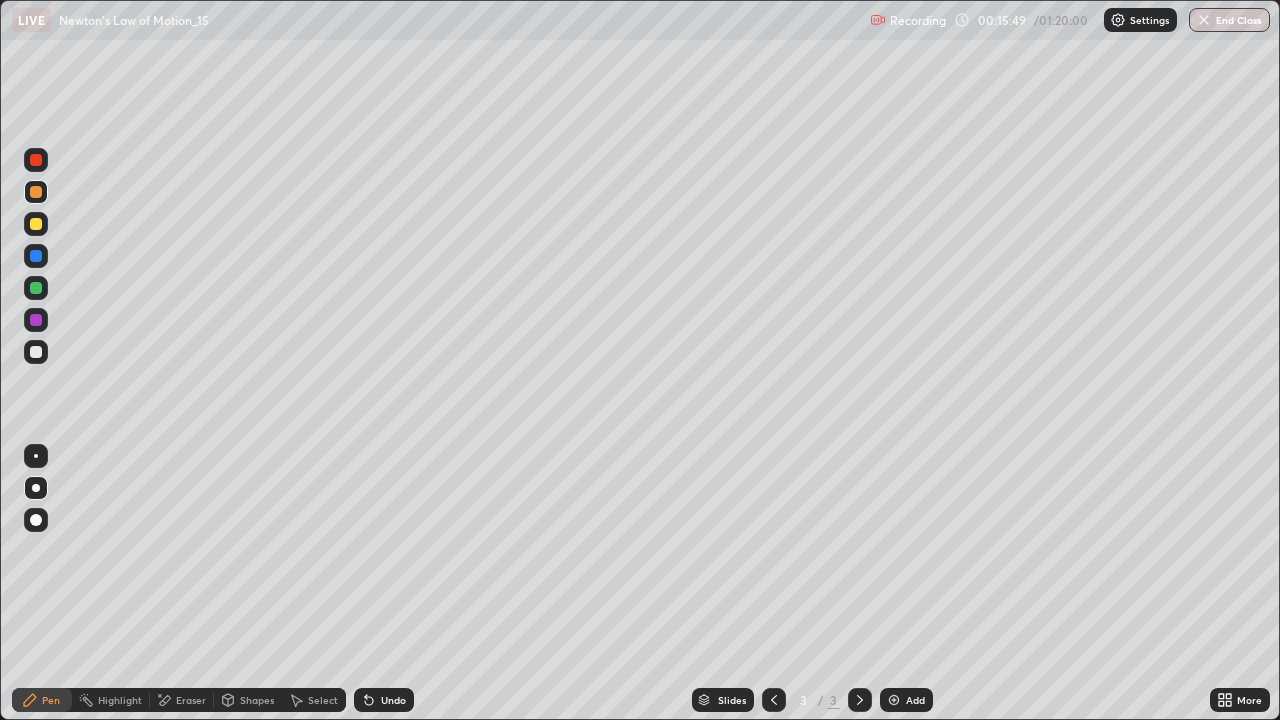 click 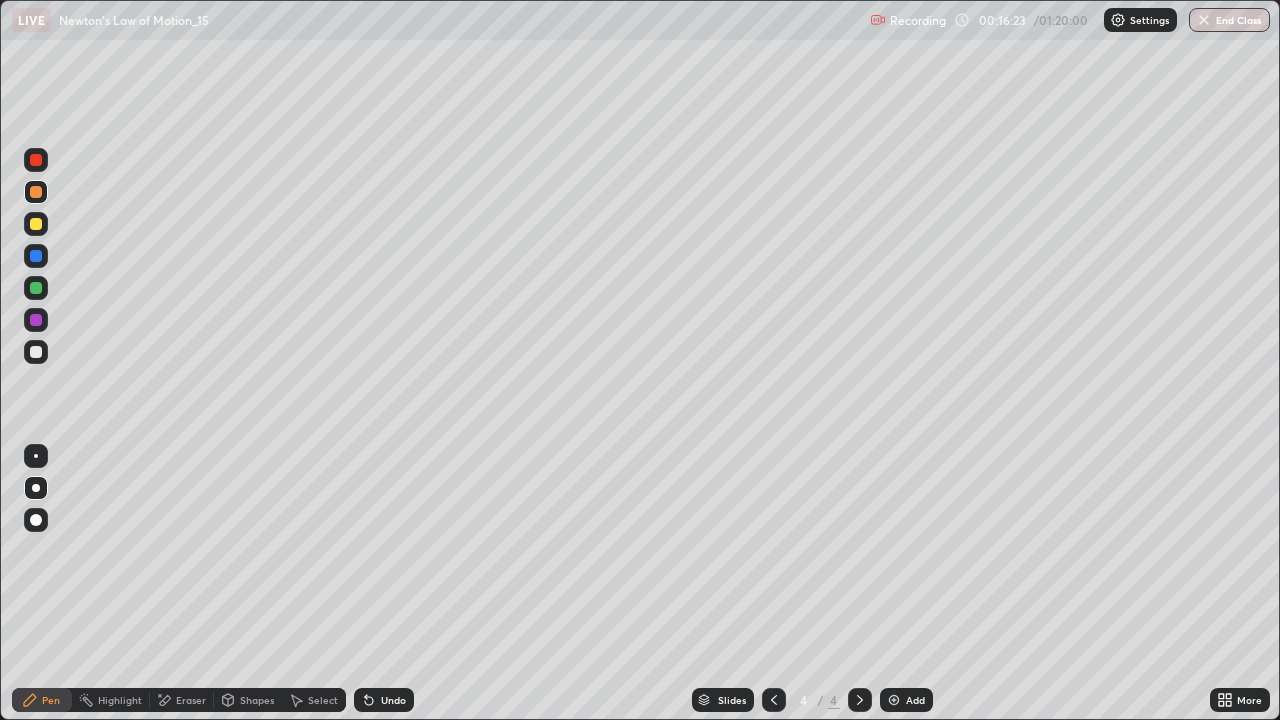 click at bounding box center [36, 288] 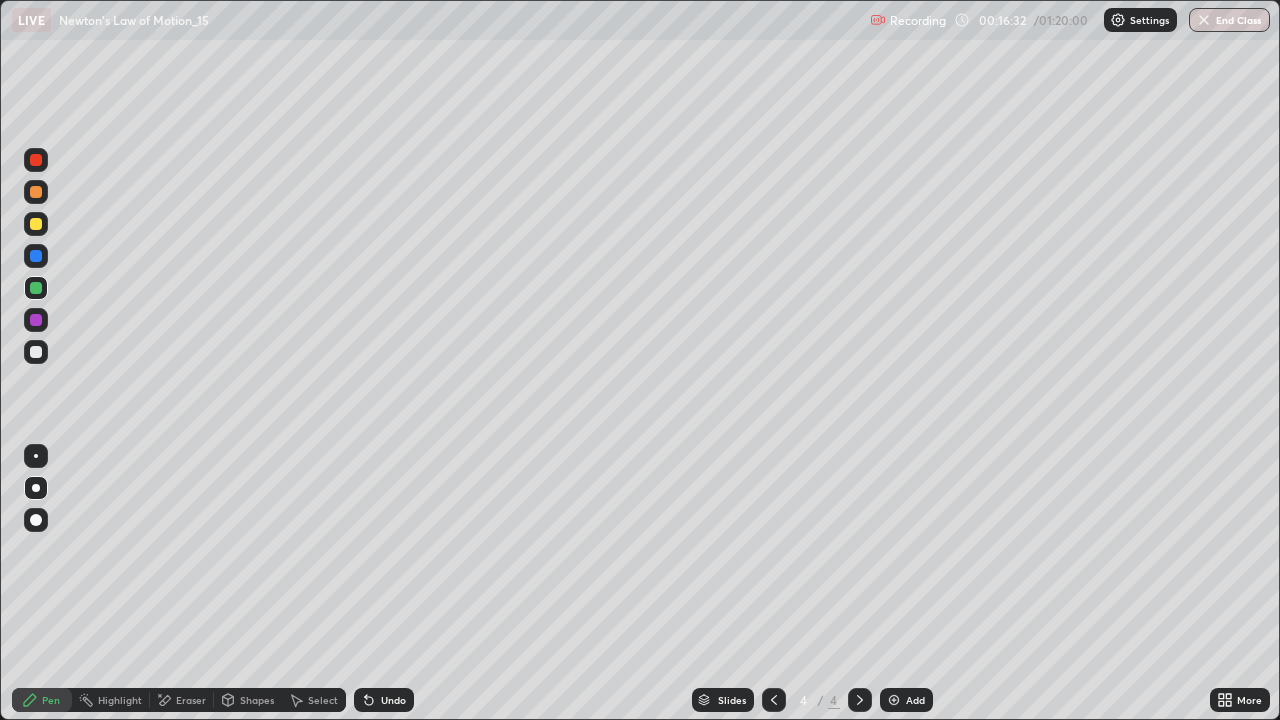 click on "Undo" at bounding box center [393, 700] 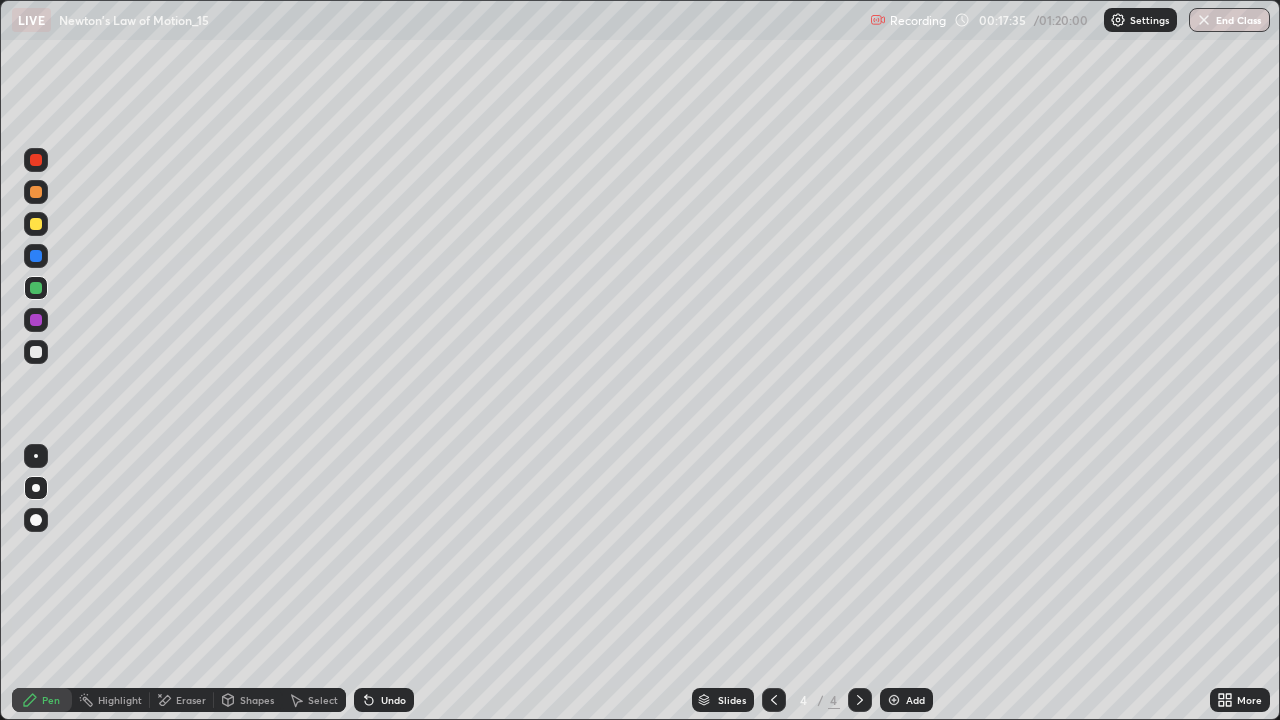 click 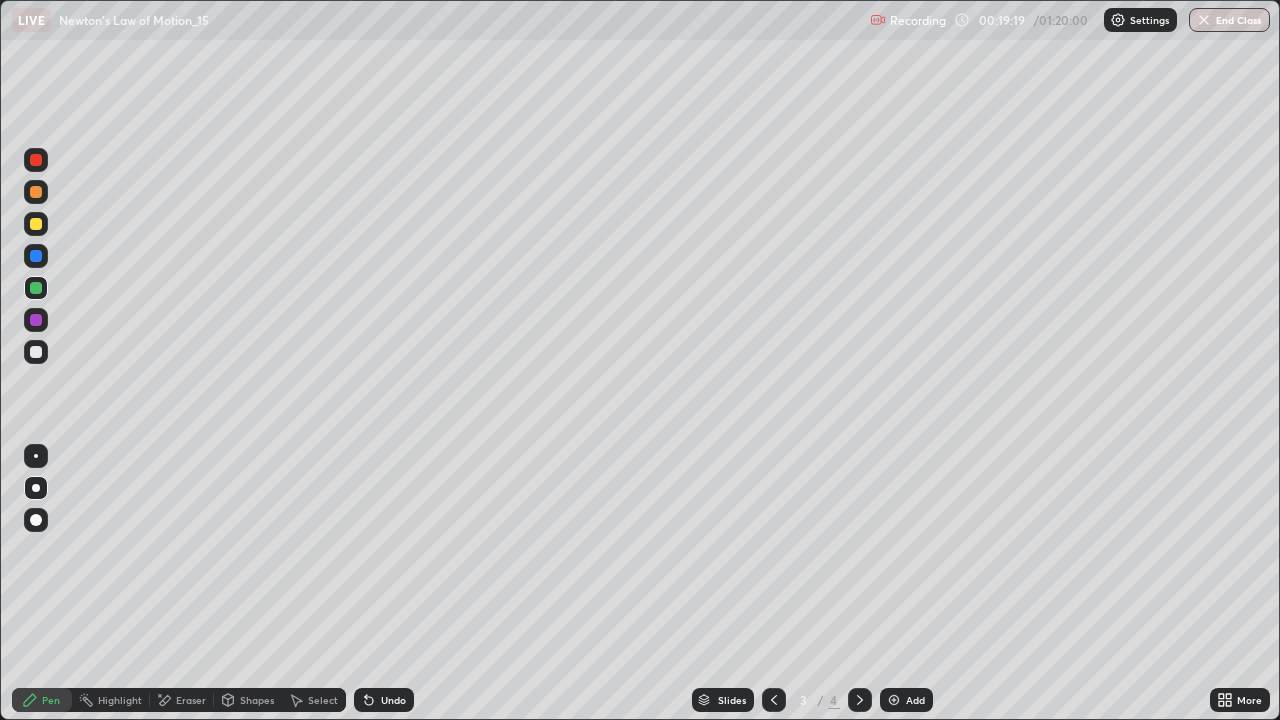 click 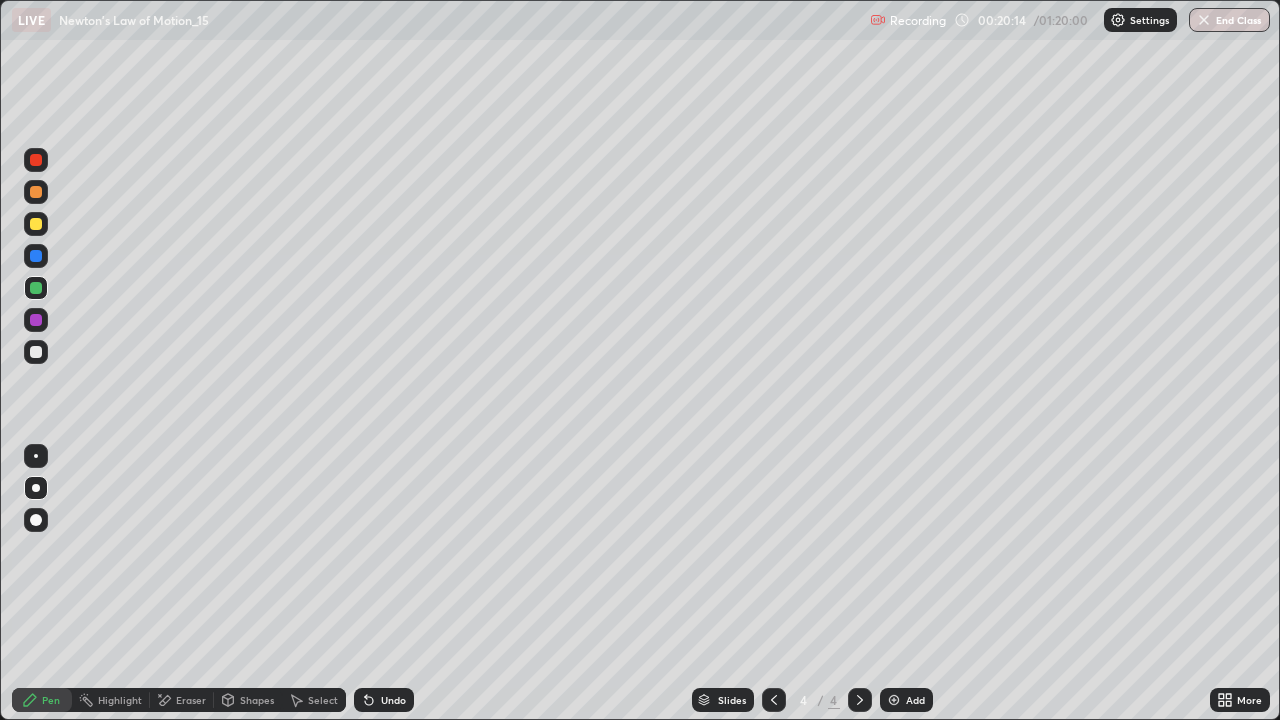 click on "Eraser" at bounding box center (191, 700) 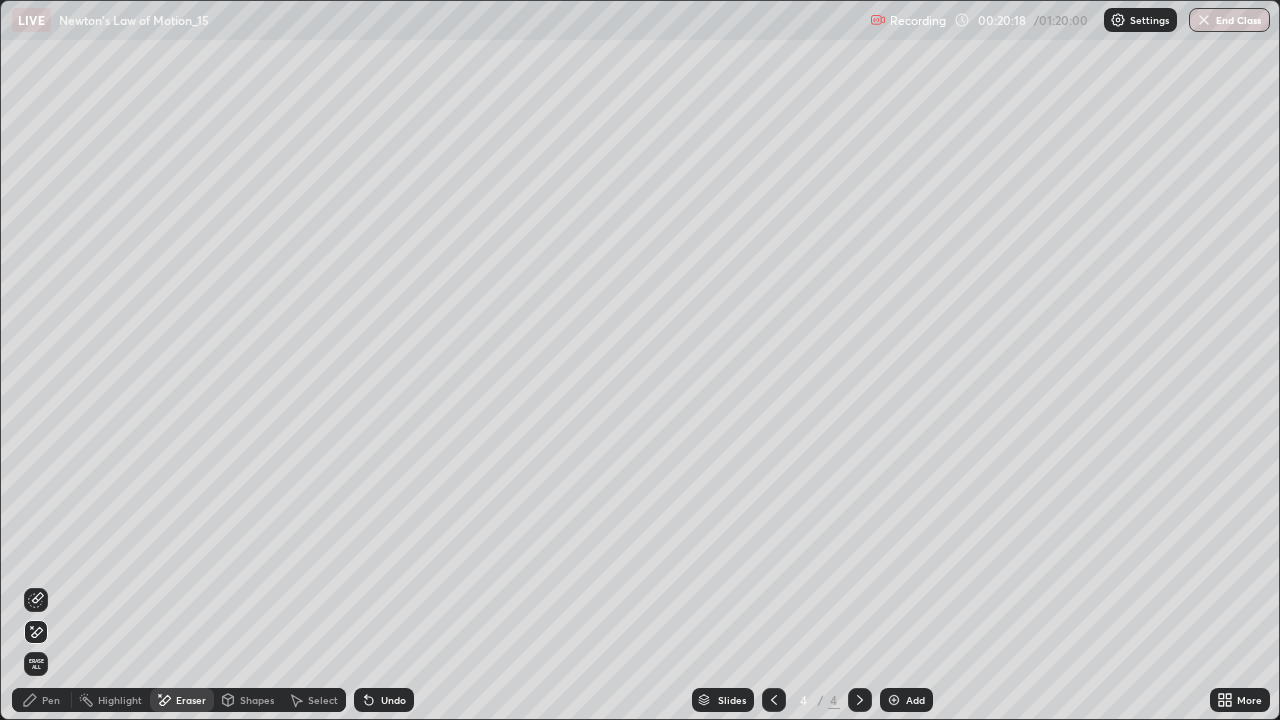 click on "Undo" at bounding box center (393, 700) 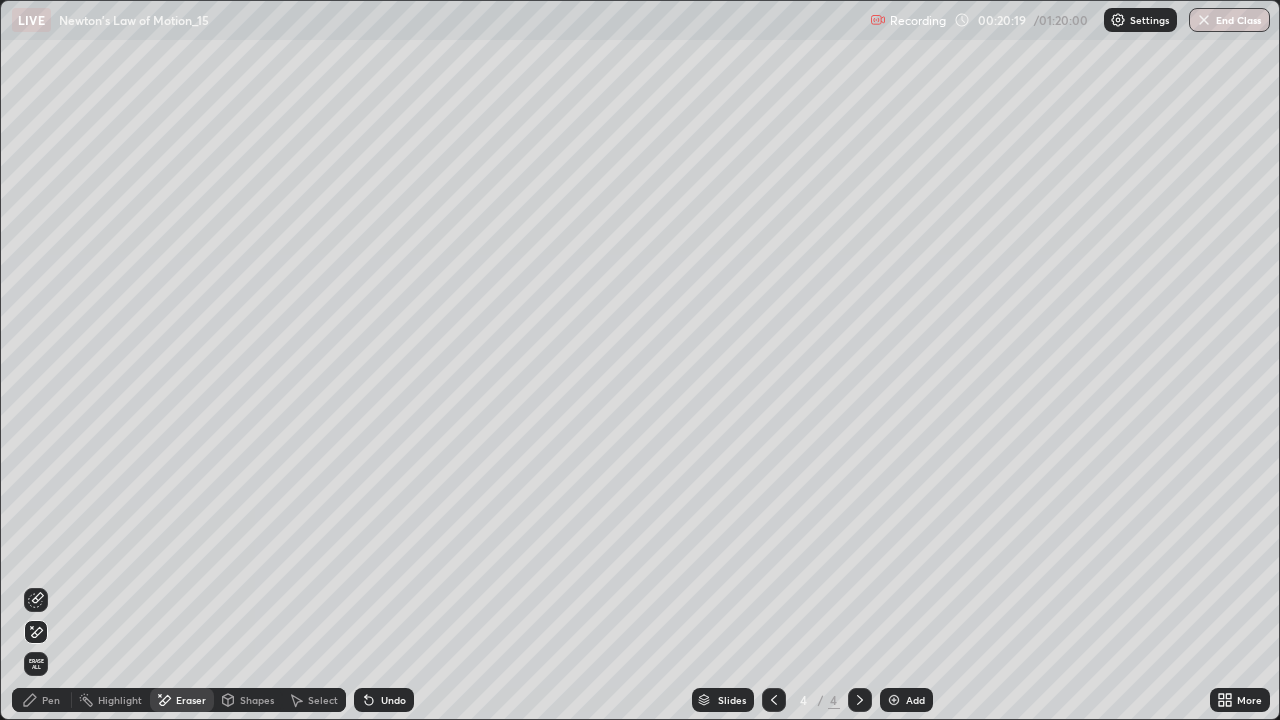 click on "Undo" at bounding box center (384, 700) 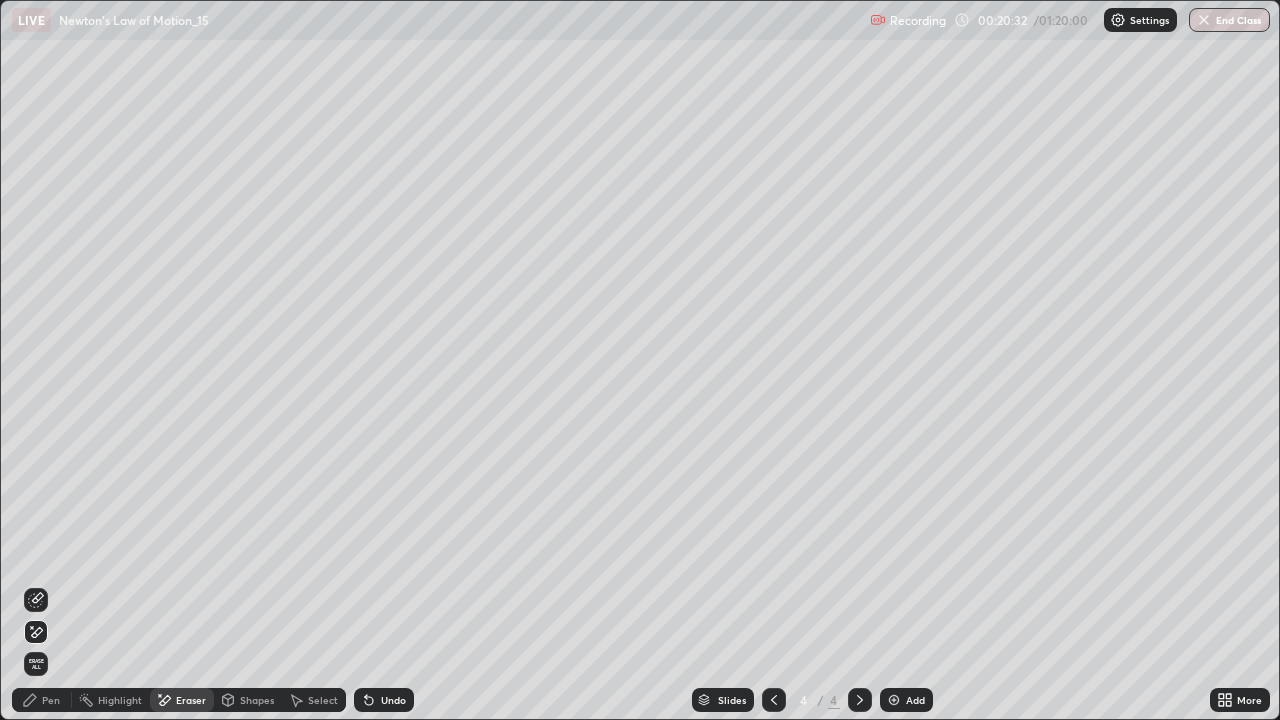 click on "Pen" at bounding box center [42, 700] 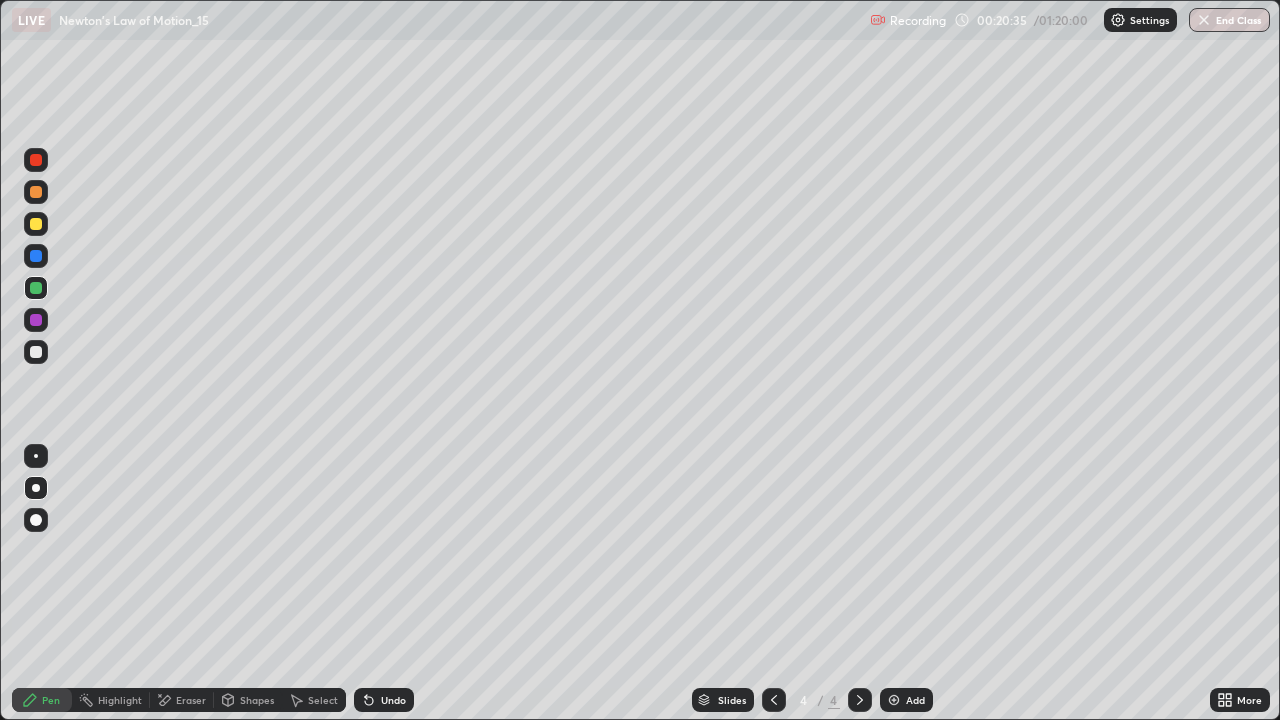click at bounding box center (36, 192) 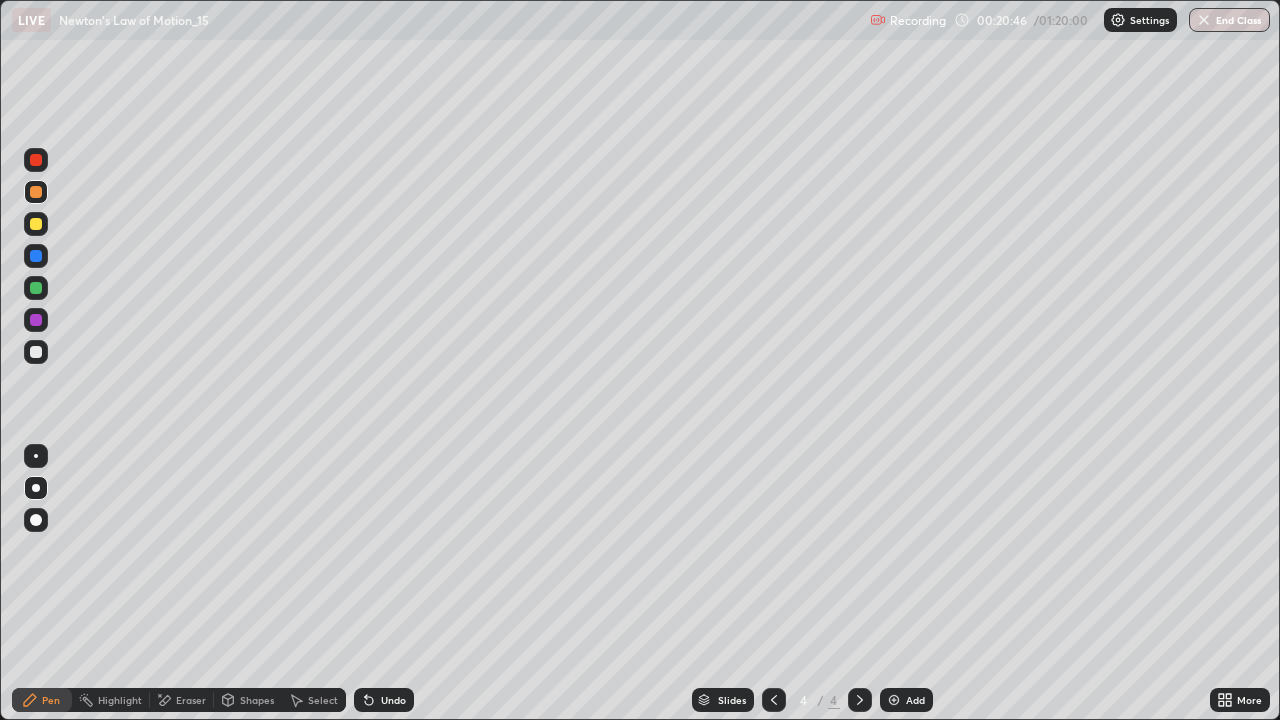 click at bounding box center (36, 224) 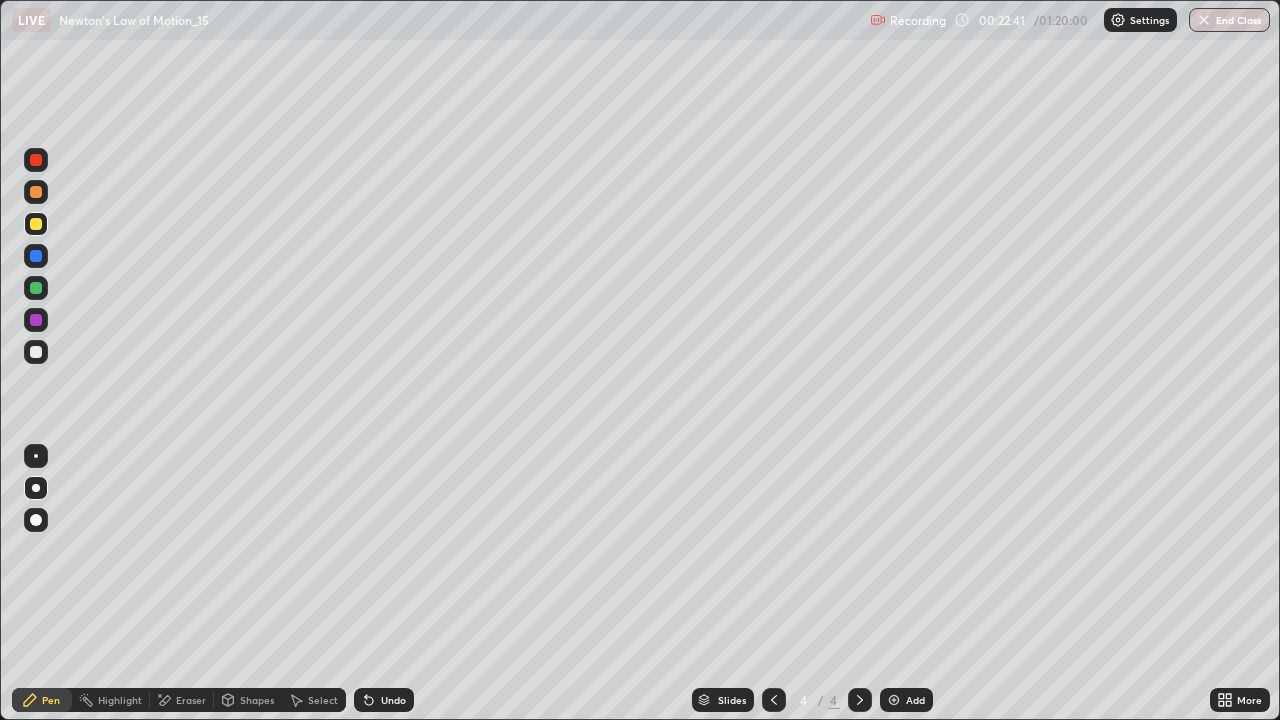 click at bounding box center (36, 288) 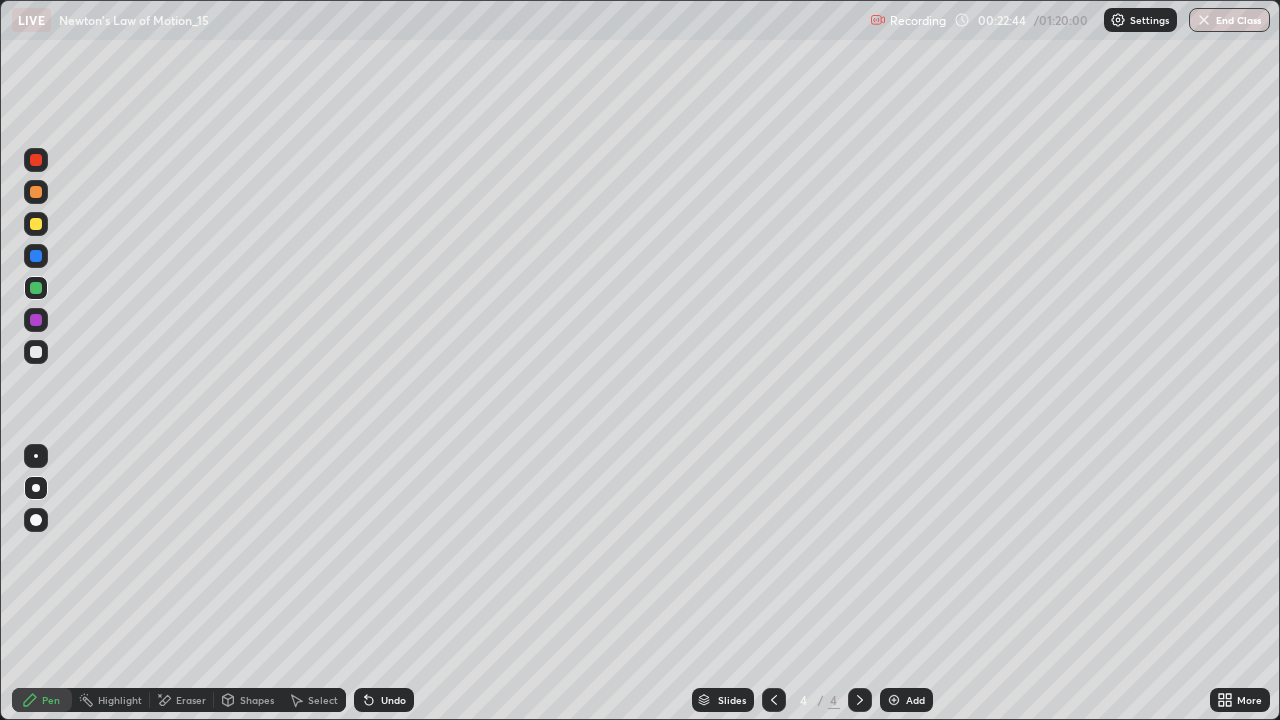 click on "Undo" at bounding box center (384, 700) 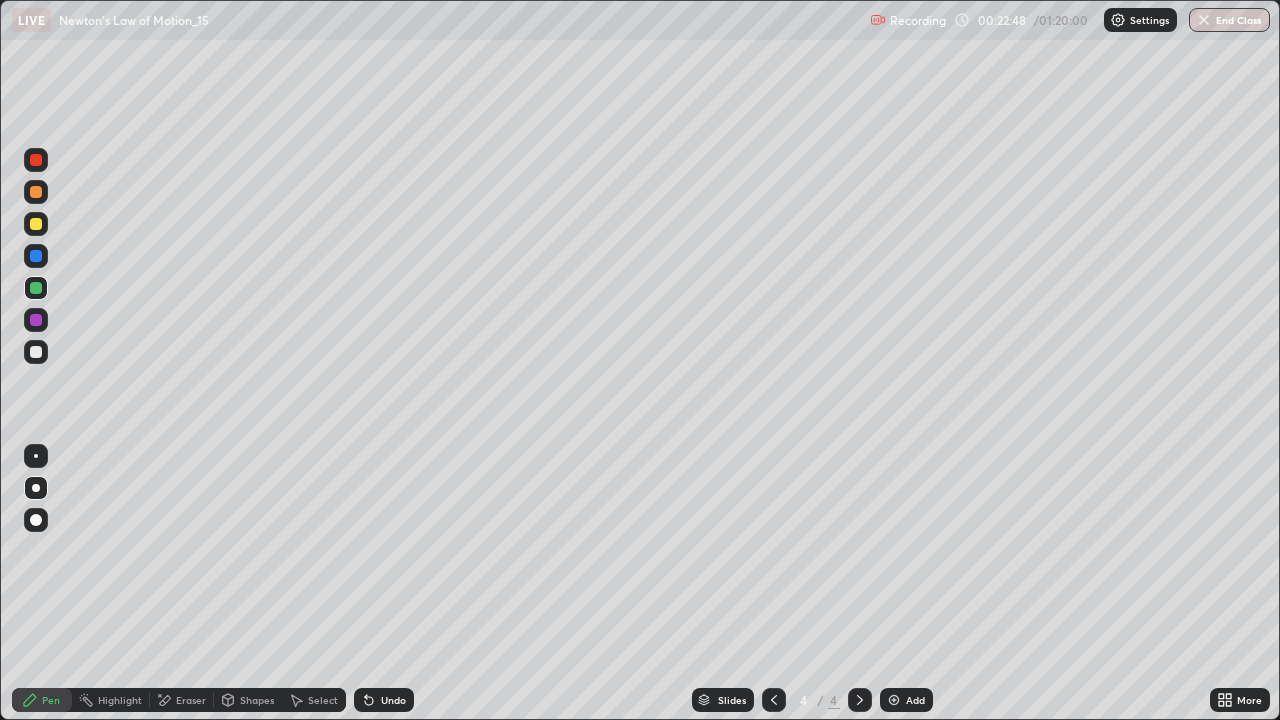 click at bounding box center (36, 320) 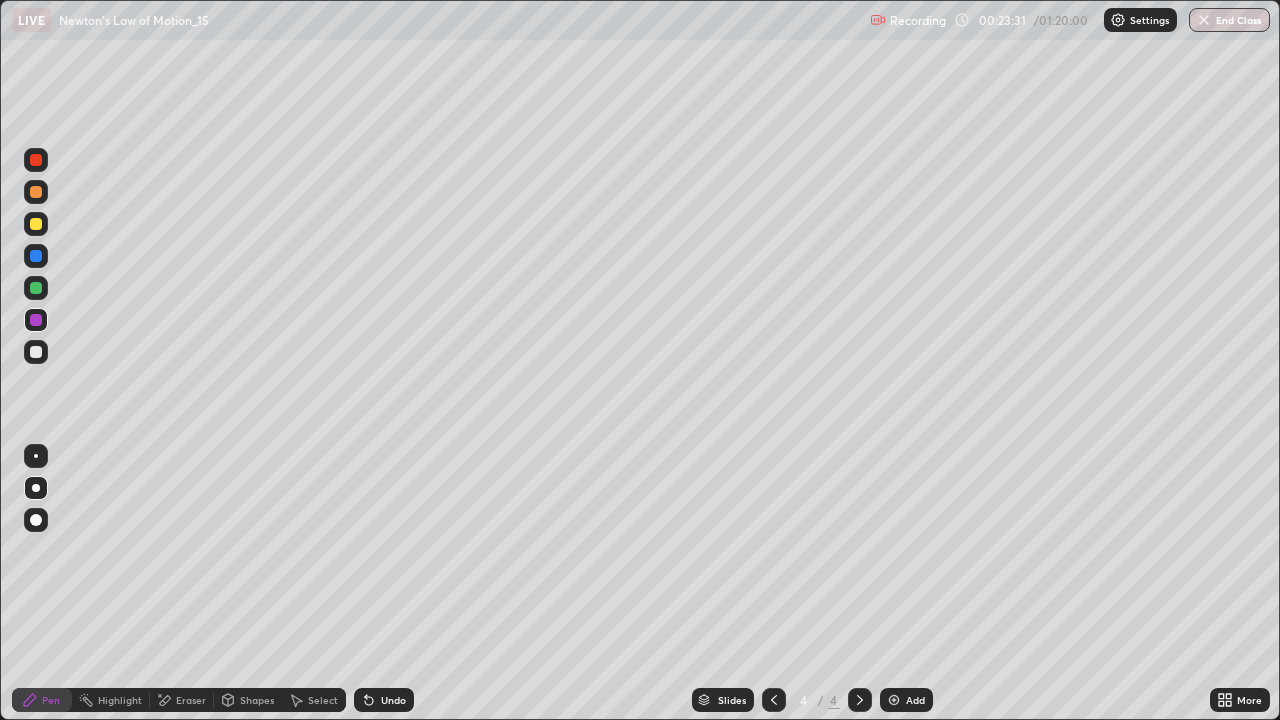 click on "Undo" at bounding box center (393, 700) 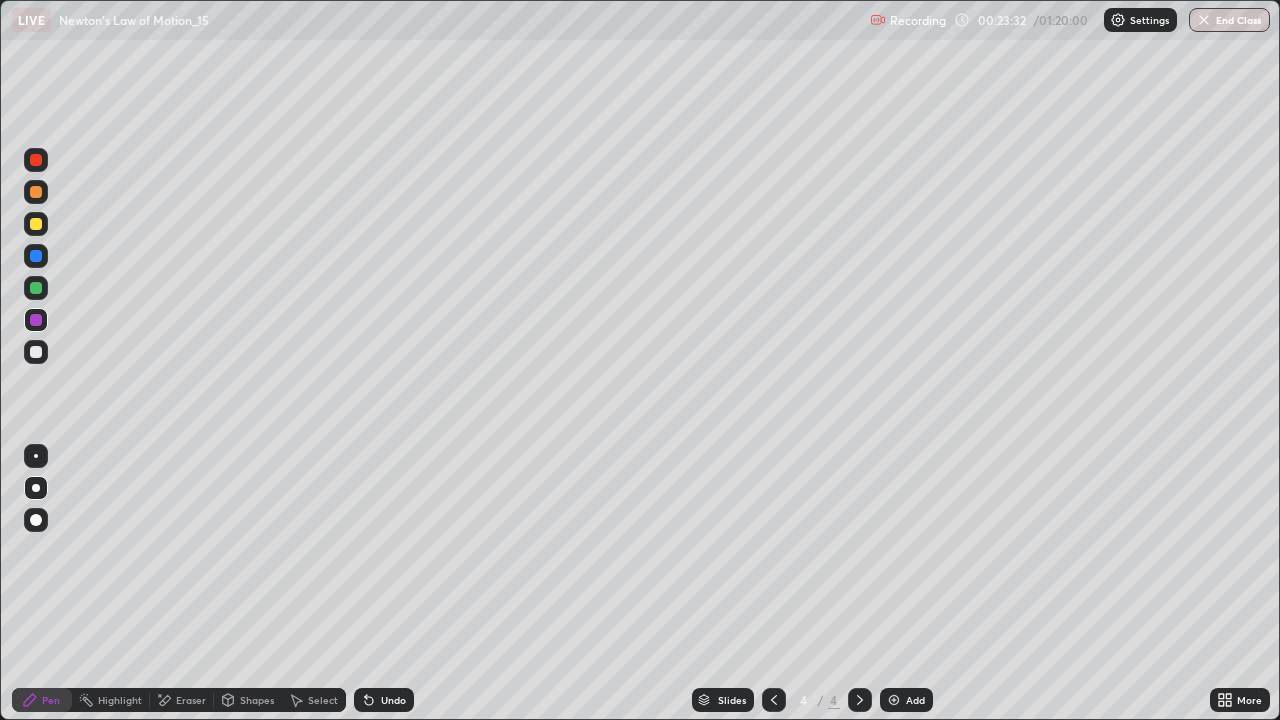 click on "Undo" at bounding box center [393, 700] 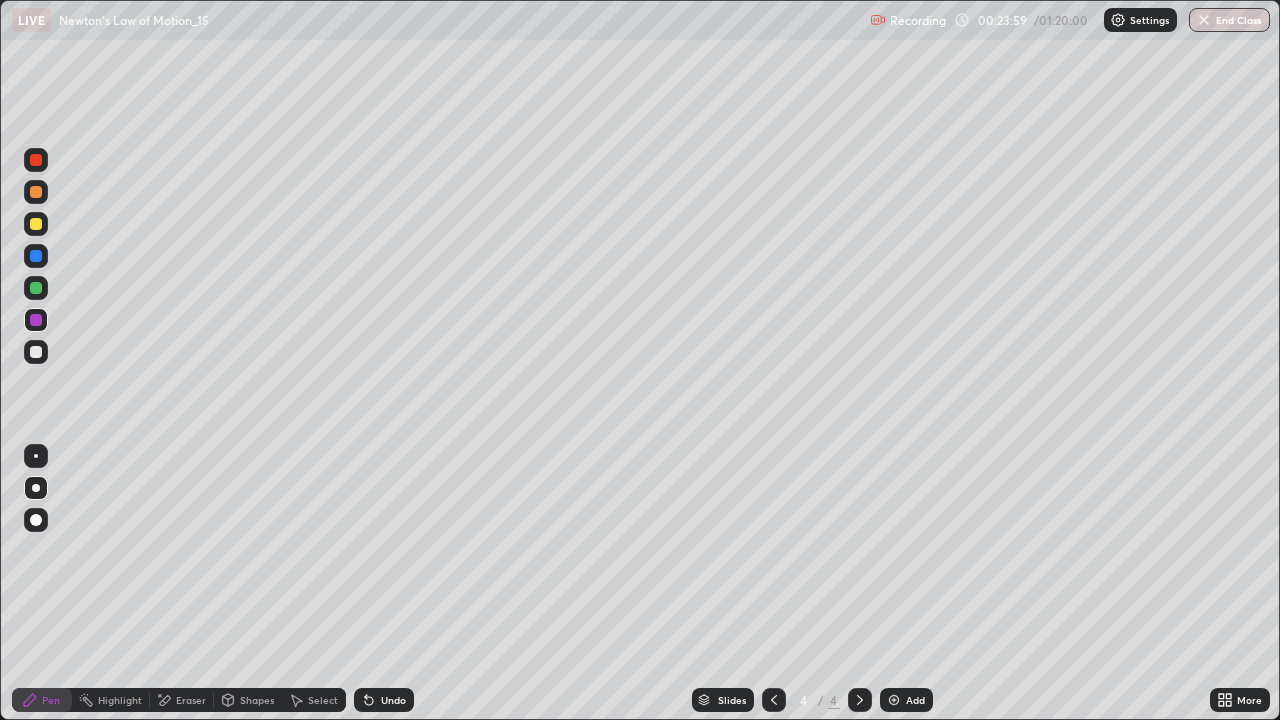click on "Undo" at bounding box center [393, 700] 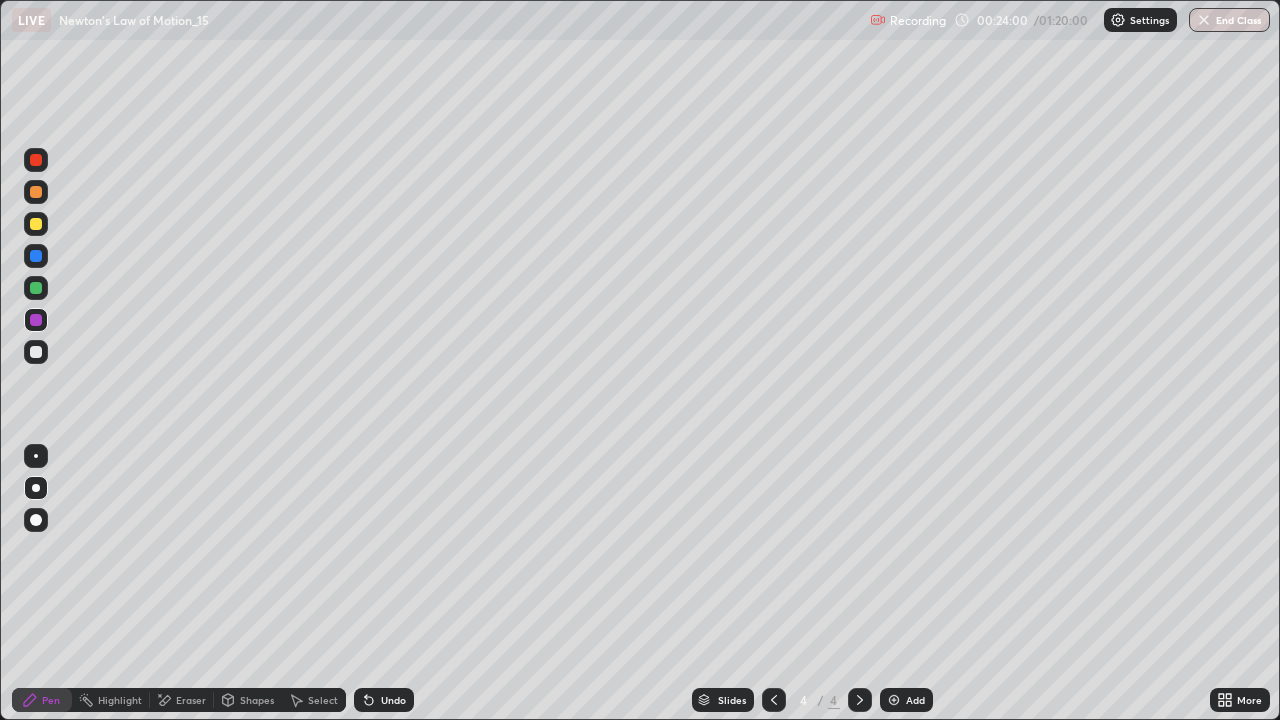 click on "Undo" at bounding box center [393, 700] 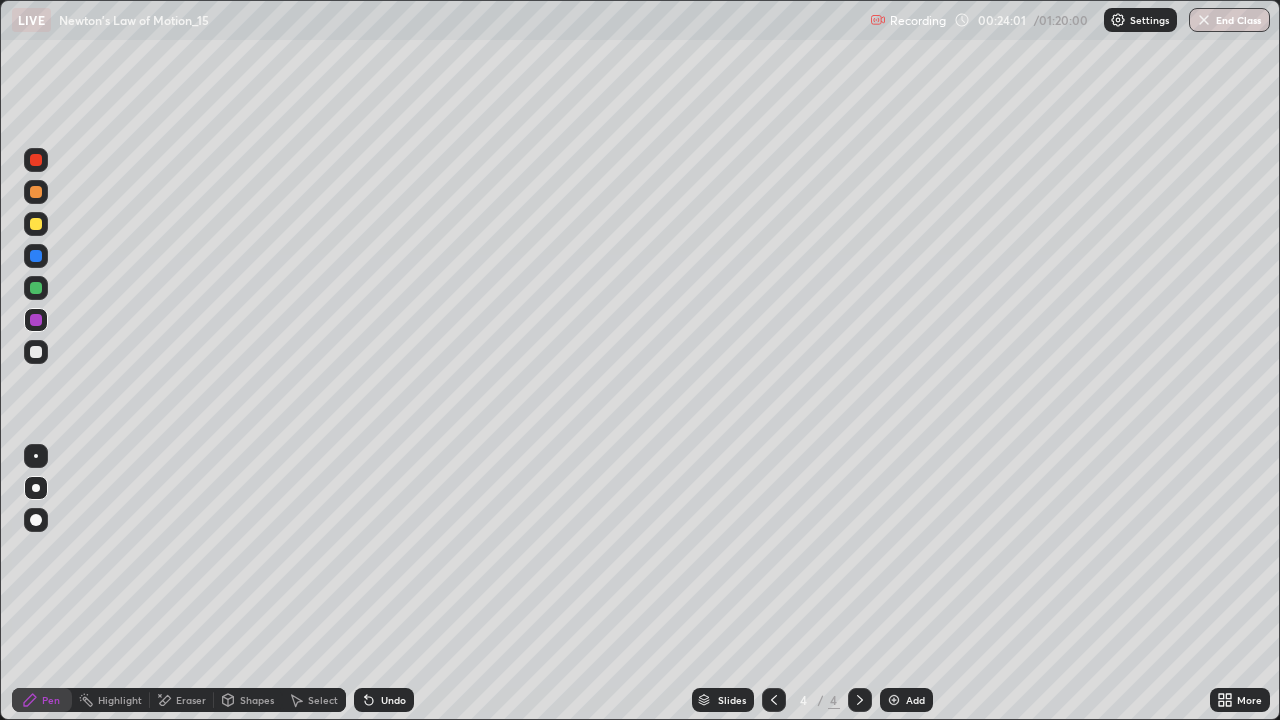 click on "Undo" at bounding box center [393, 700] 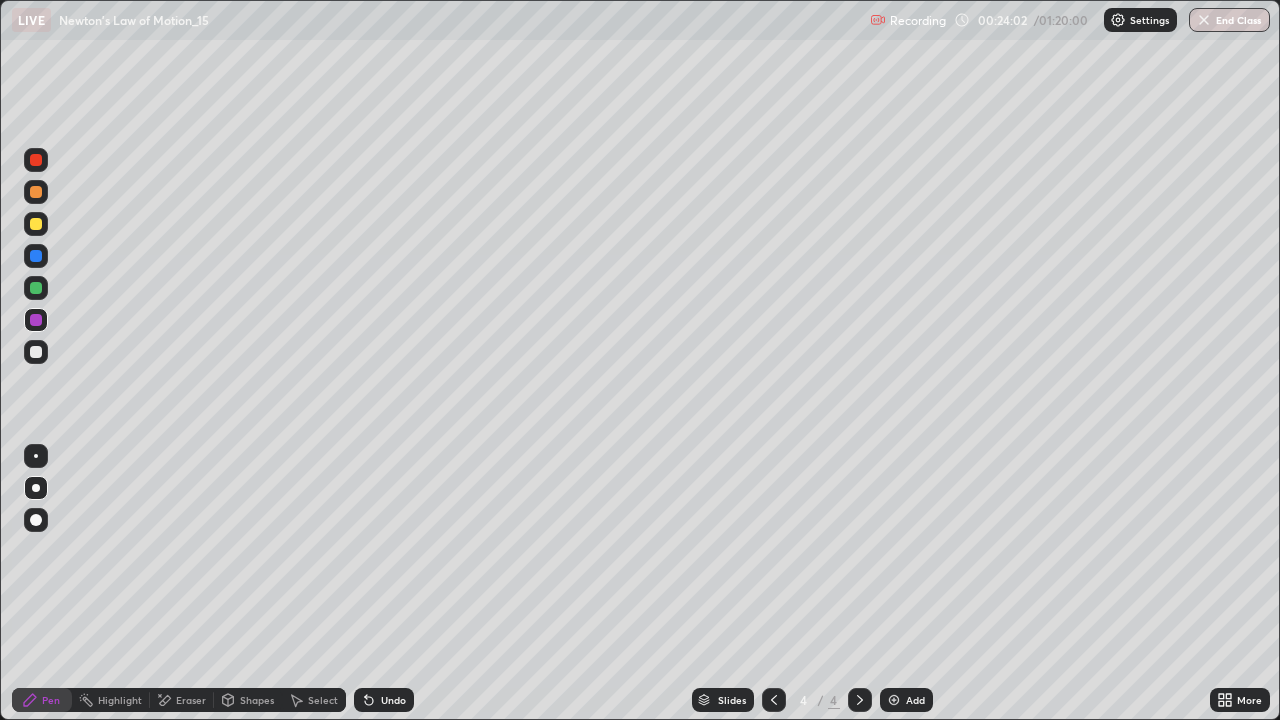 click on "Undo" at bounding box center [384, 700] 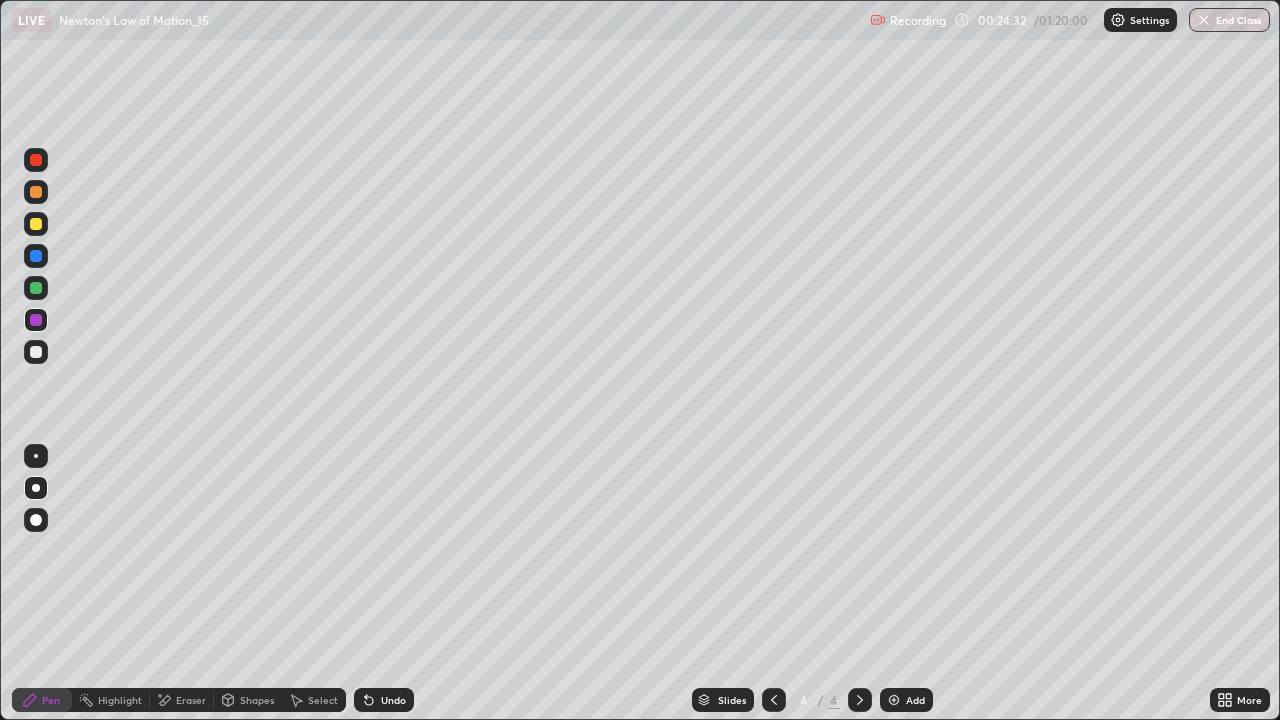 click on "Undo" at bounding box center [393, 700] 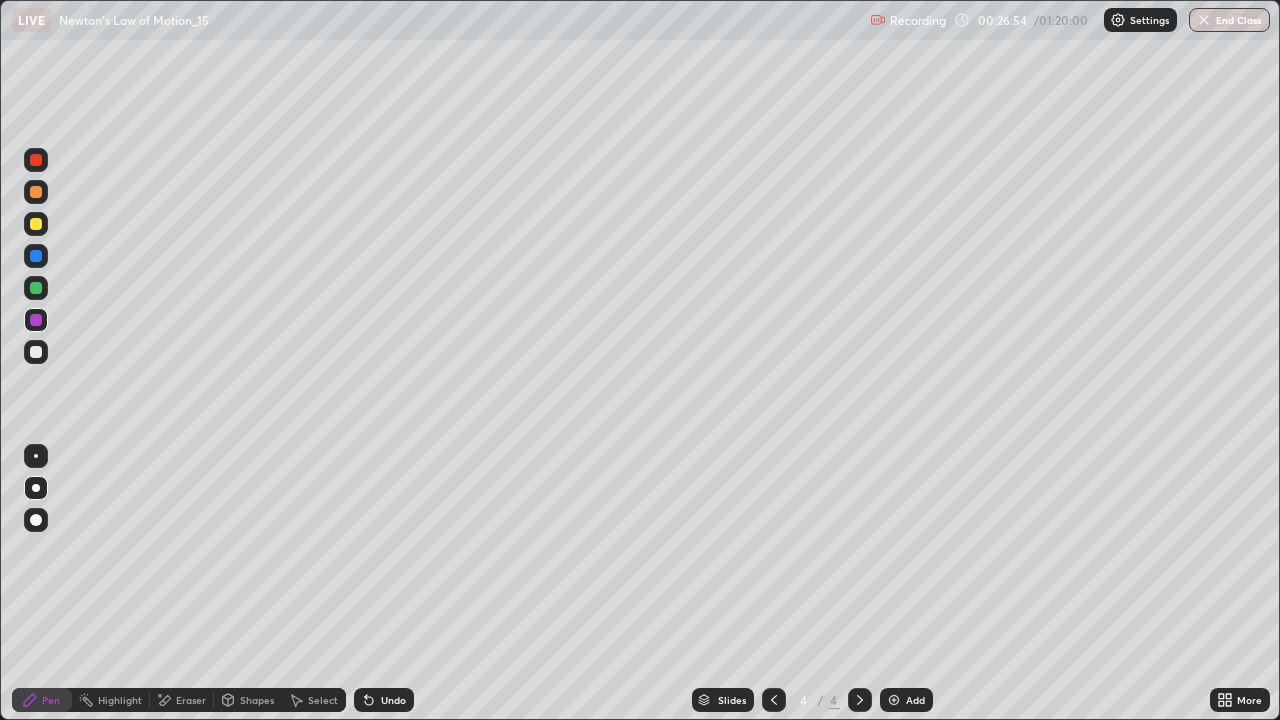 click 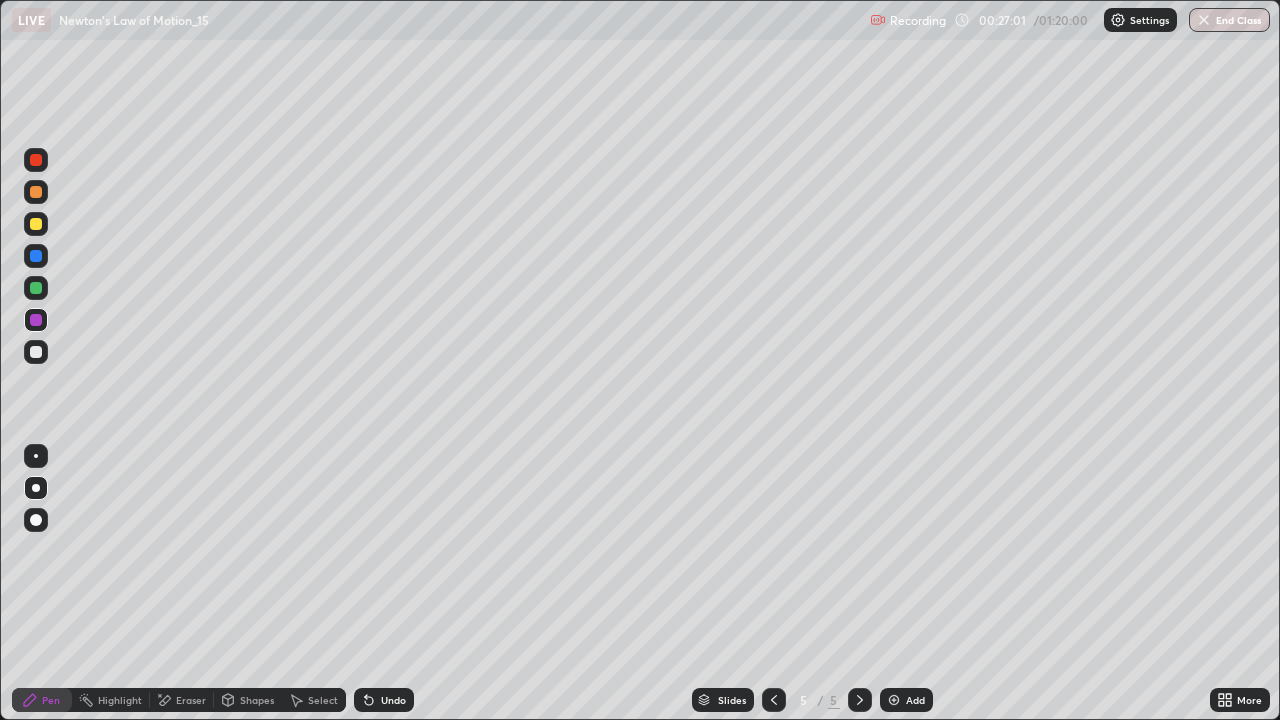 click at bounding box center (774, 700) 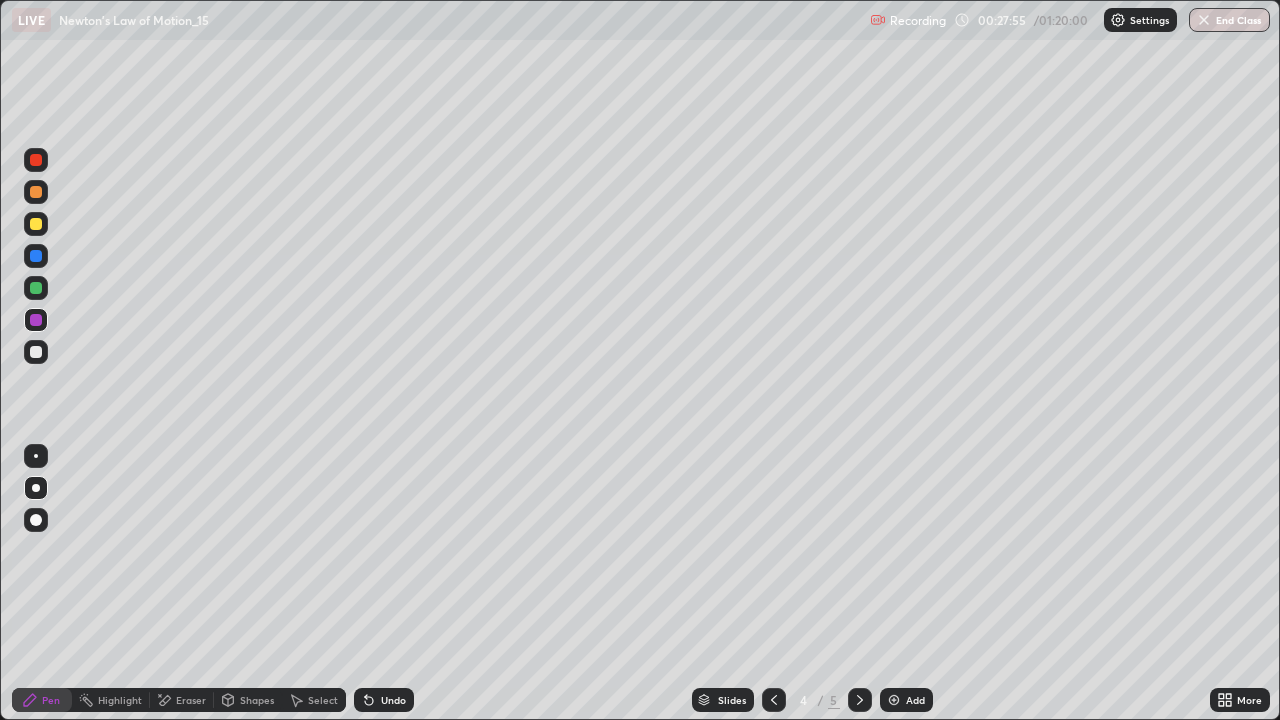 click 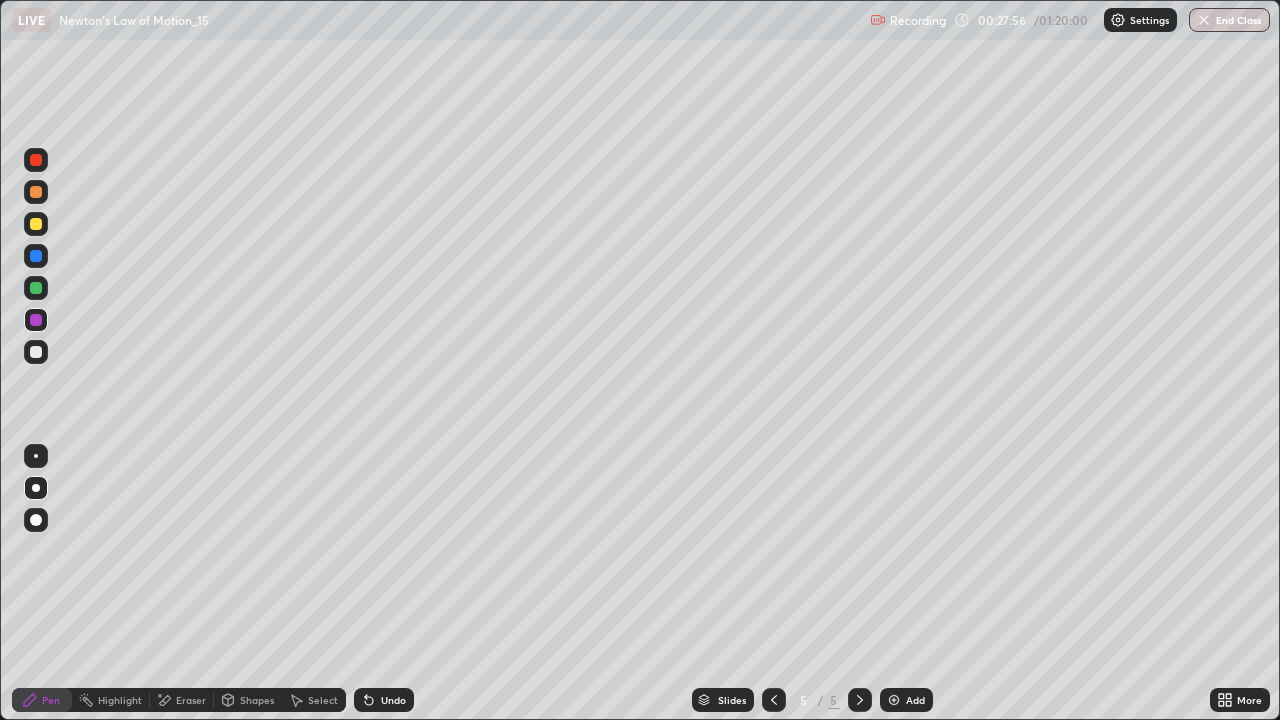 click 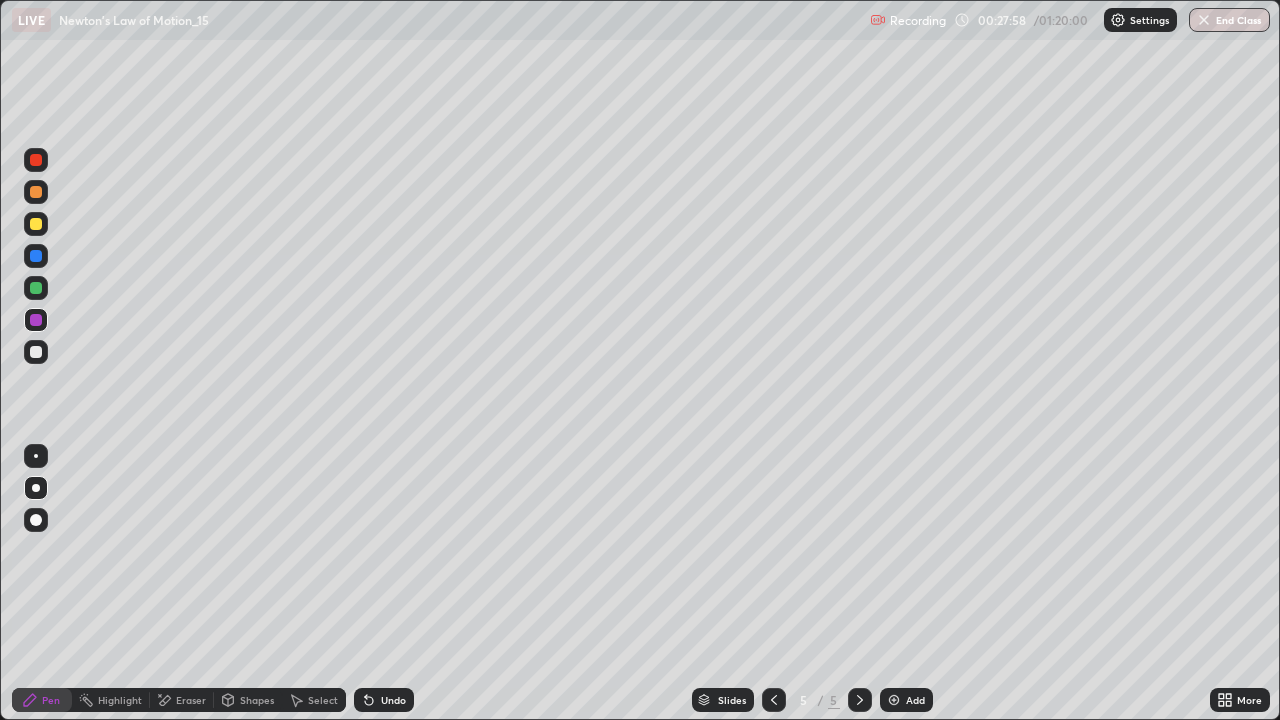 click at bounding box center (36, 352) 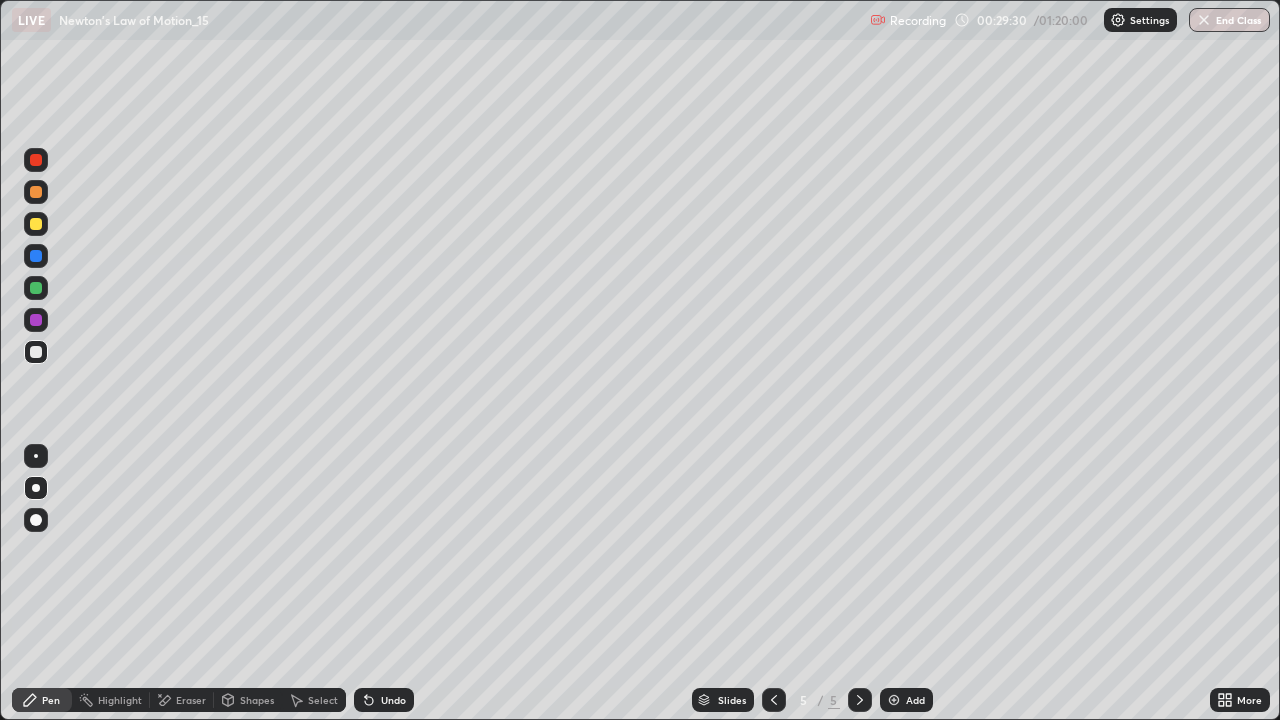 click 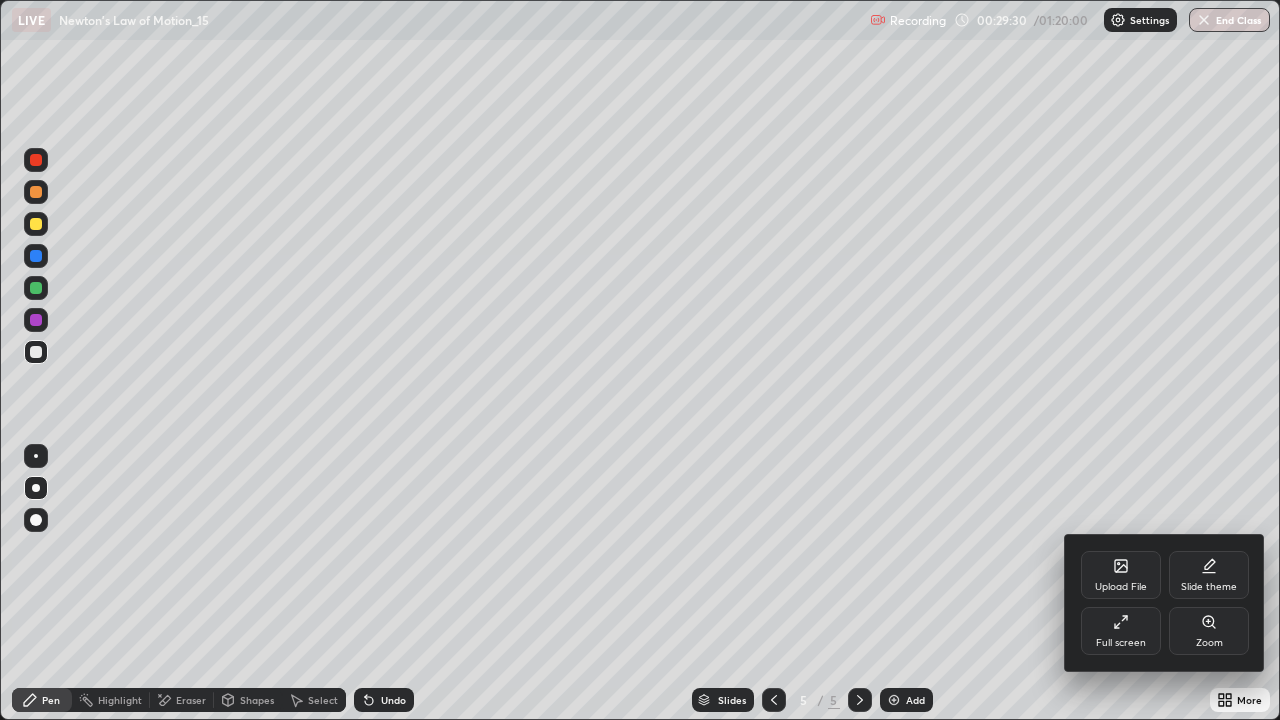 click on "Full screen" at bounding box center [1121, 643] 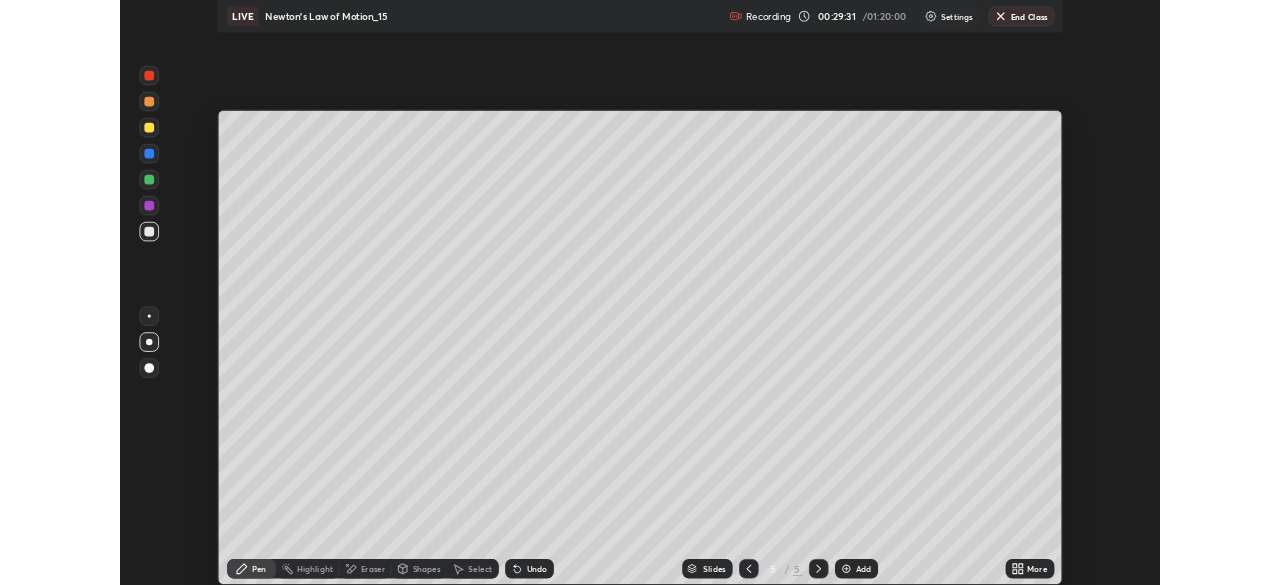 scroll, scrollTop: 585, scrollLeft: 1280, axis: both 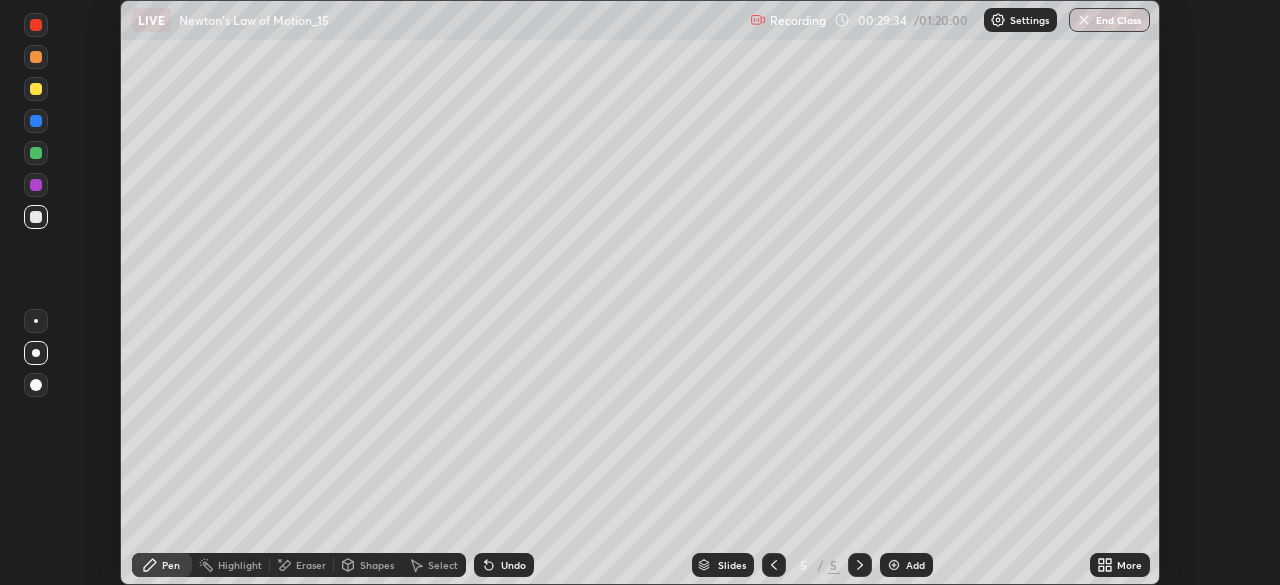 click 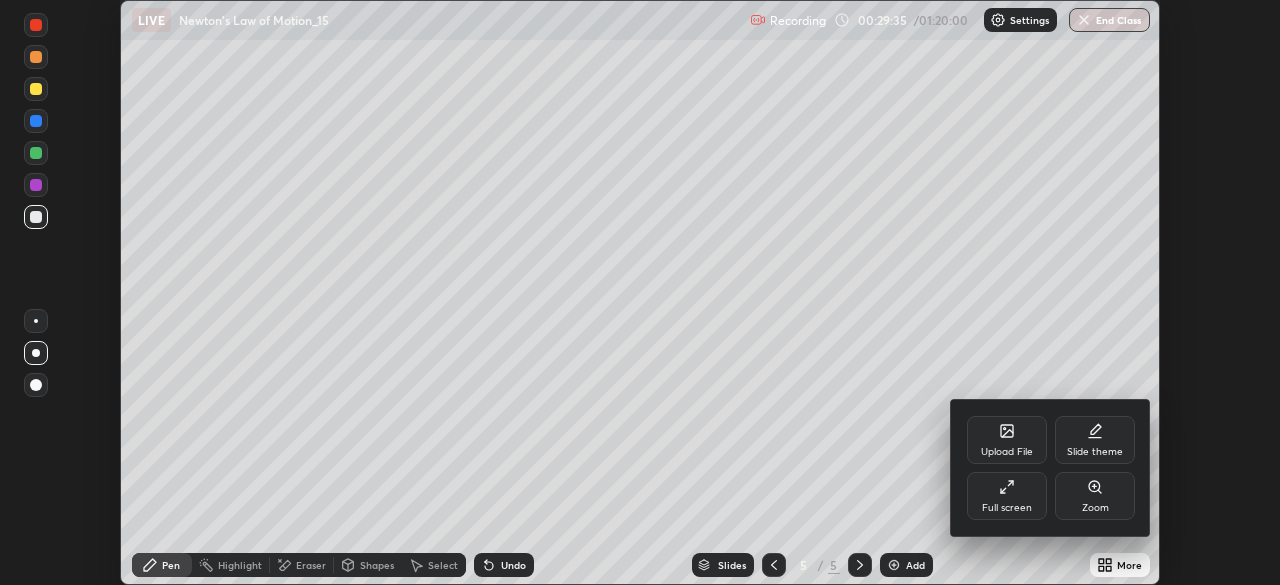 click on "Full screen" at bounding box center [1007, 496] 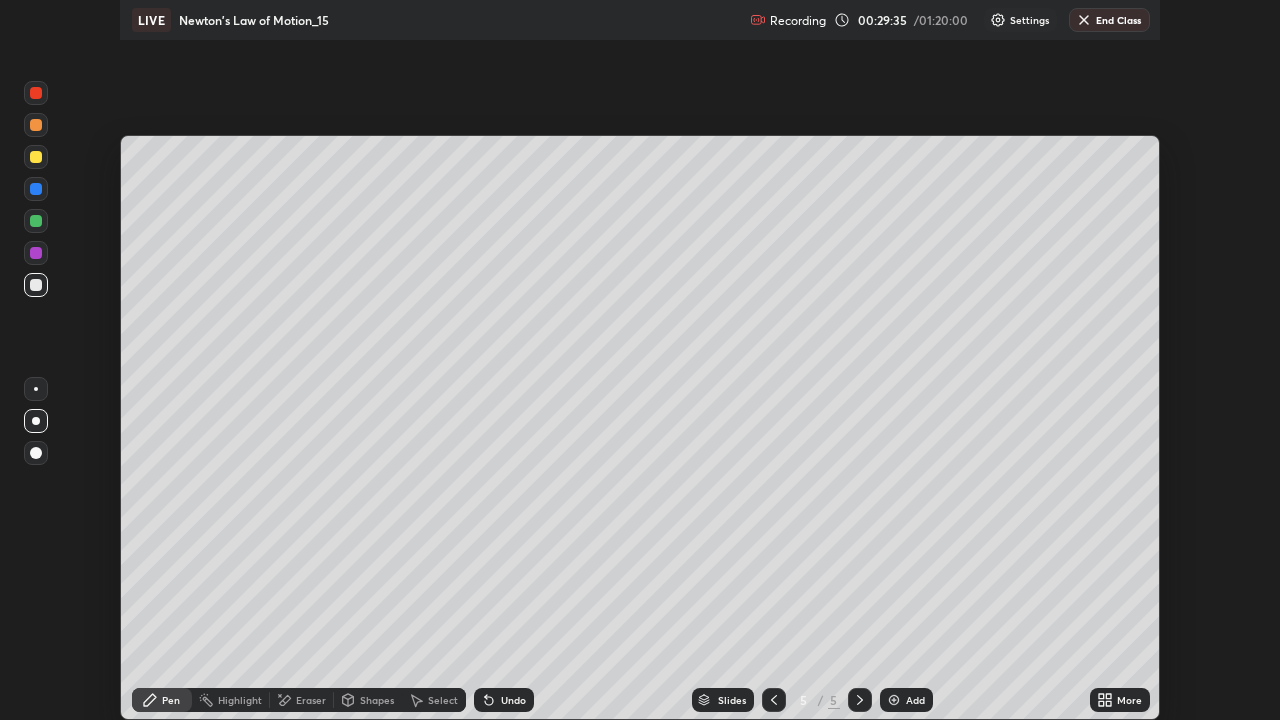 scroll, scrollTop: 99280, scrollLeft: 98720, axis: both 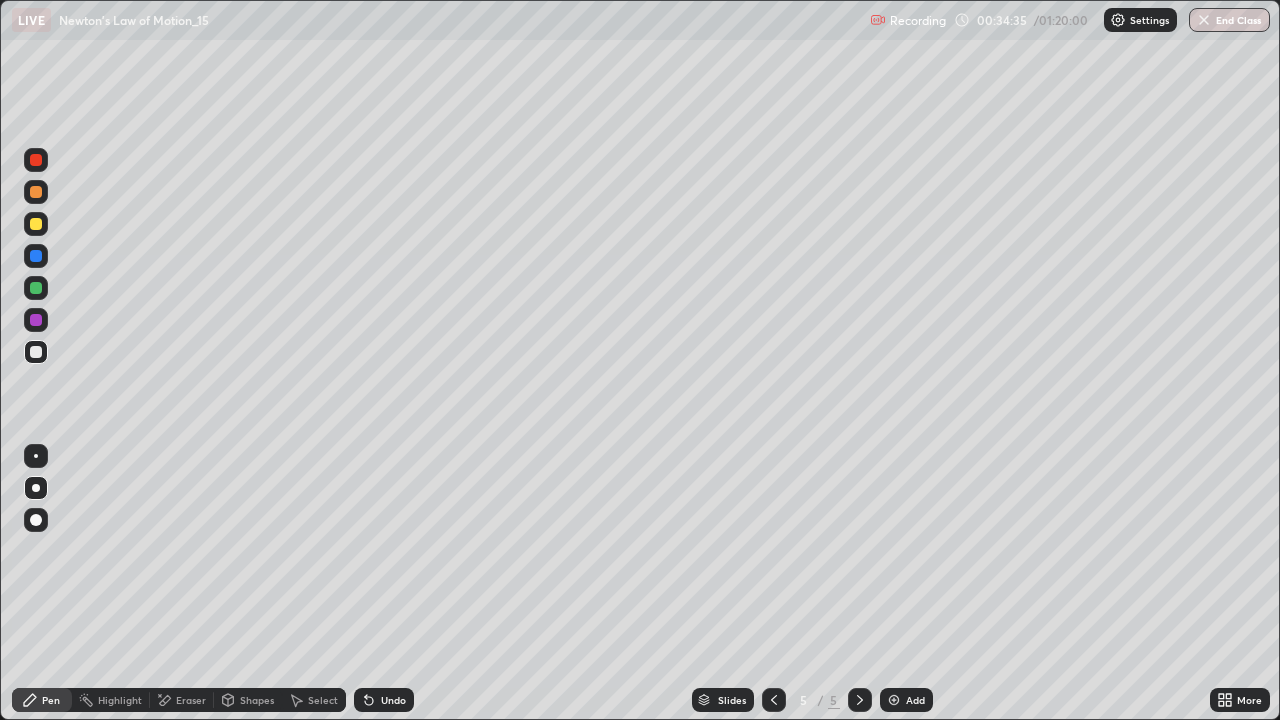 click on "Select" at bounding box center (323, 700) 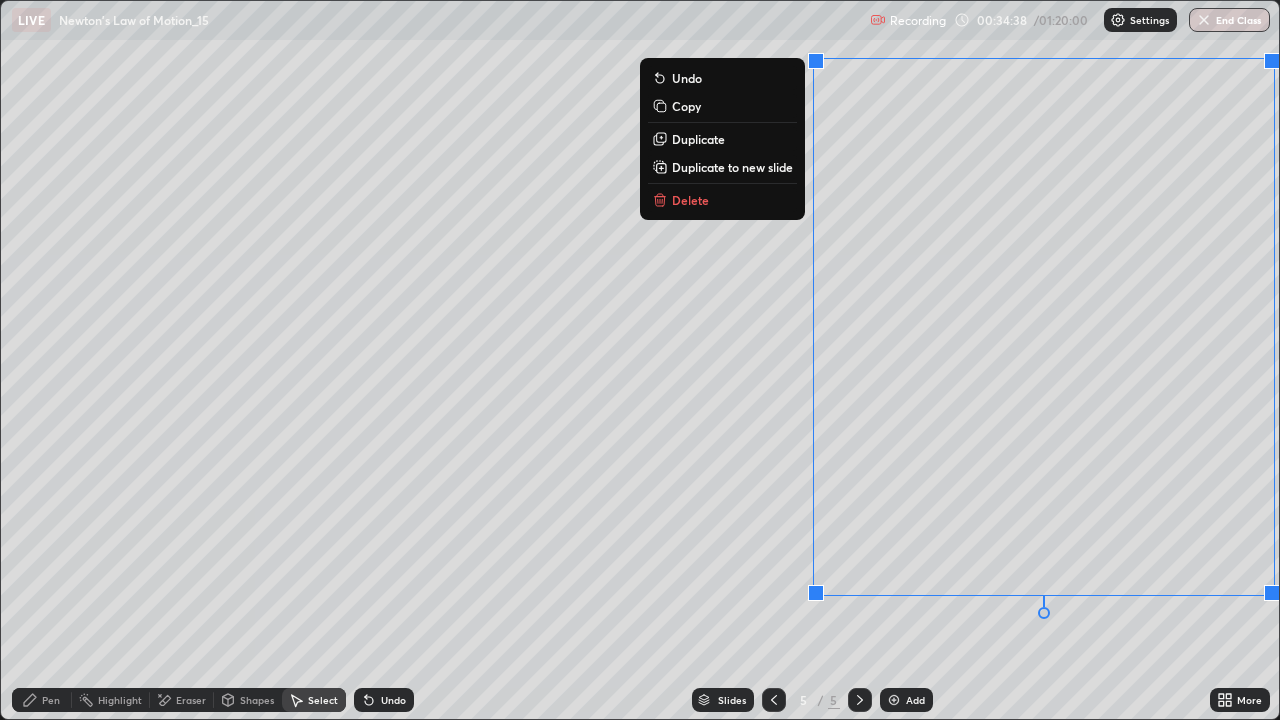 click on "Delete" at bounding box center [722, 200] 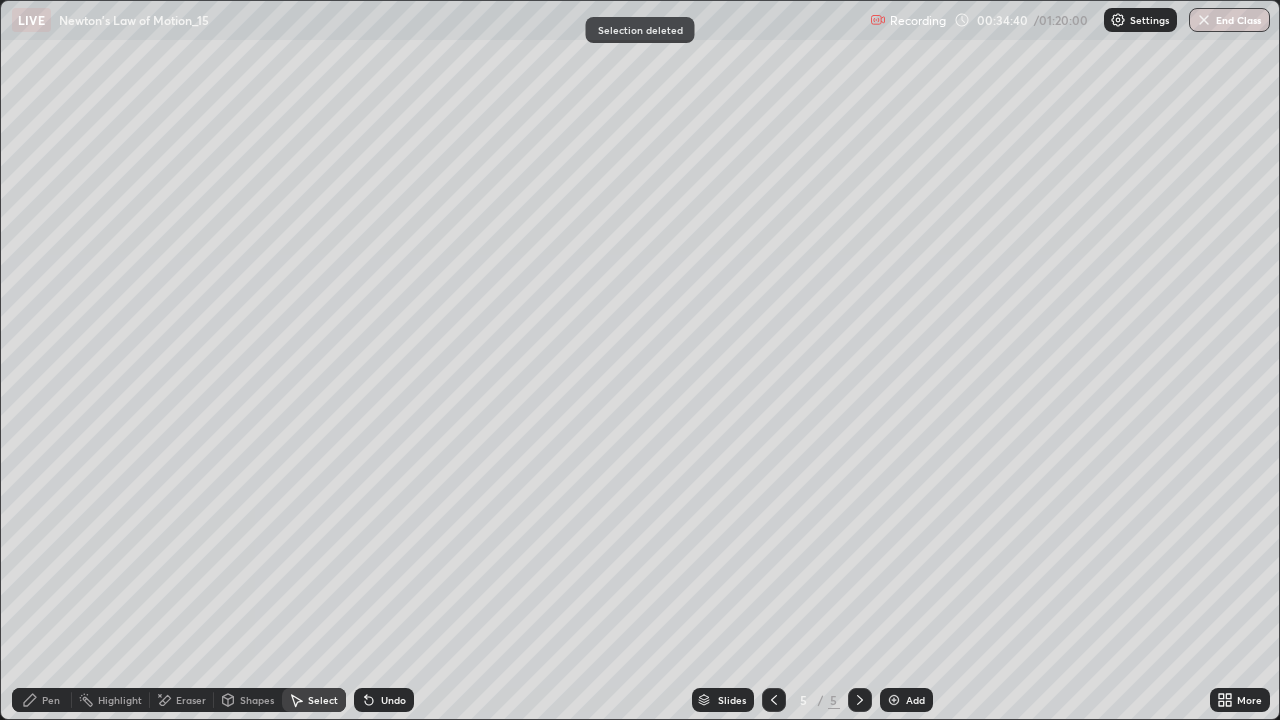 click on "Pen" at bounding box center (42, 700) 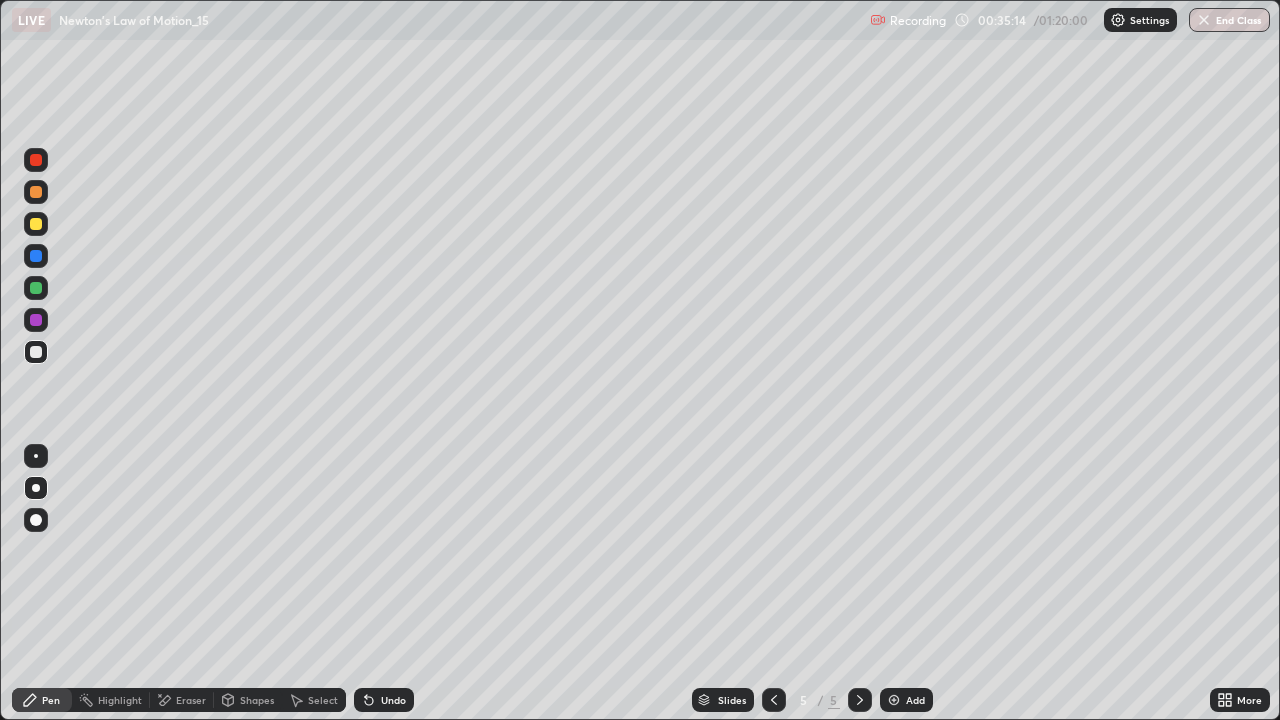 click 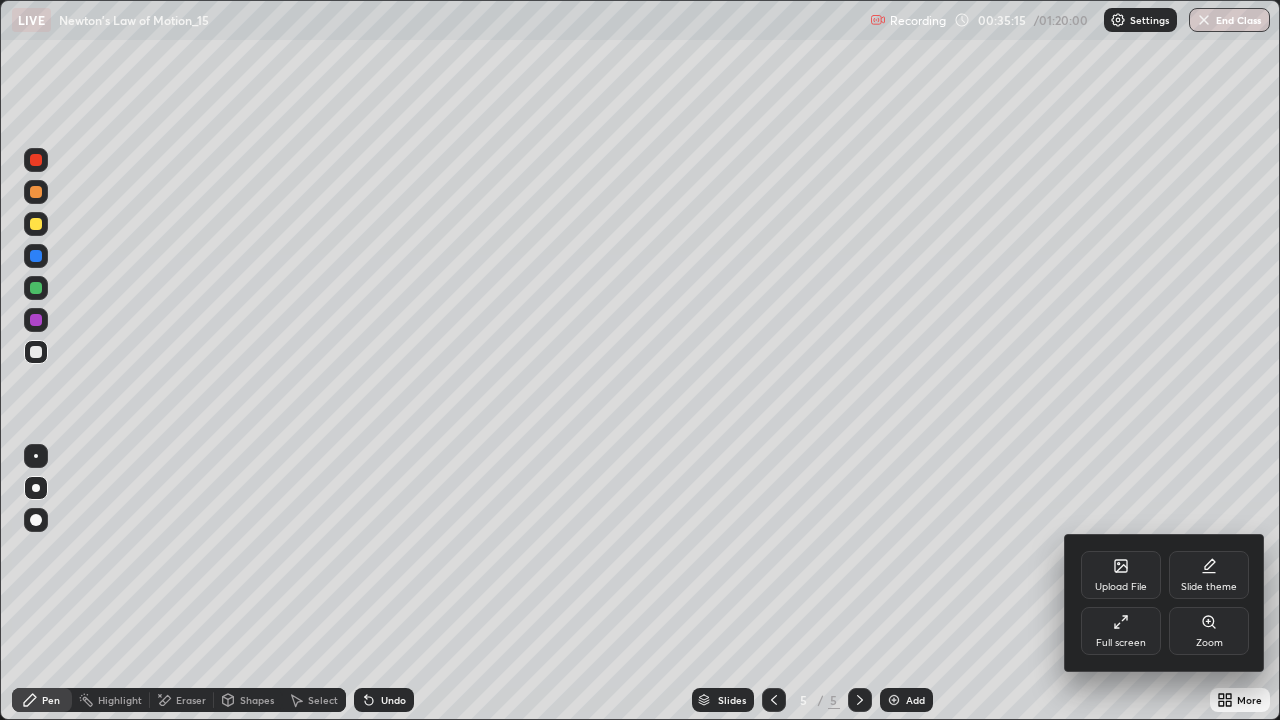 click on "Full screen" at bounding box center [1121, 643] 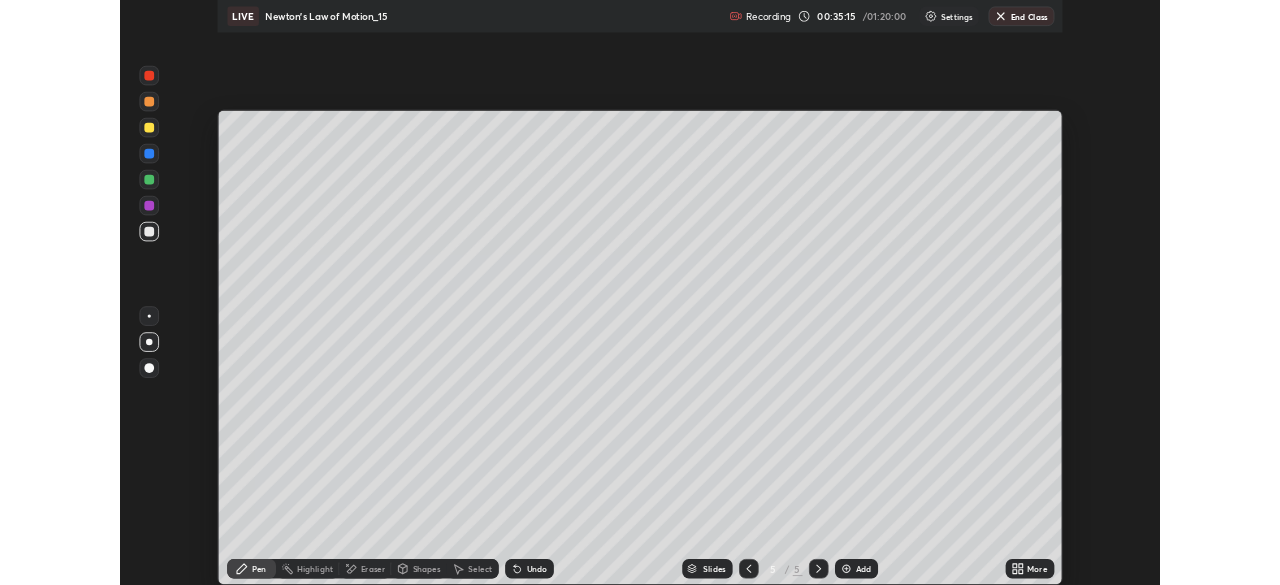 scroll, scrollTop: 585, scrollLeft: 1280, axis: both 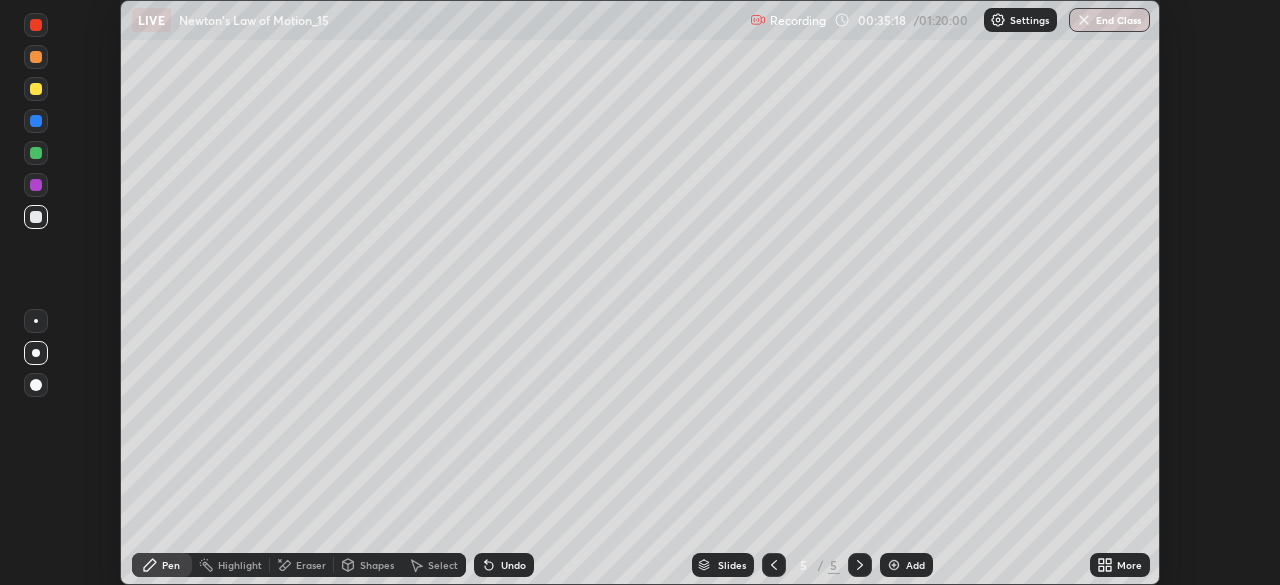click on "Slides 5 / 5 Add" at bounding box center (812, 565) 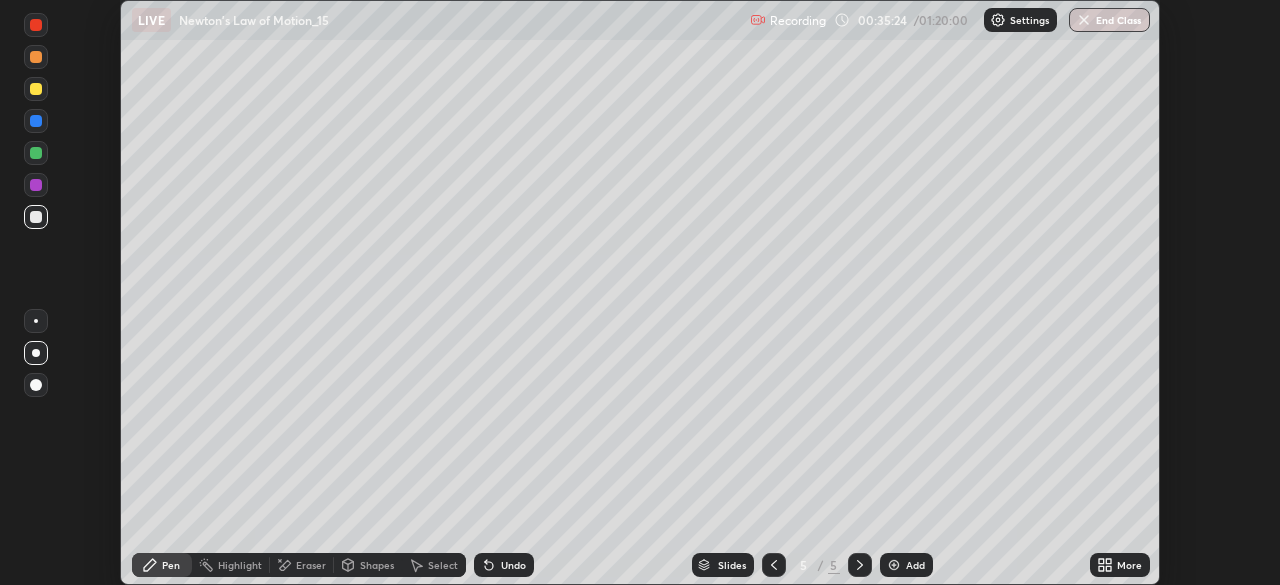 click on "Undo" at bounding box center (513, 565) 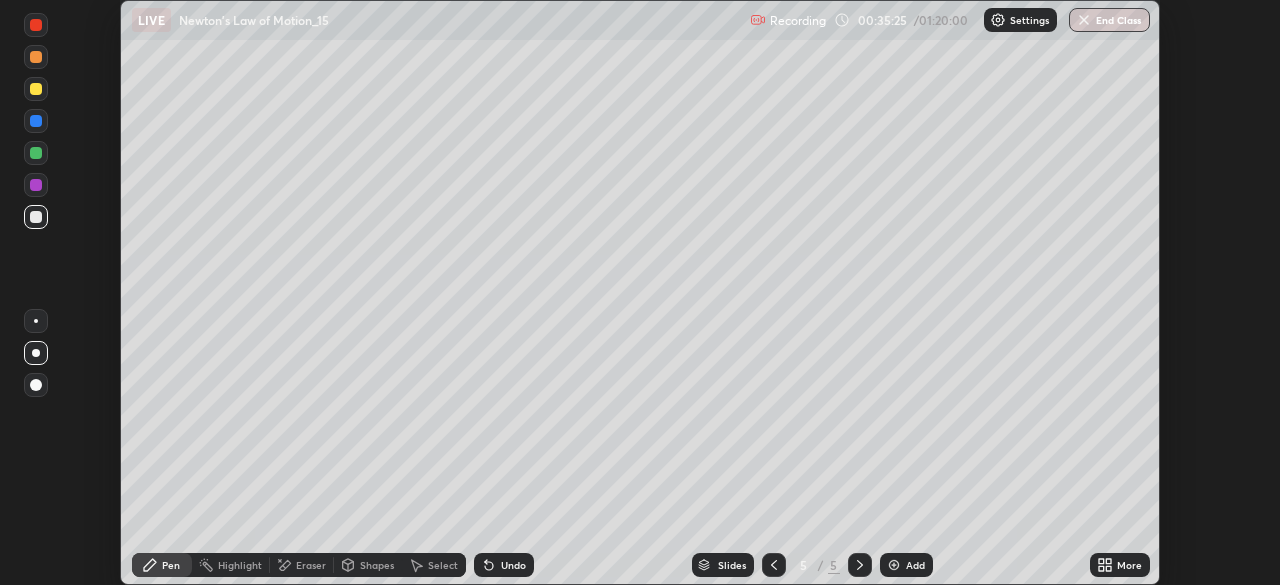 click on "Undo" at bounding box center (513, 565) 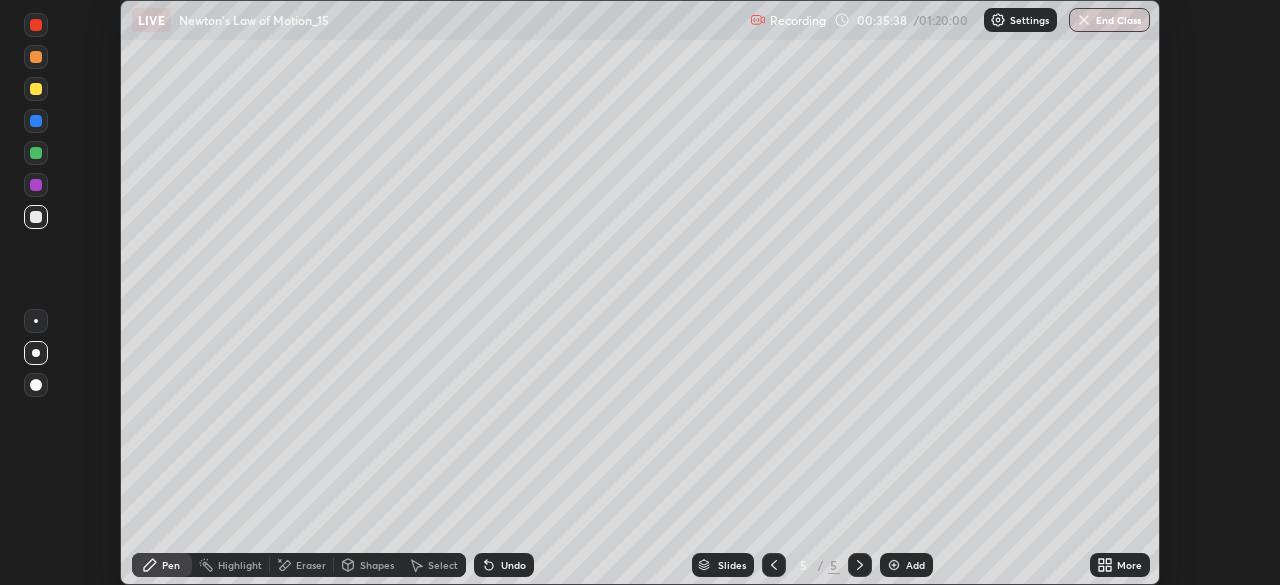 click on "More" at bounding box center [1120, 565] 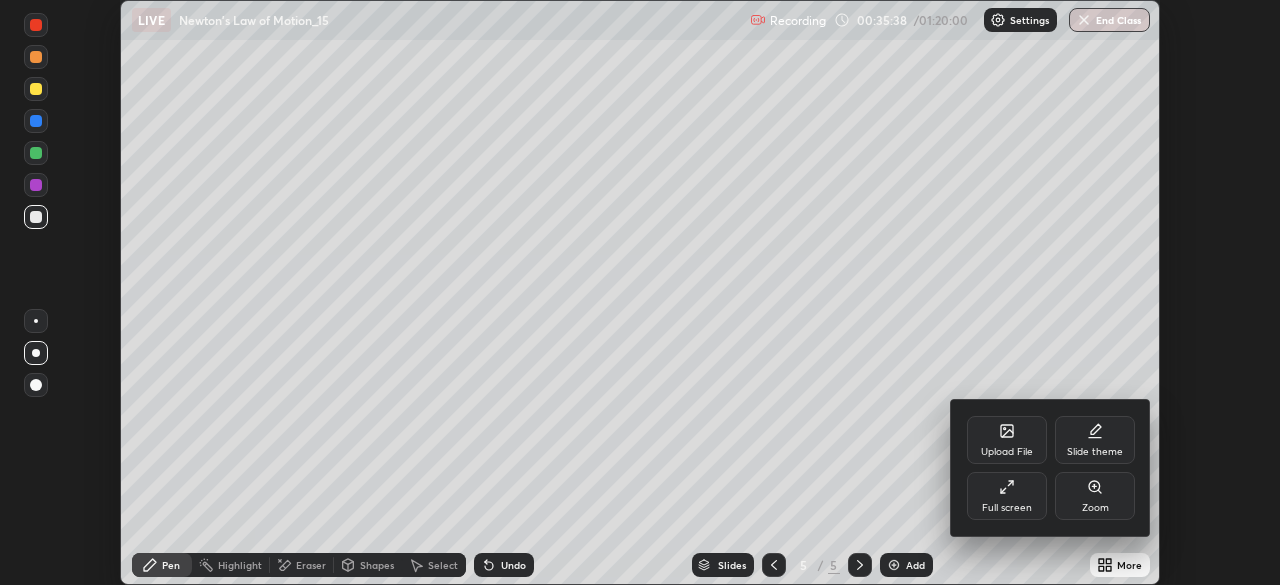 click on "Full screen" at bounding box center (1007, 508) 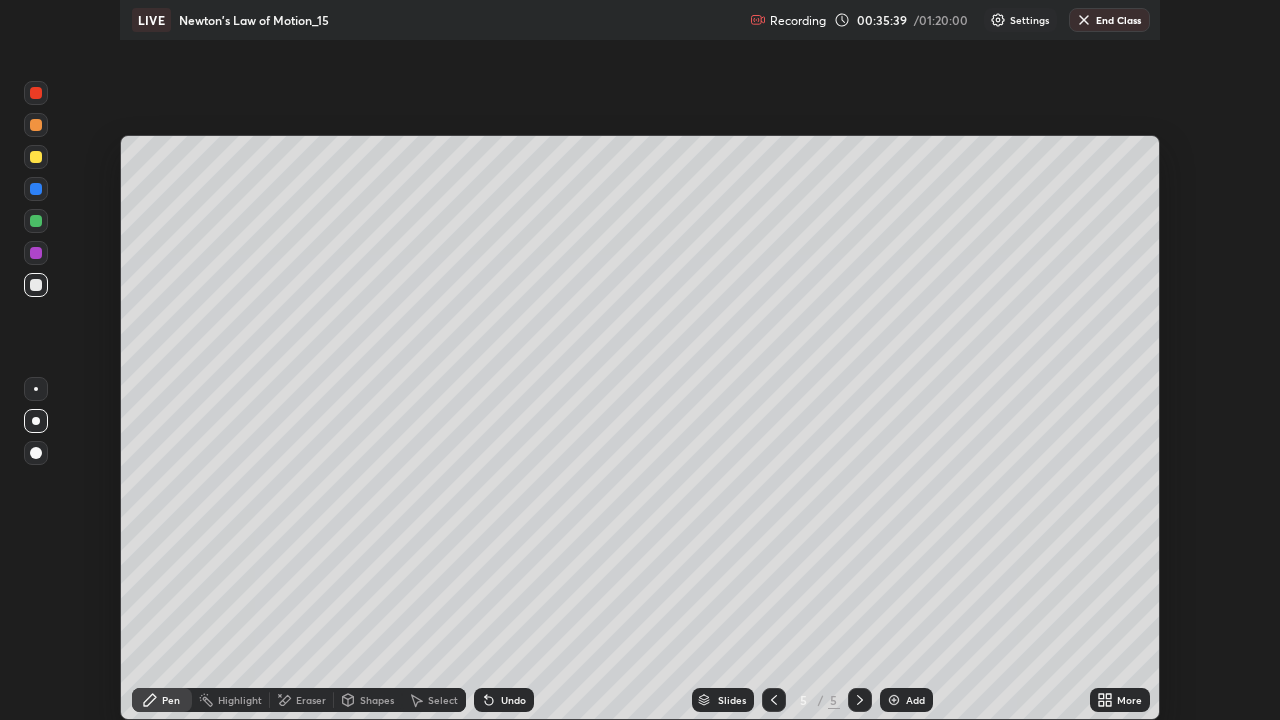 scroll, scrollTop: 99280, scrollLeft: 98720, axis: both 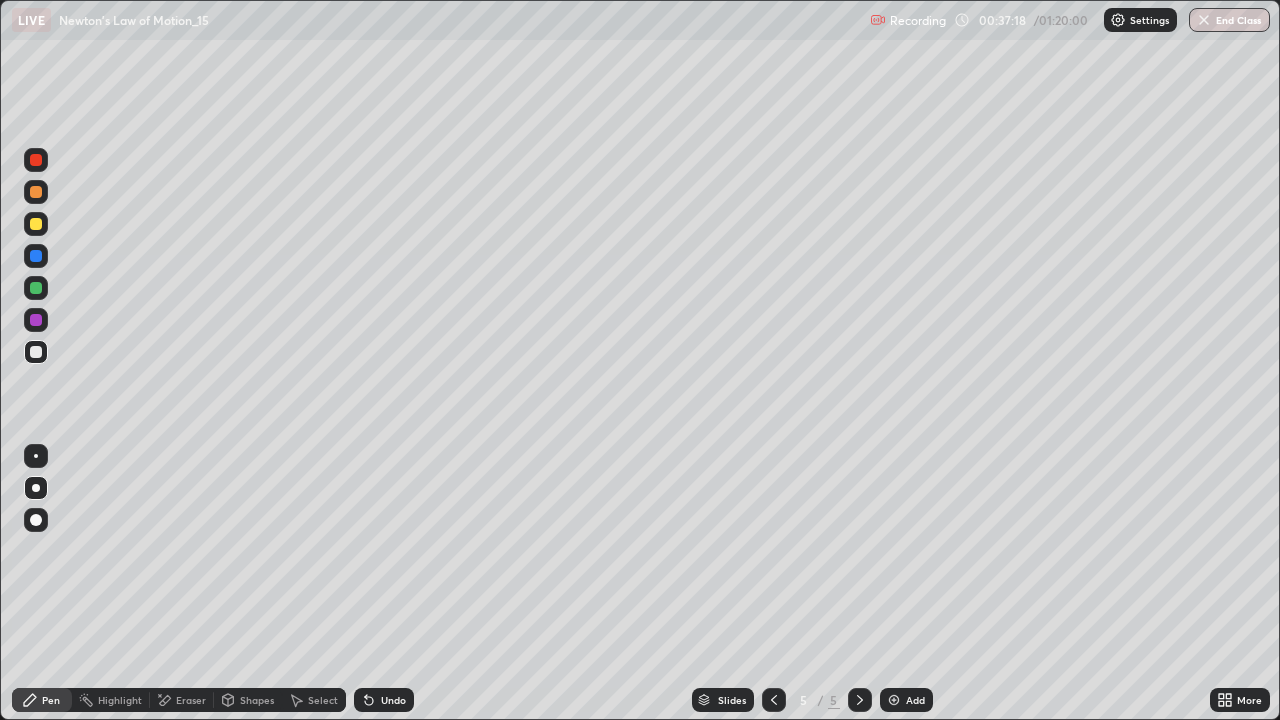 click on "Select" at bounding box center (323, 700) 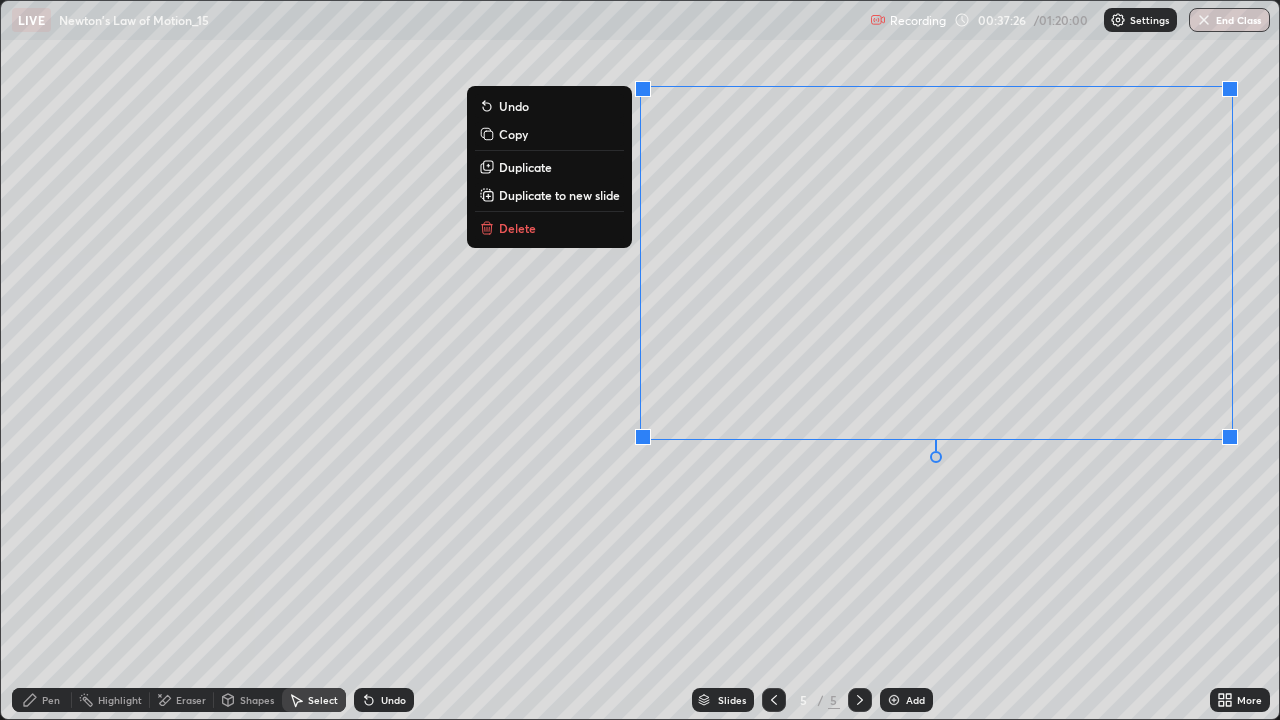click on "Duplicate to new slide" at bounding box center [559, 195] 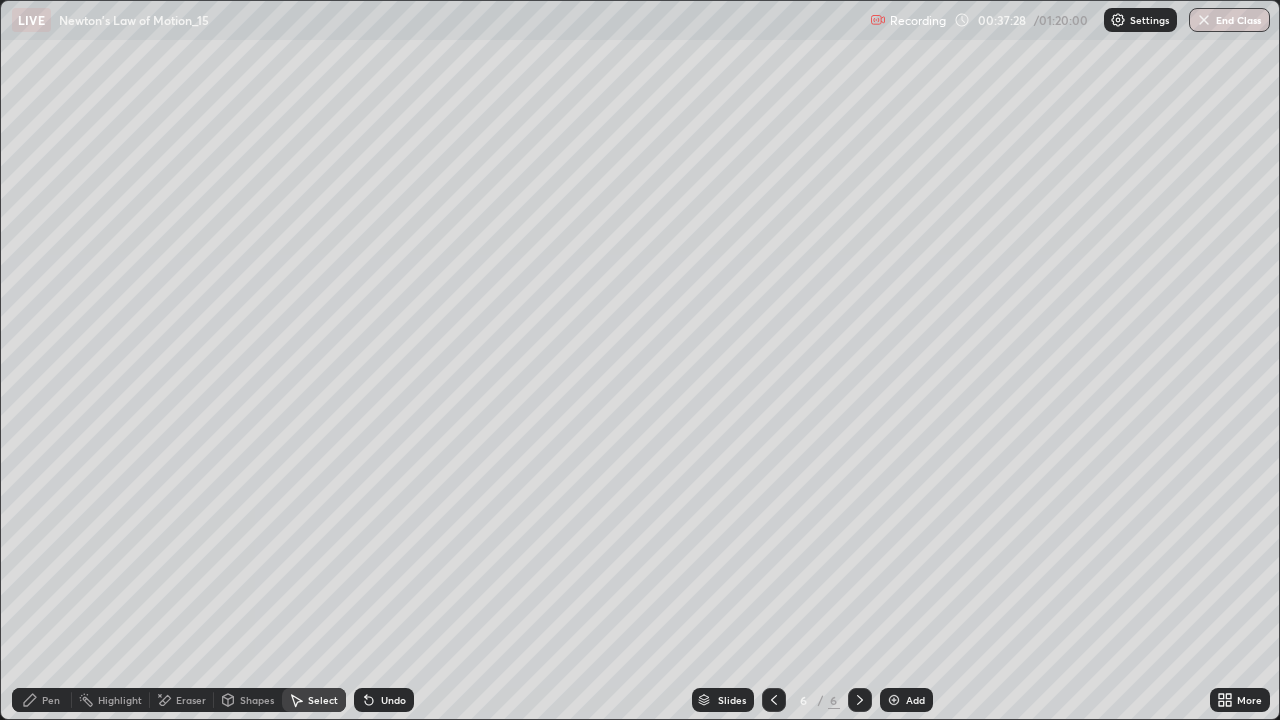click on "Pen" at bounding box center (42, 700) 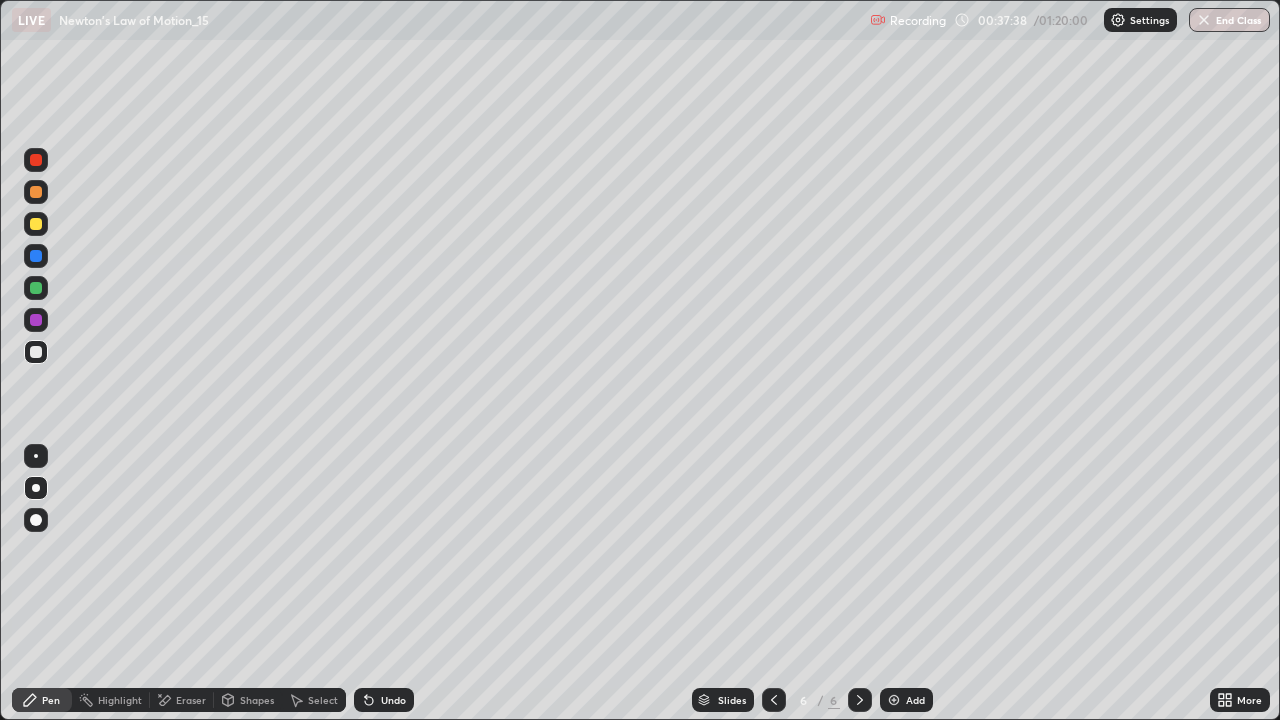 click 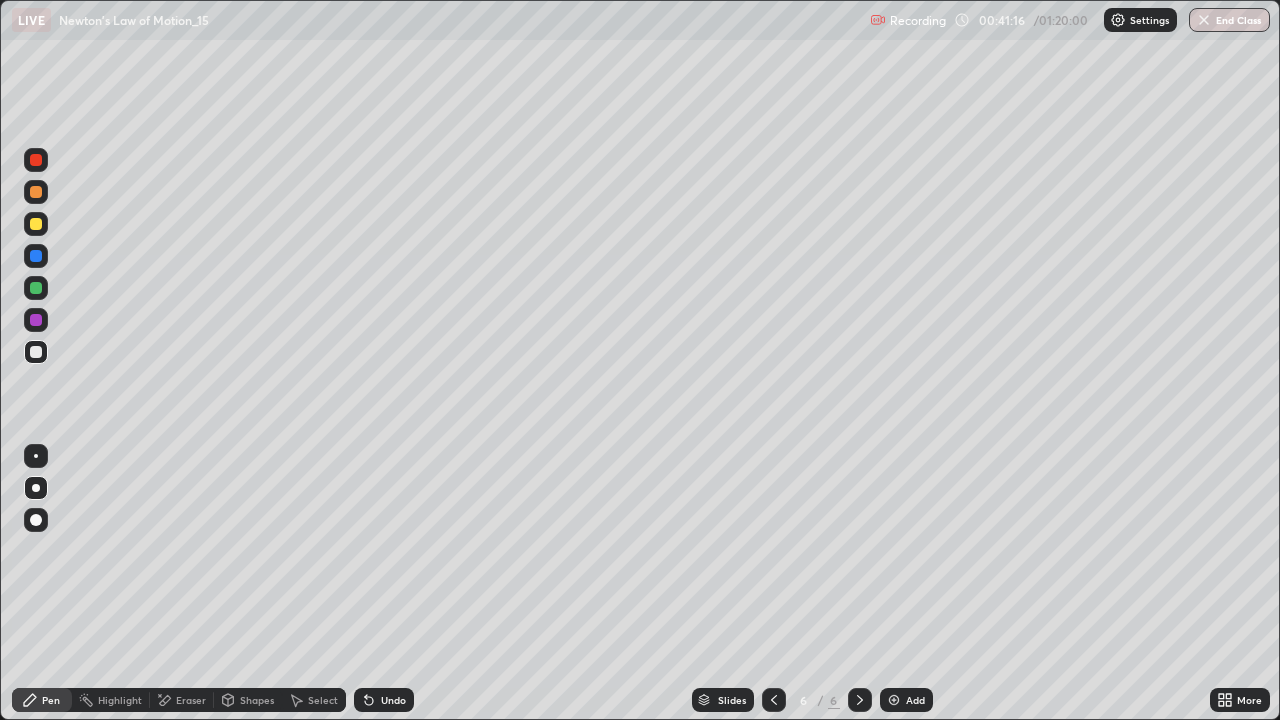 click 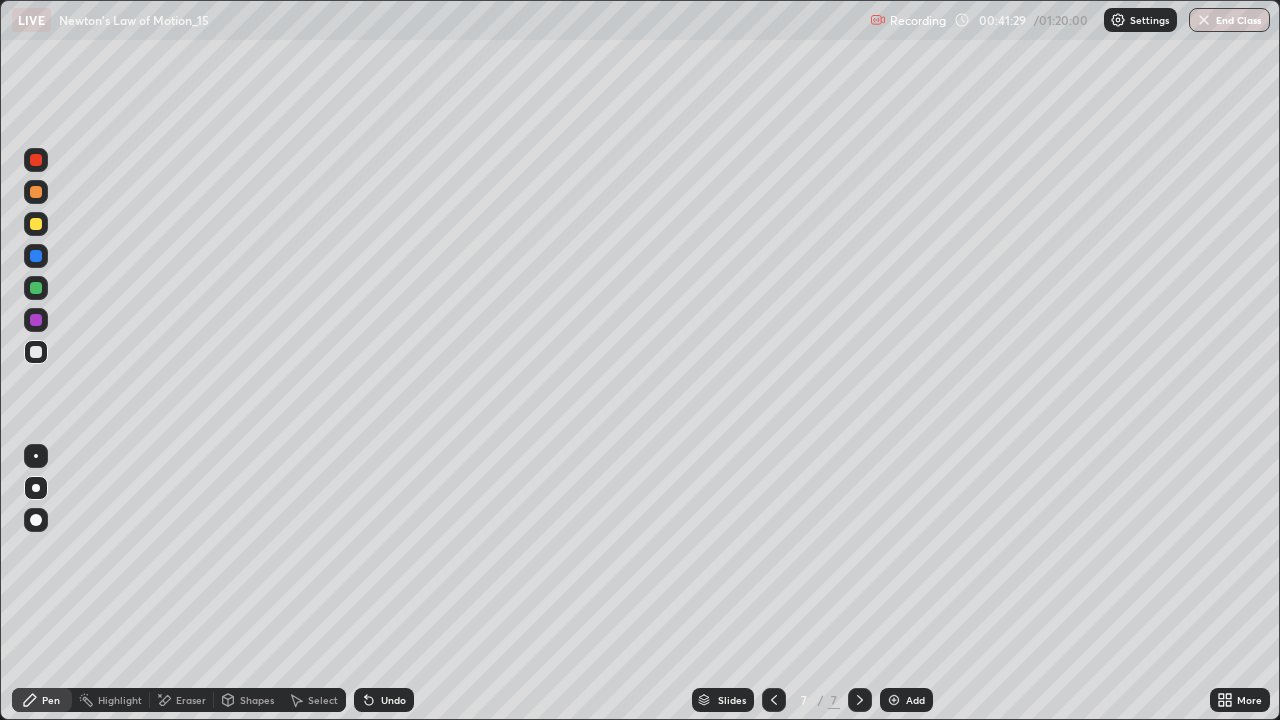 click on "Undo" at bounding box center [393, 700] 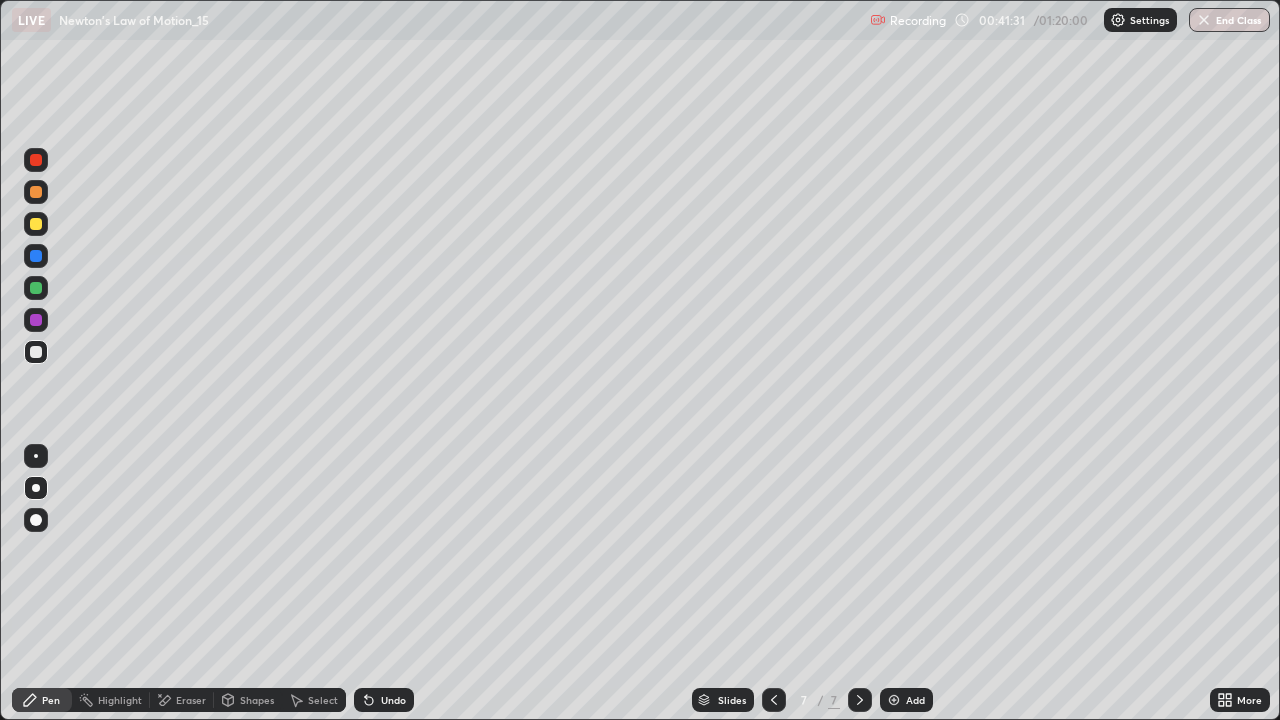 click on "Undo" at bounding box center (393, 700) 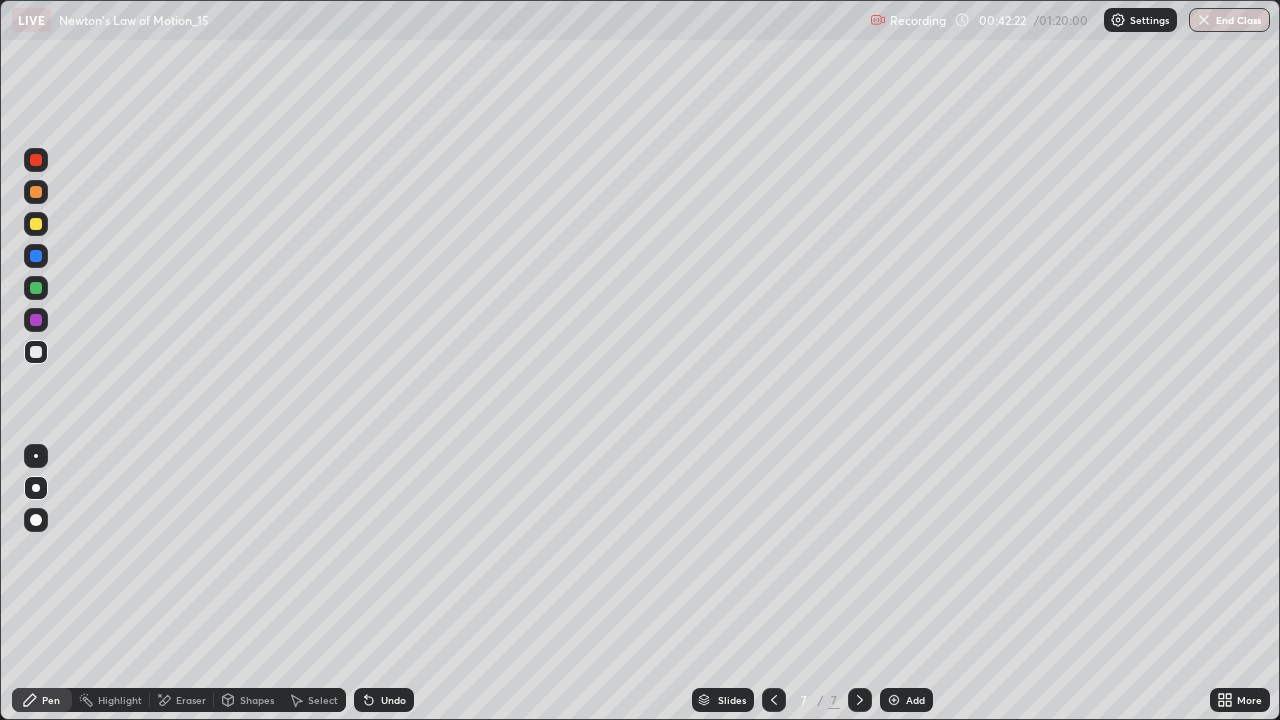 click 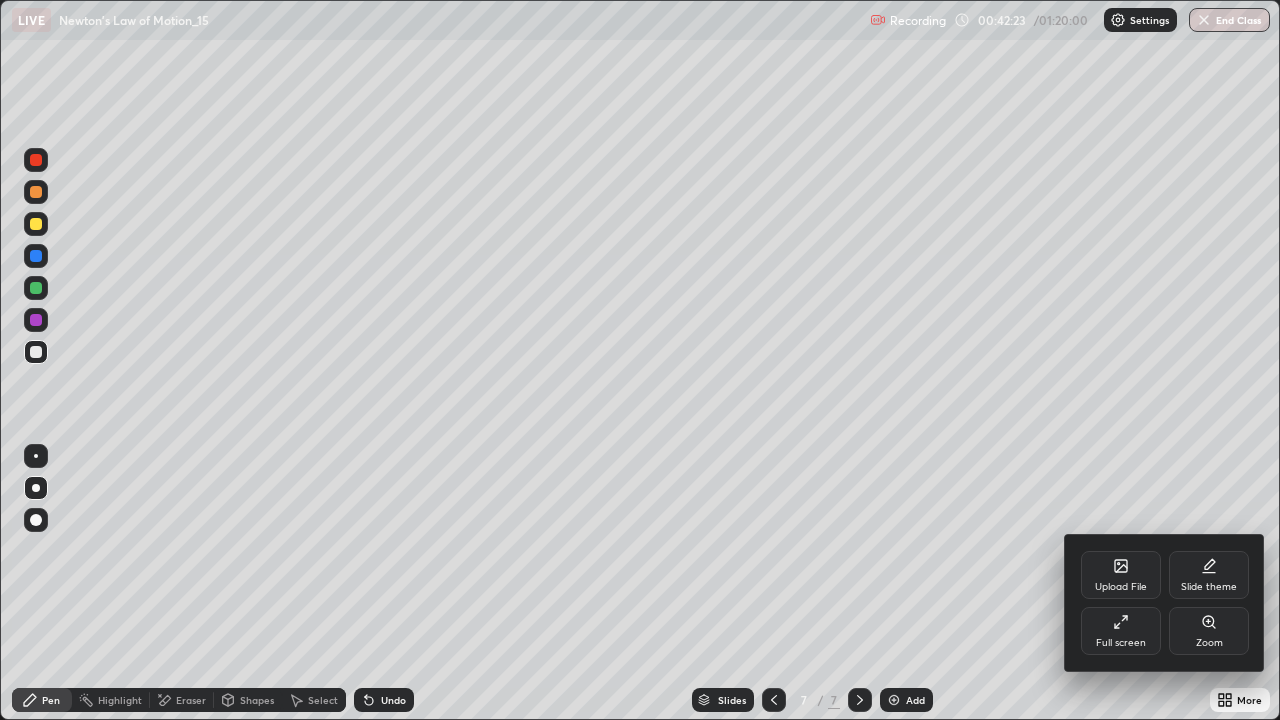 click on "Full screen" at bounding box center (1121, 643) 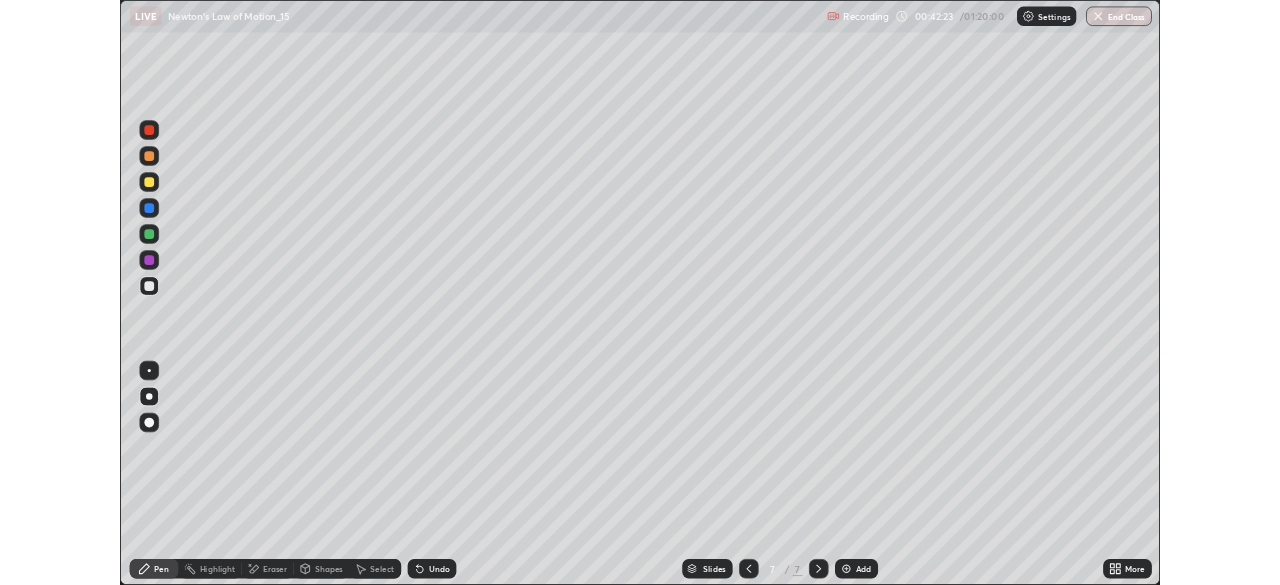 scroll, scrollTop: 585, scrollLeft: 1280, axis: both 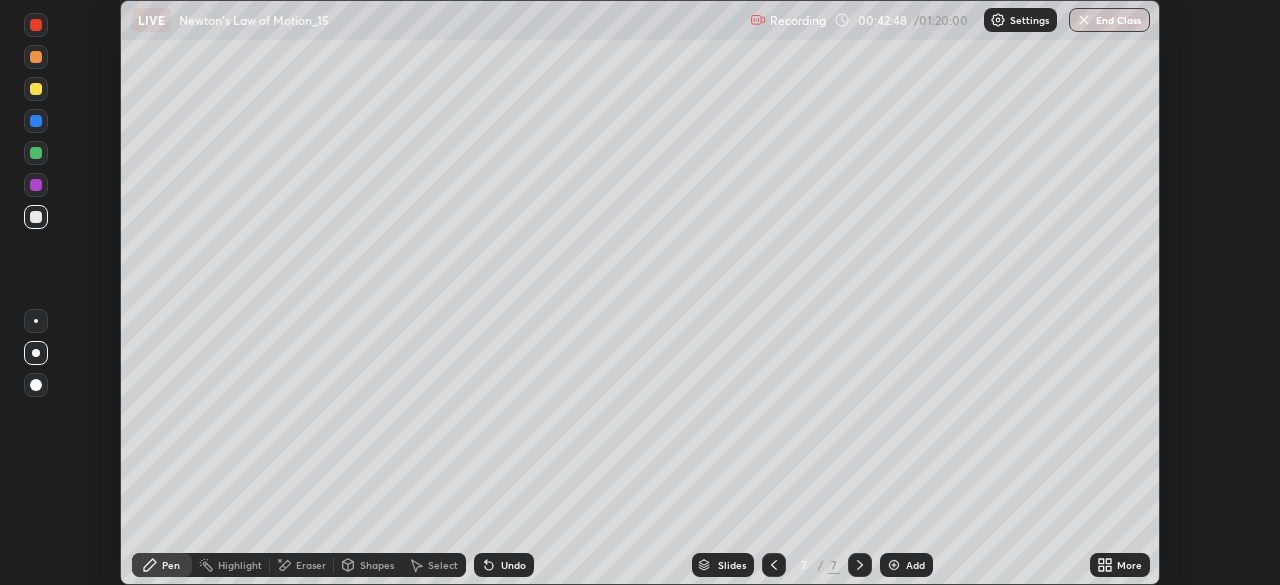 click 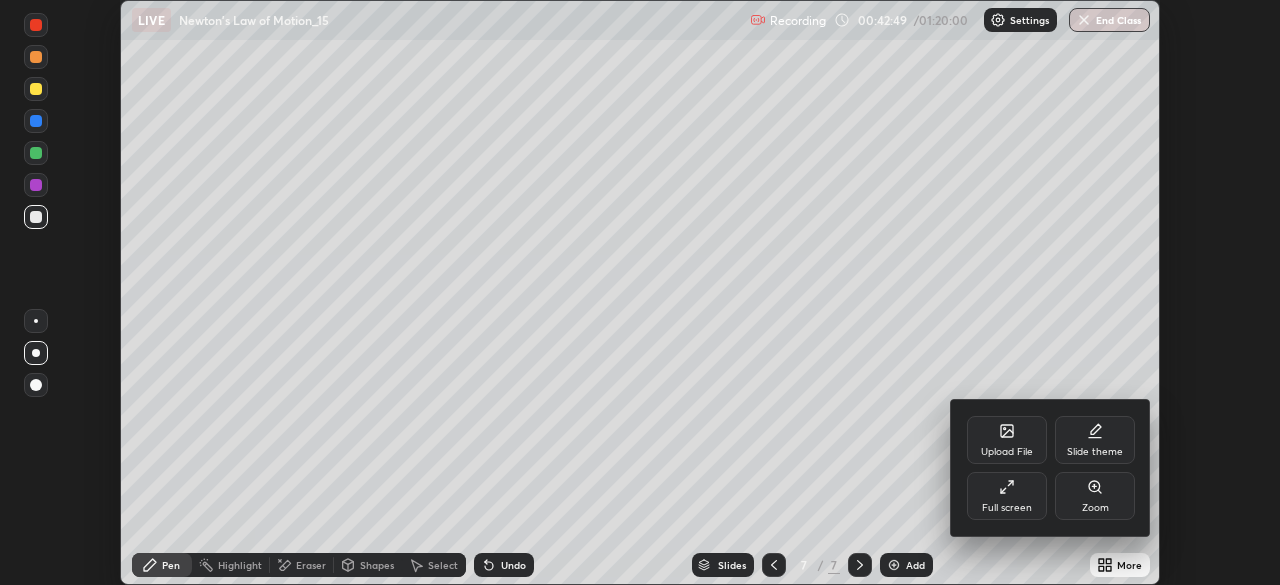 click on "Full screen" at bounding box center [1007, 508] 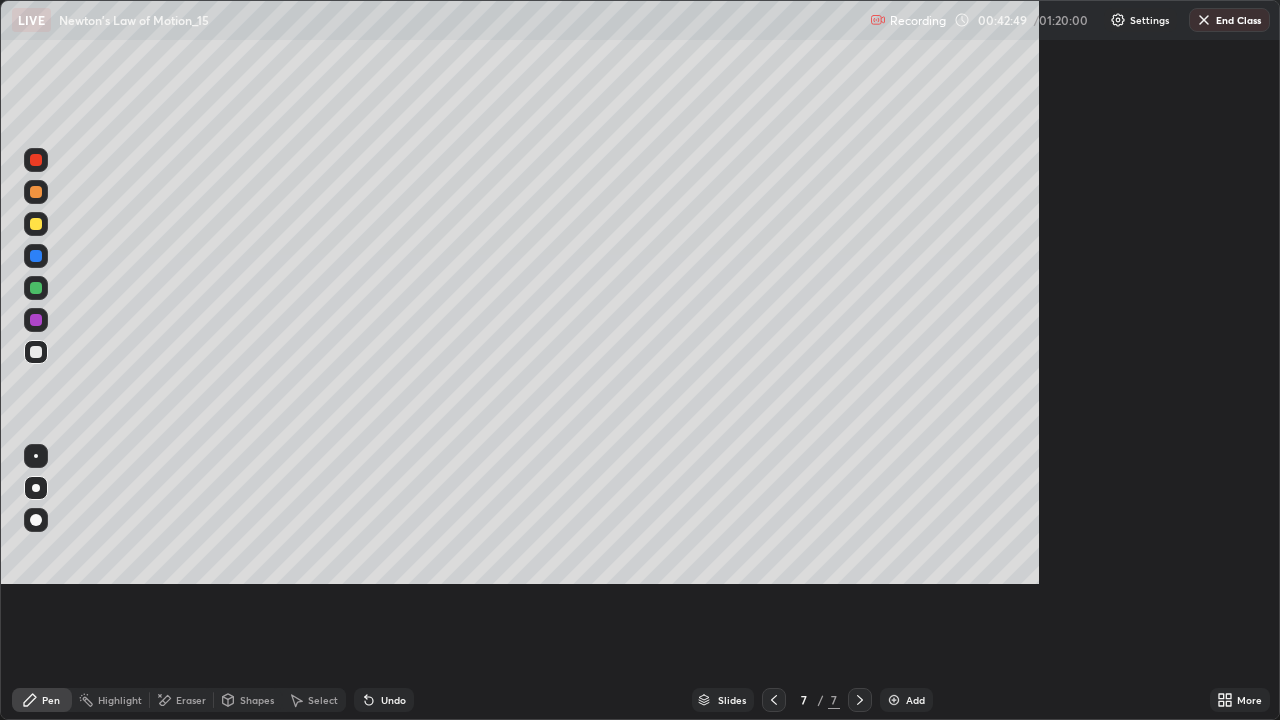 scroll, scrollTop: 99280, scrollLeft: 98720, axis: both 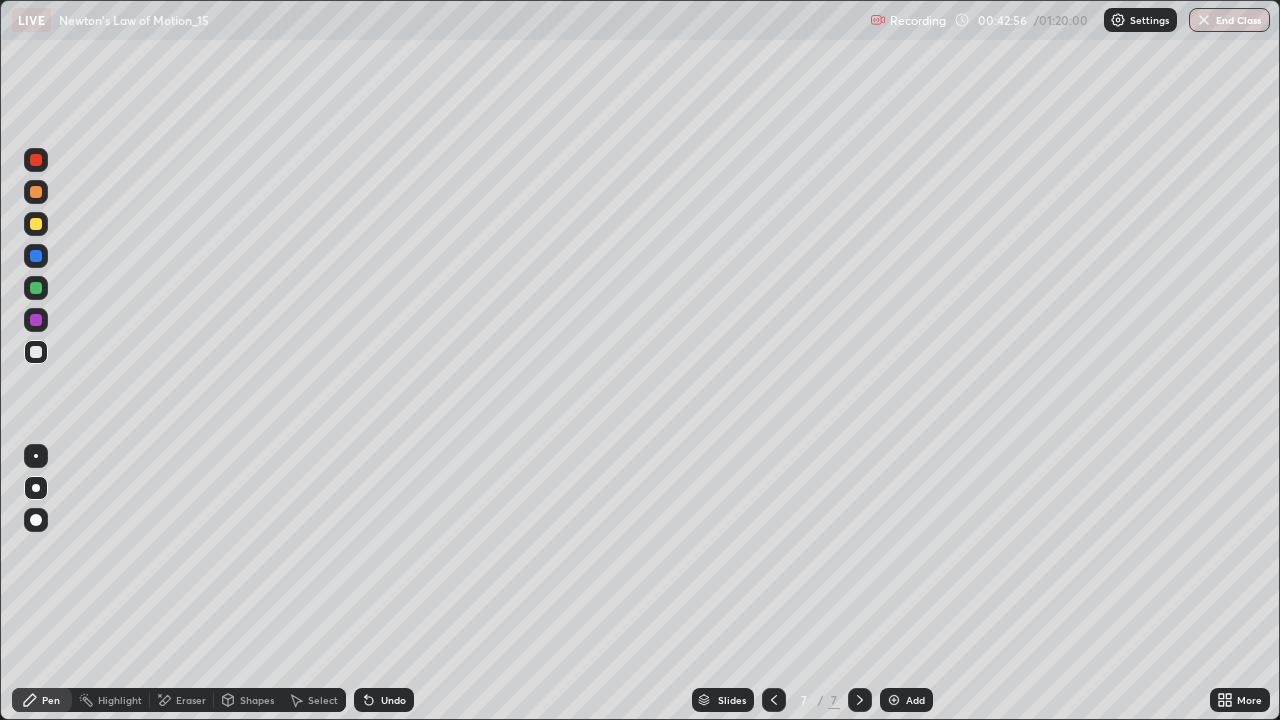 click at bounding box center [36, 288] 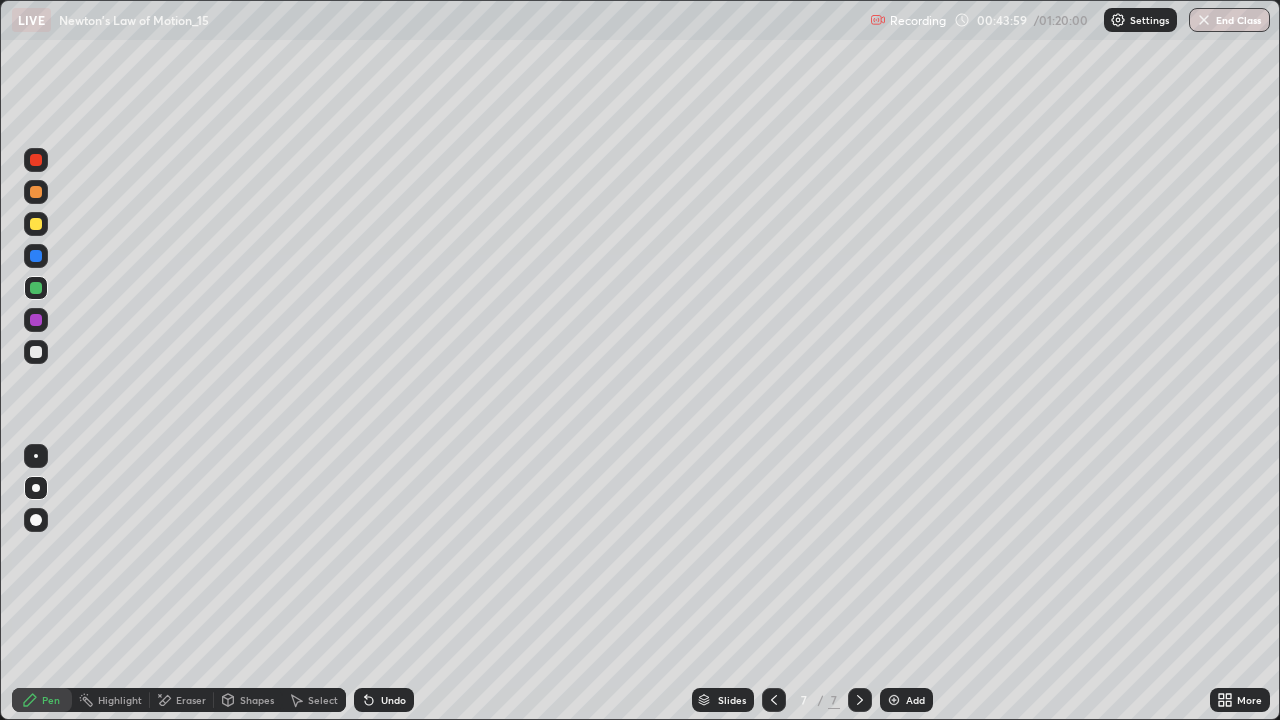 click on "More" at bounding box center (1249, 700) 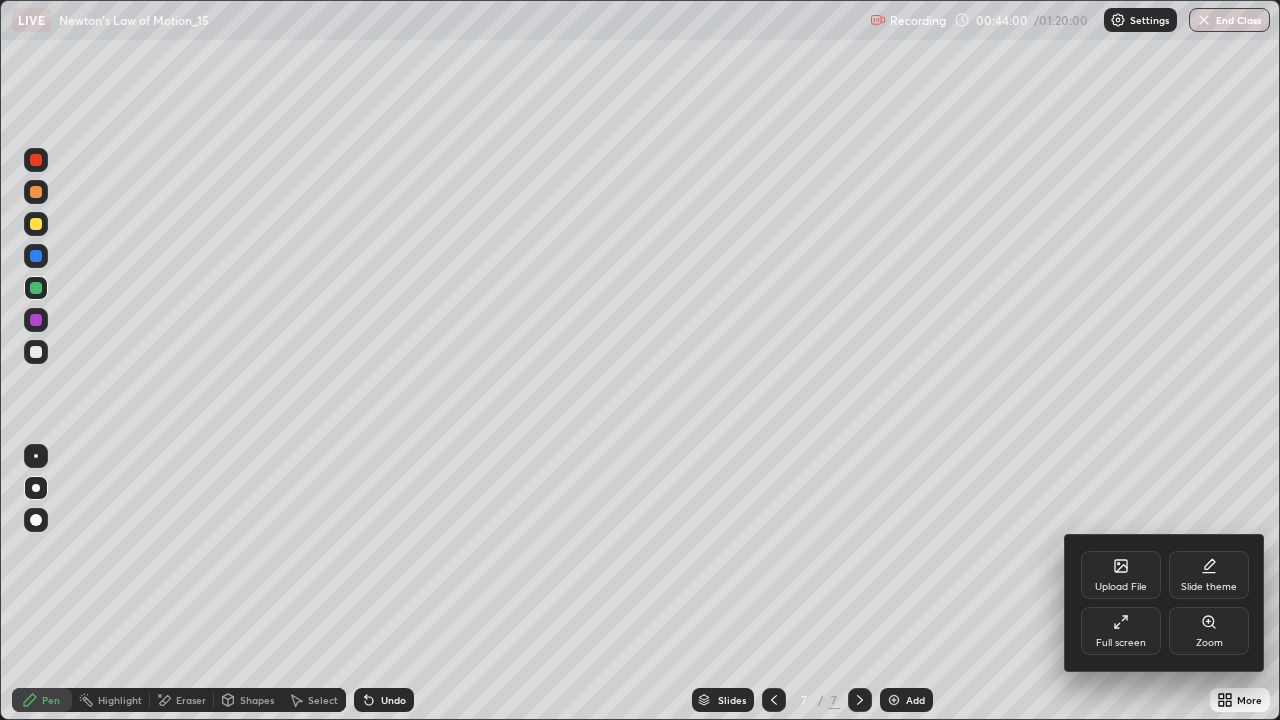 click on "Full screen" at bounding box center [1121, 643] 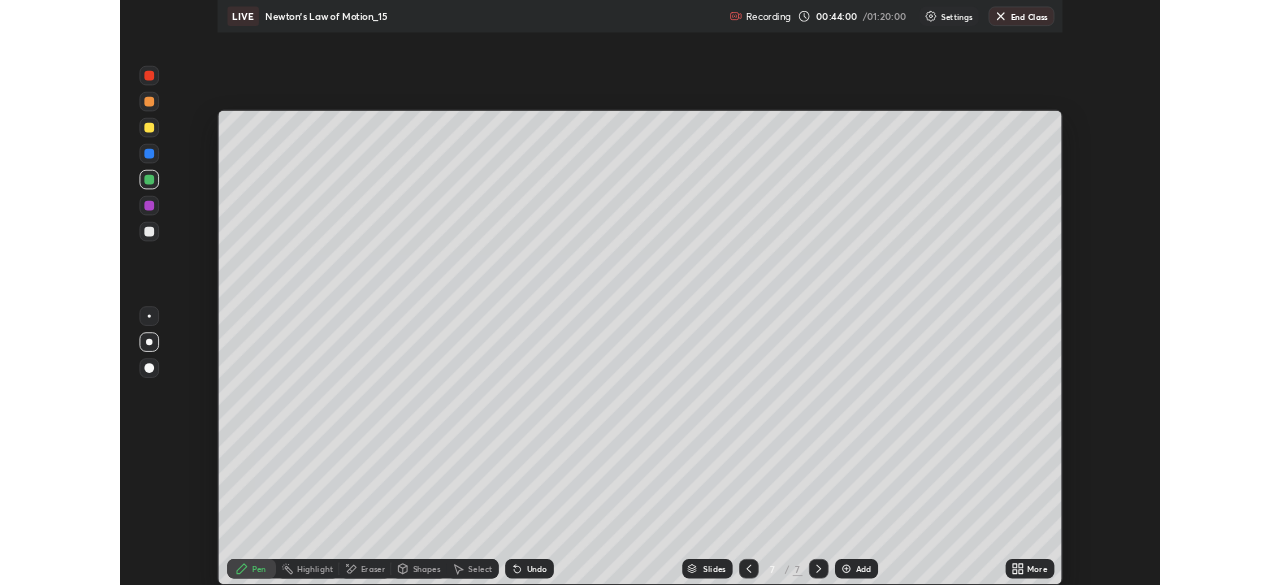 scroll, scrollTop: 585, scrollLeft: 1280, axis: both 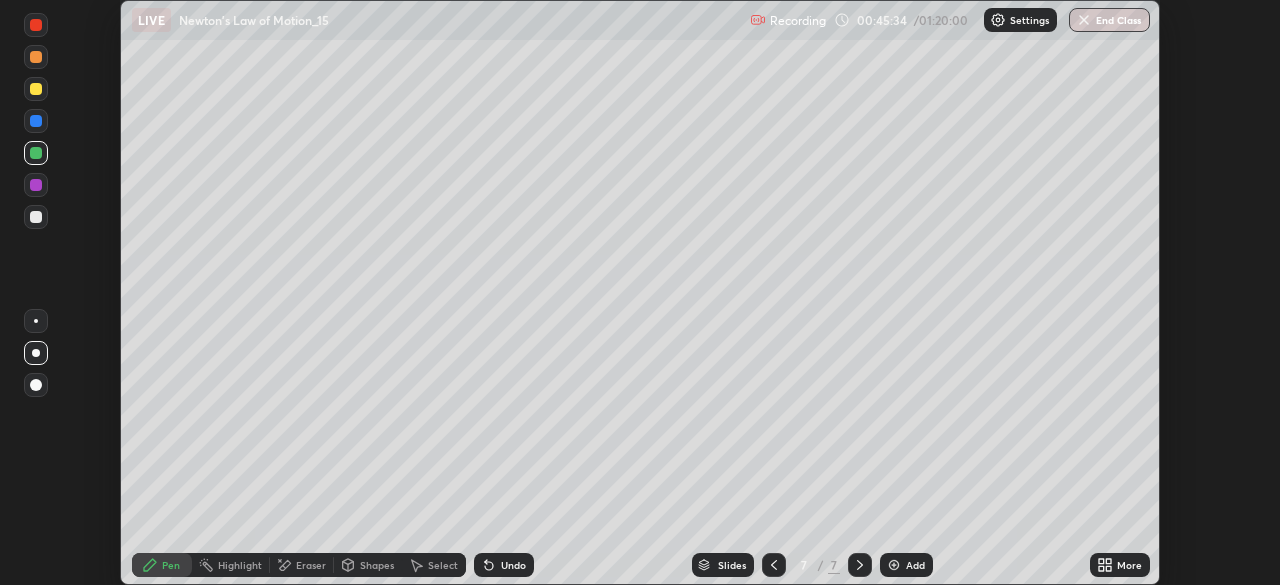 click on "More" at bounding box center (1129, 565) 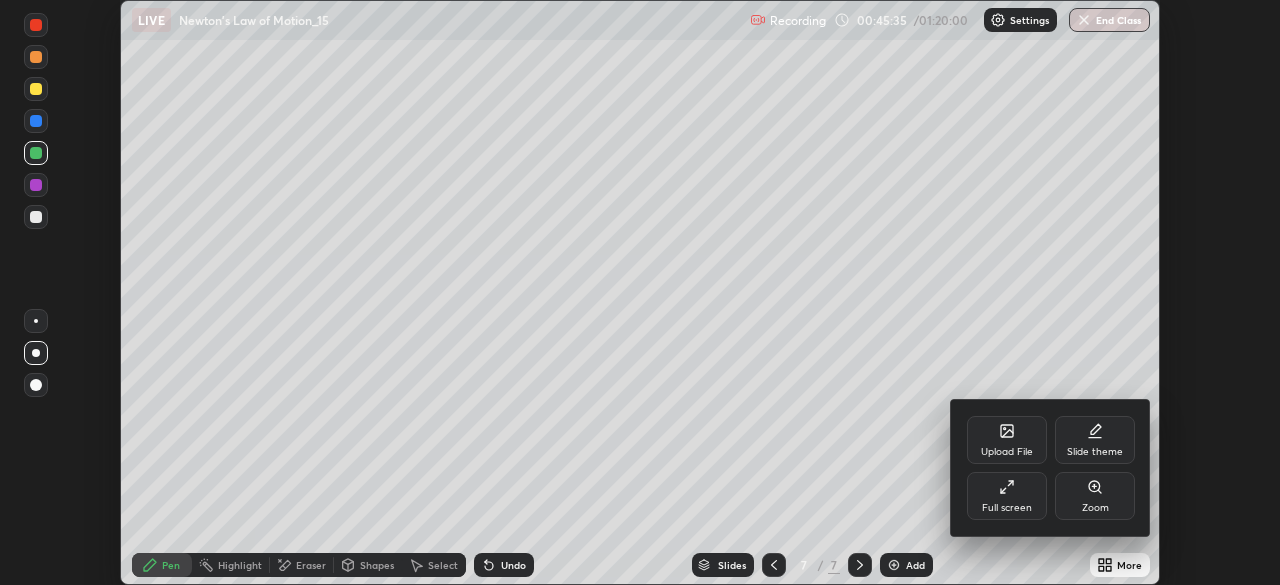 click on "Full screen" at bounding box center (1007, 508) 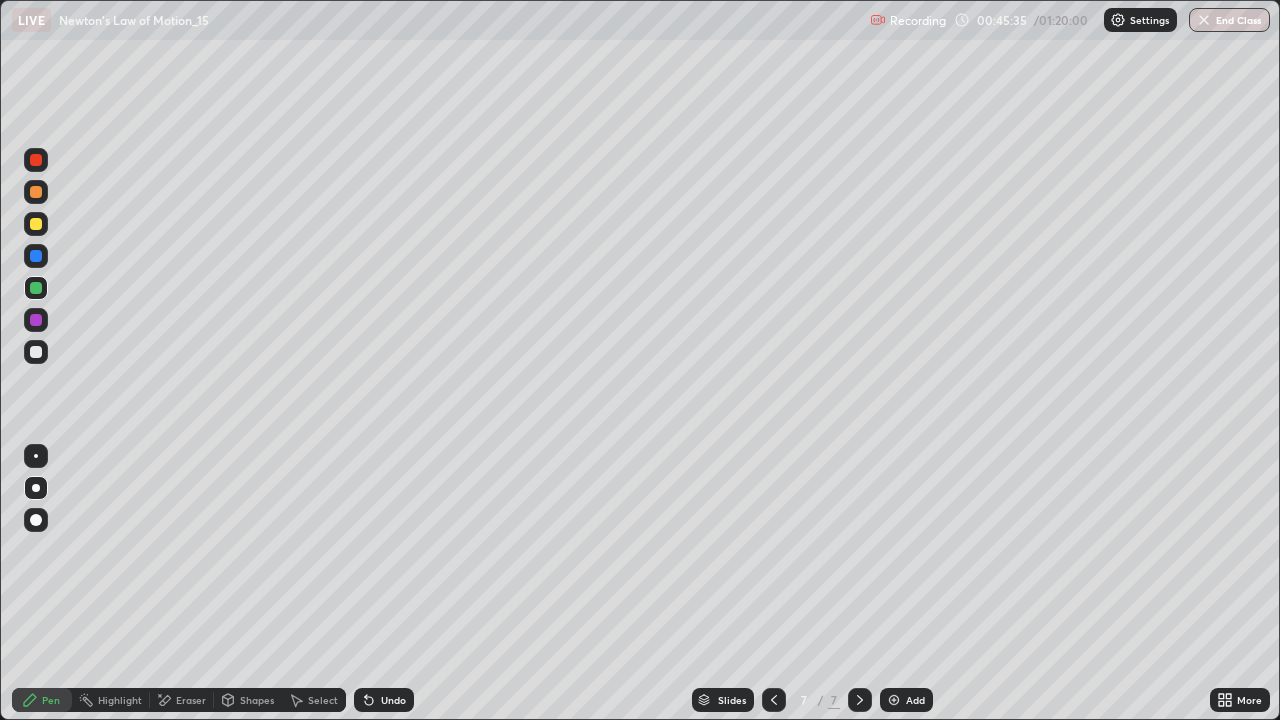 scroll, scrollTop: 99280, scrollLeft: 98720, axis: both 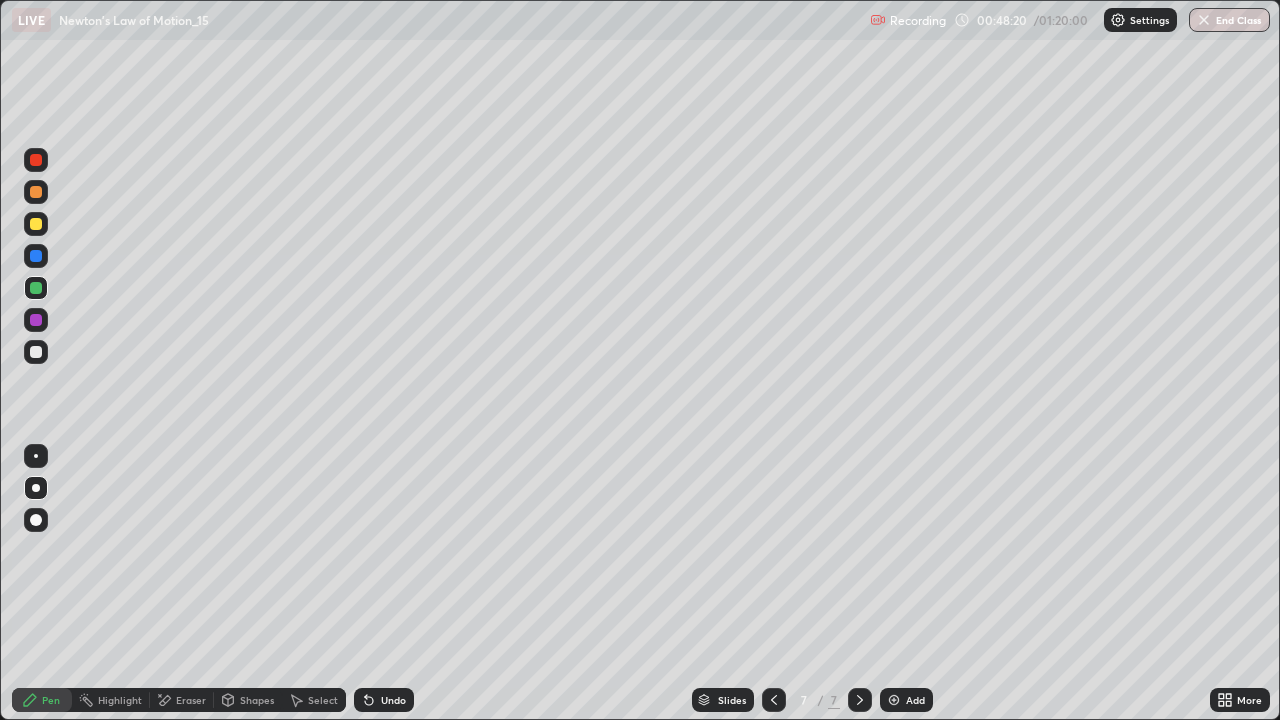 click on "Undo" at bounding box center (393, 700) 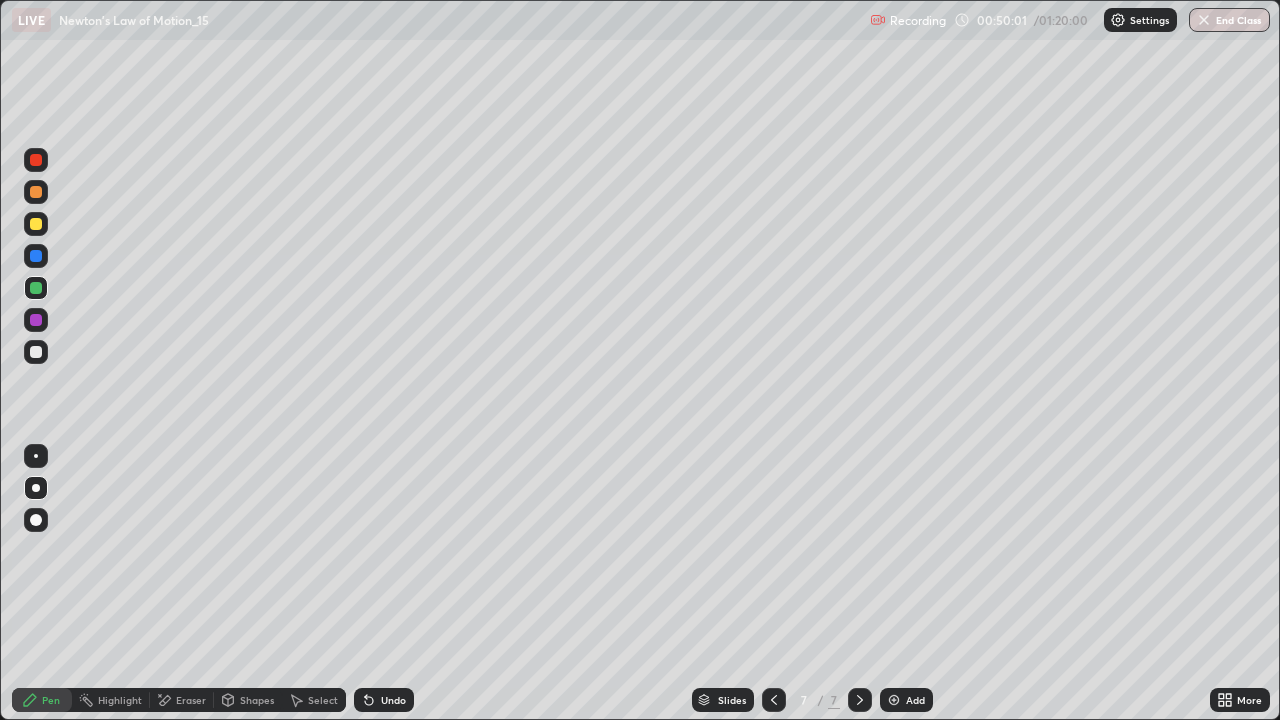 click on "Select" at bounding box center (323, 700) 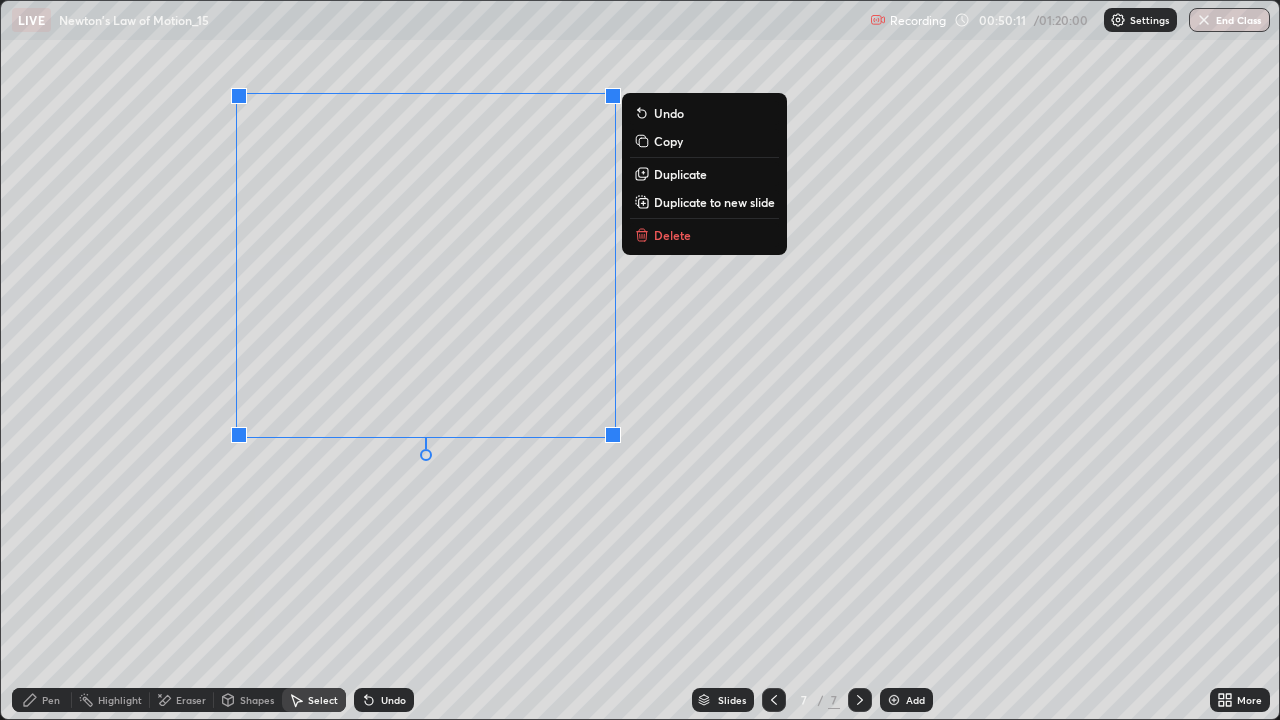 click on "Duplicate to new slide" at bounding box center [714, 202] 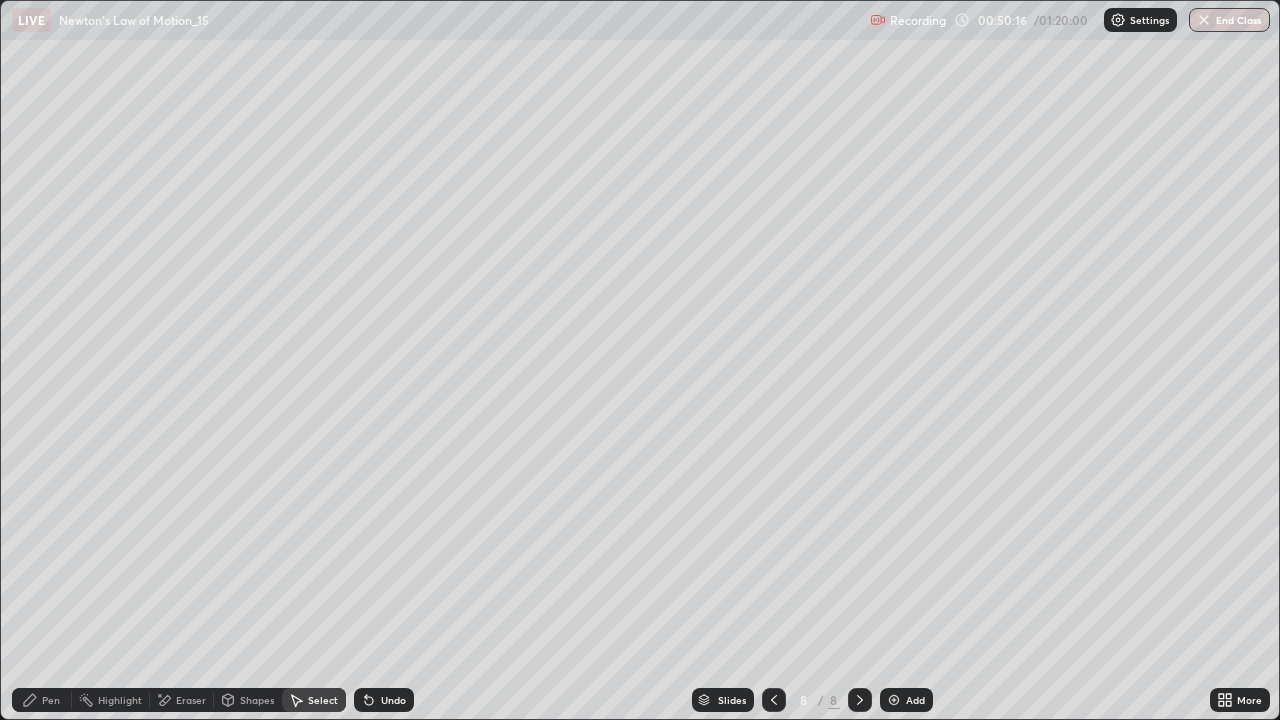 click on "Pen" at bounding box center (51, 700) 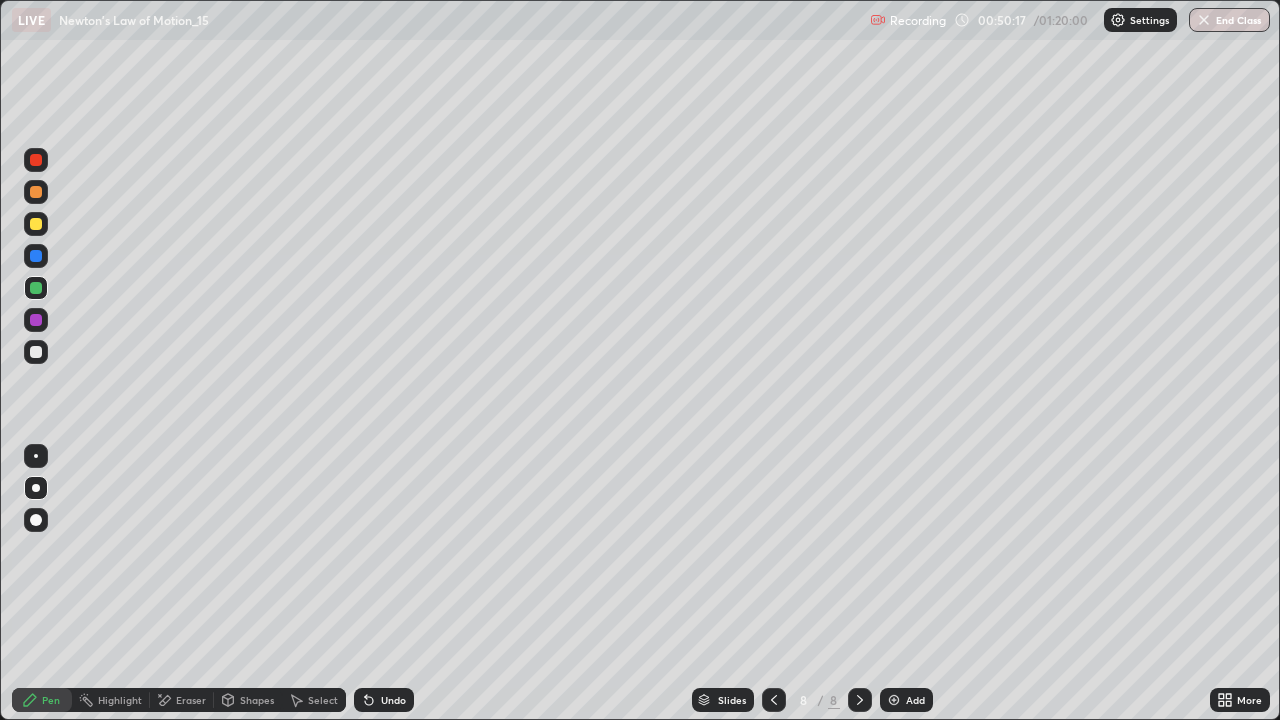 click at bounding box center (36, 288) 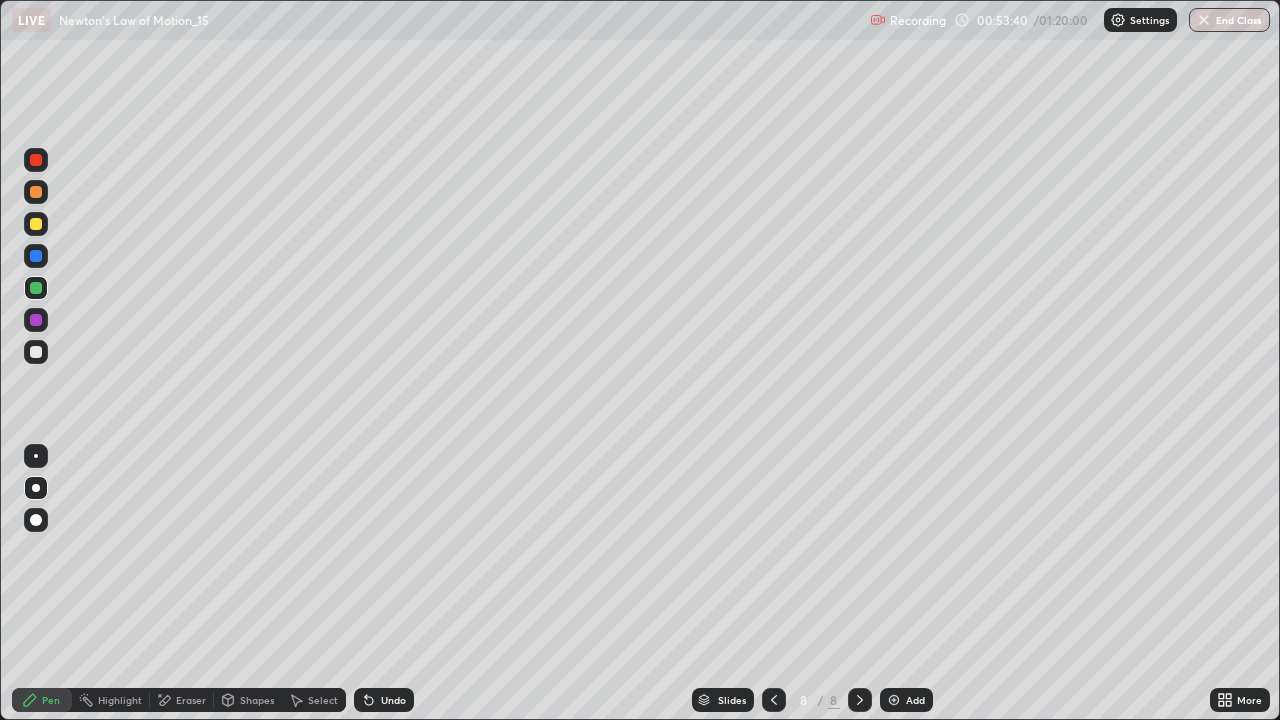 click on "Undo" at bounding box center [393, 700] 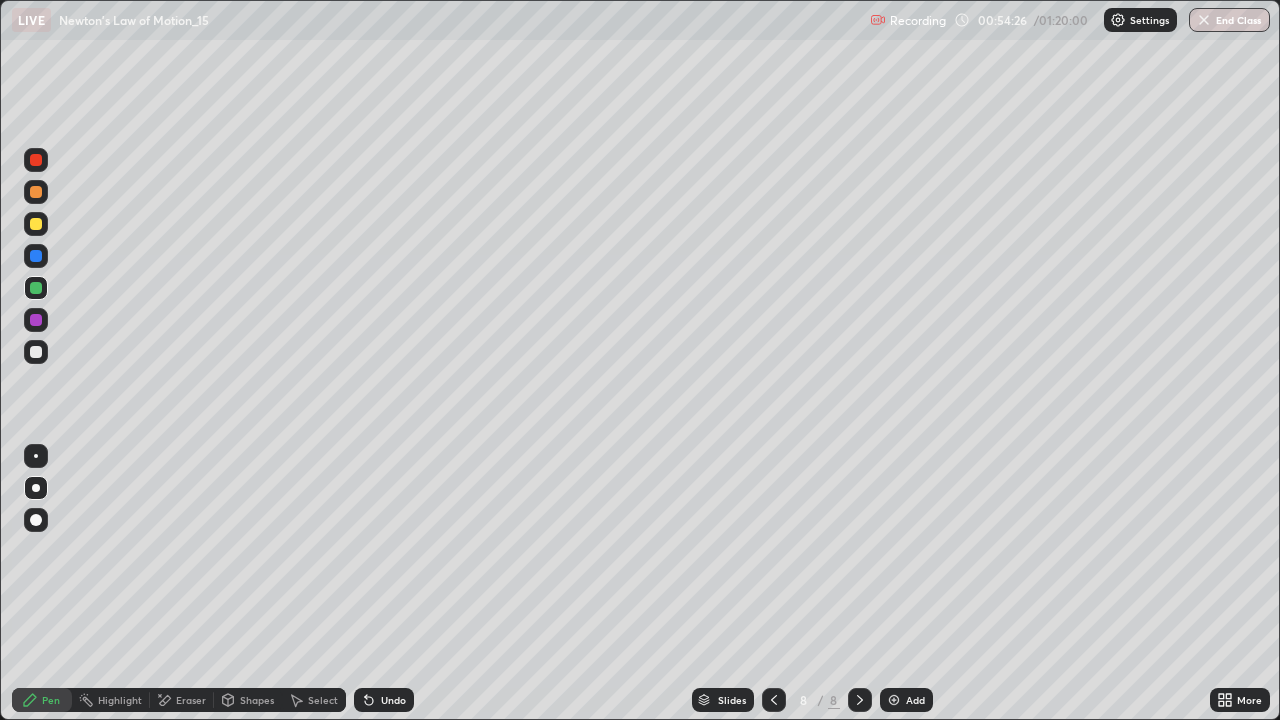 click at bounding box center [36, 224] 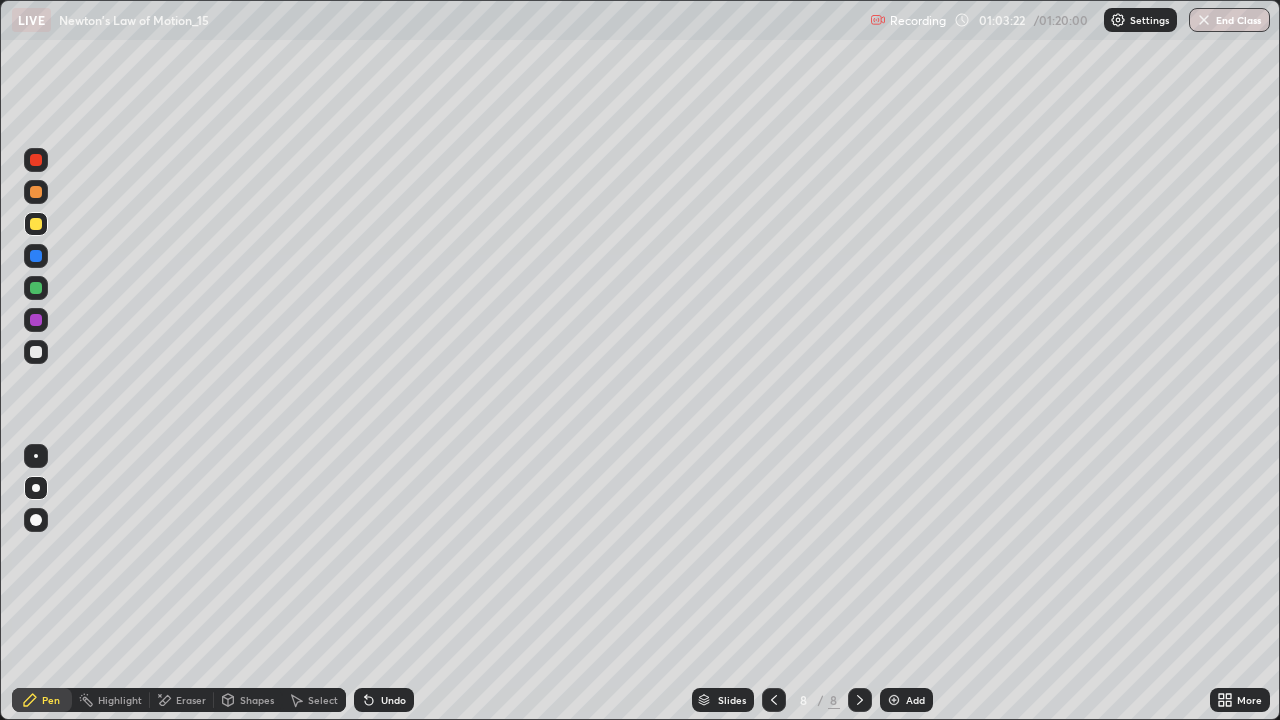 click 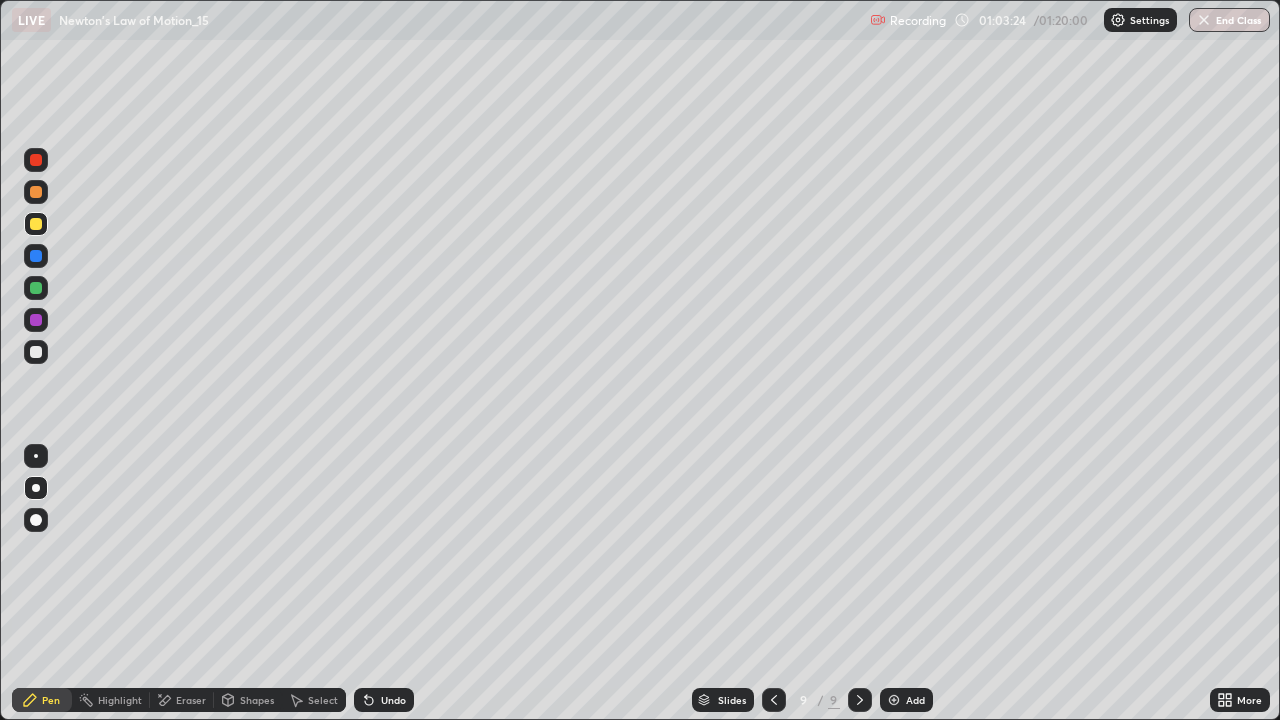 click at bounding box center (36, 352) 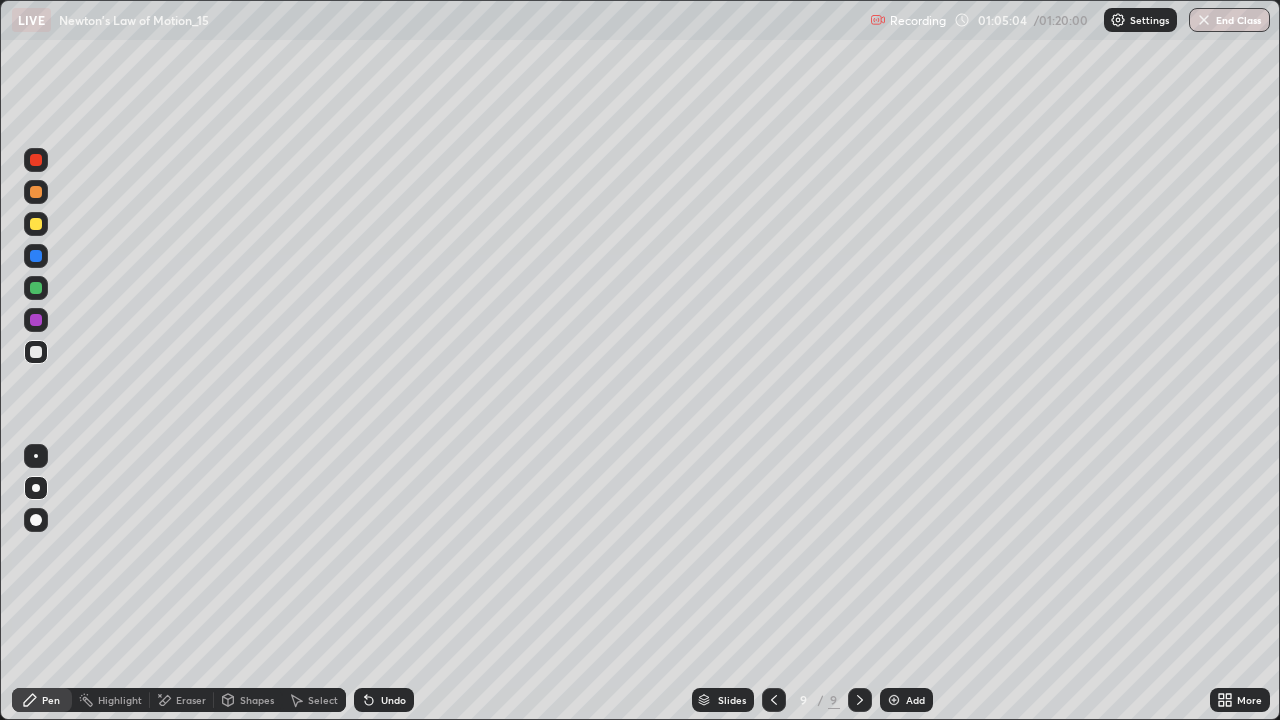 click at bounding box center (36, 224) 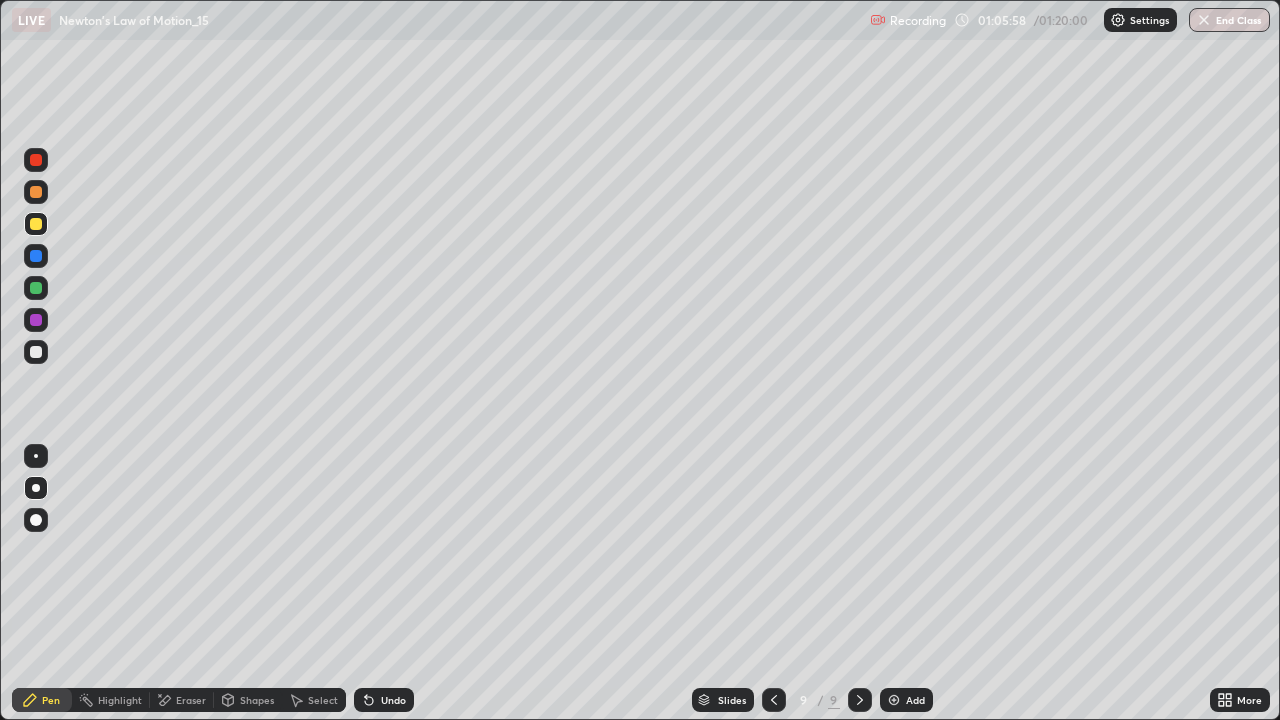 click 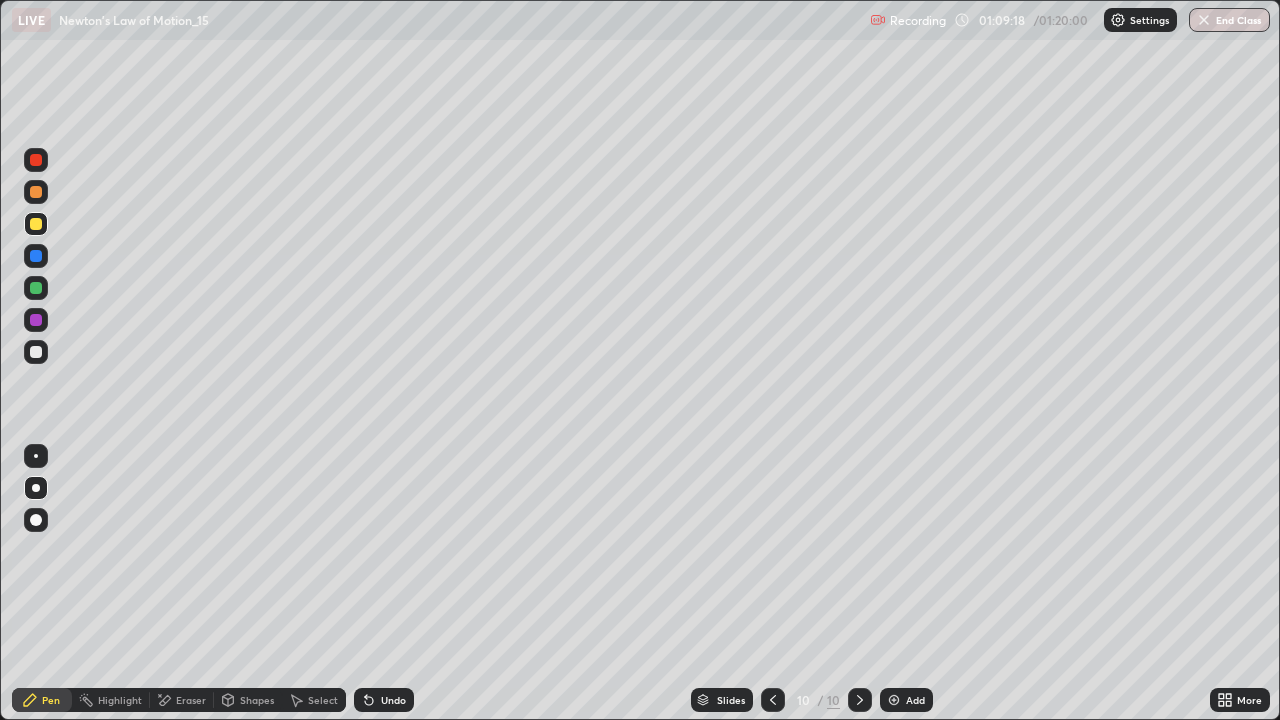 click on "More" at bounding box center (1249, 700) 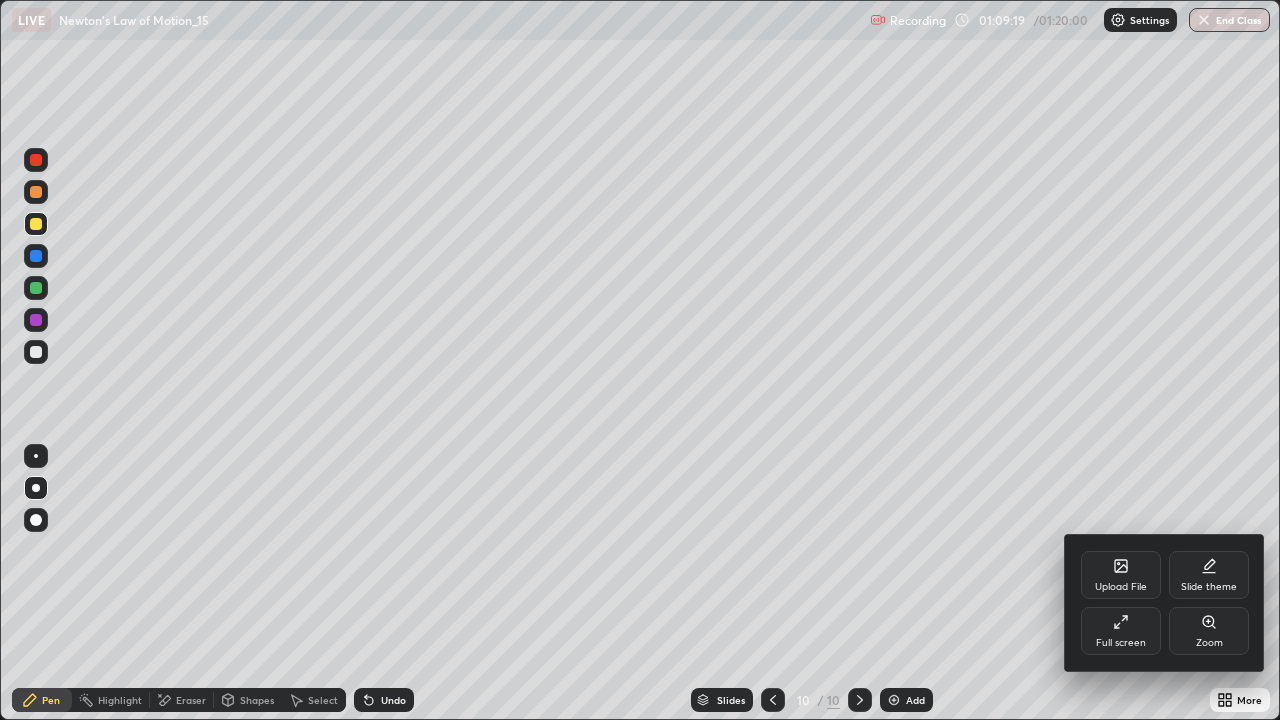 click on "Full screen" at bounding box center (1121, 643) 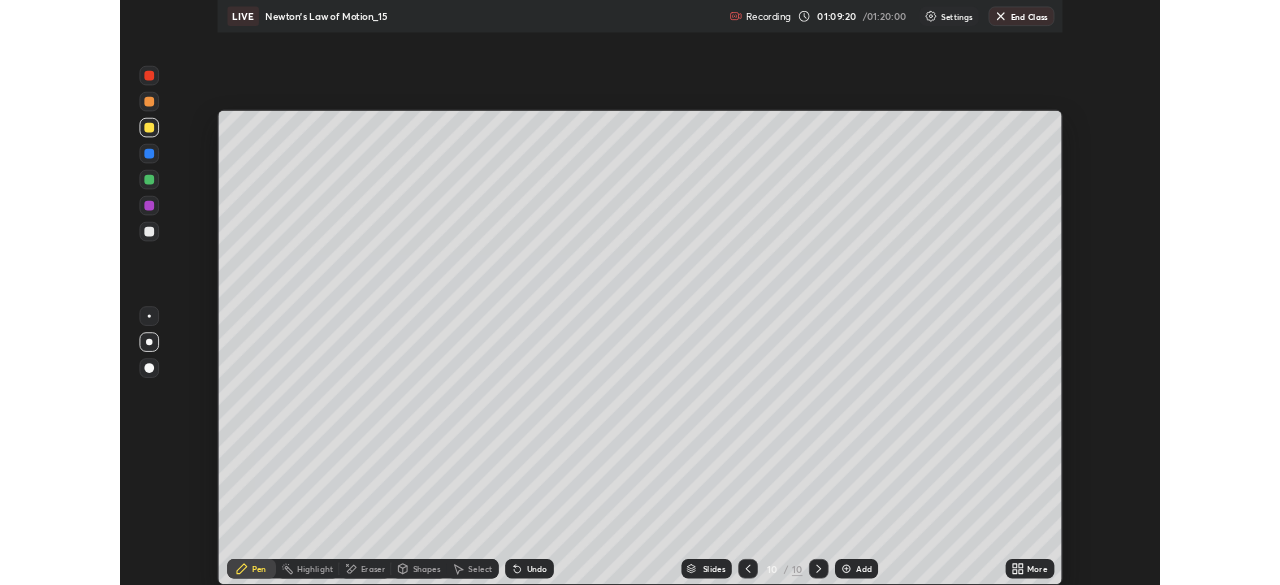 scroll, scrollTop: 585, scrollLeft: 1280, axis: both 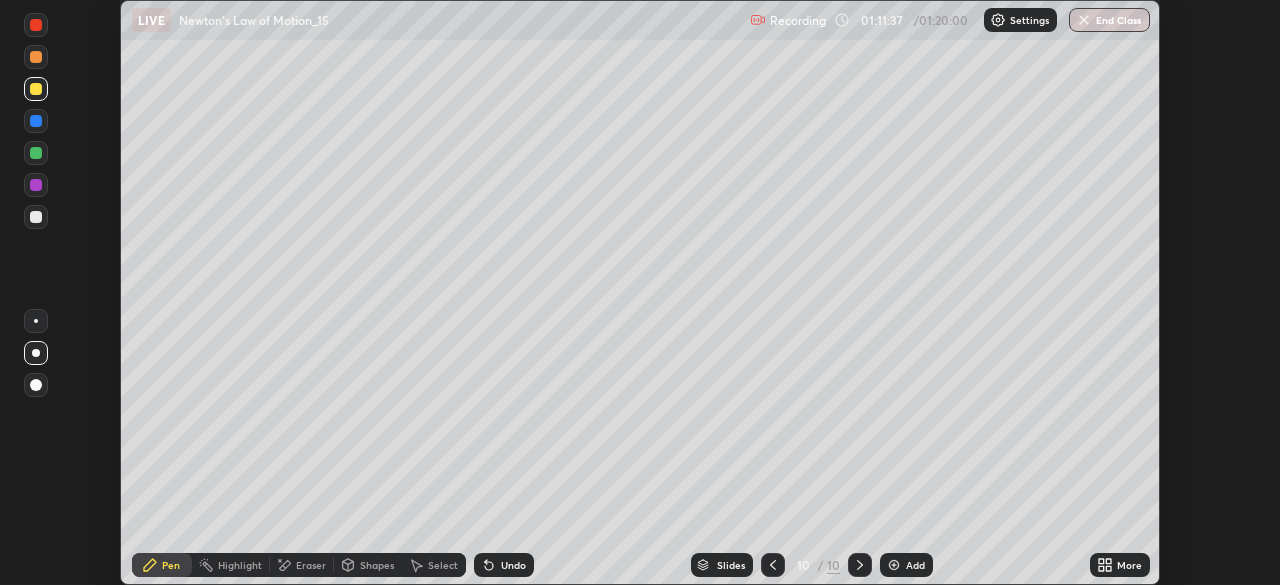 click 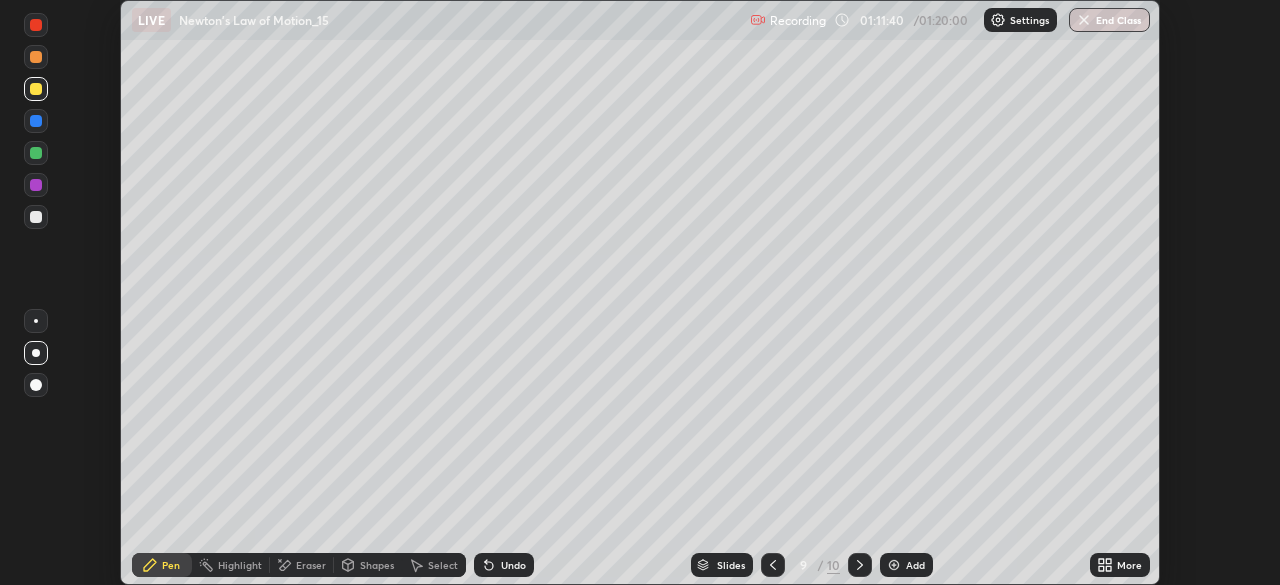 click 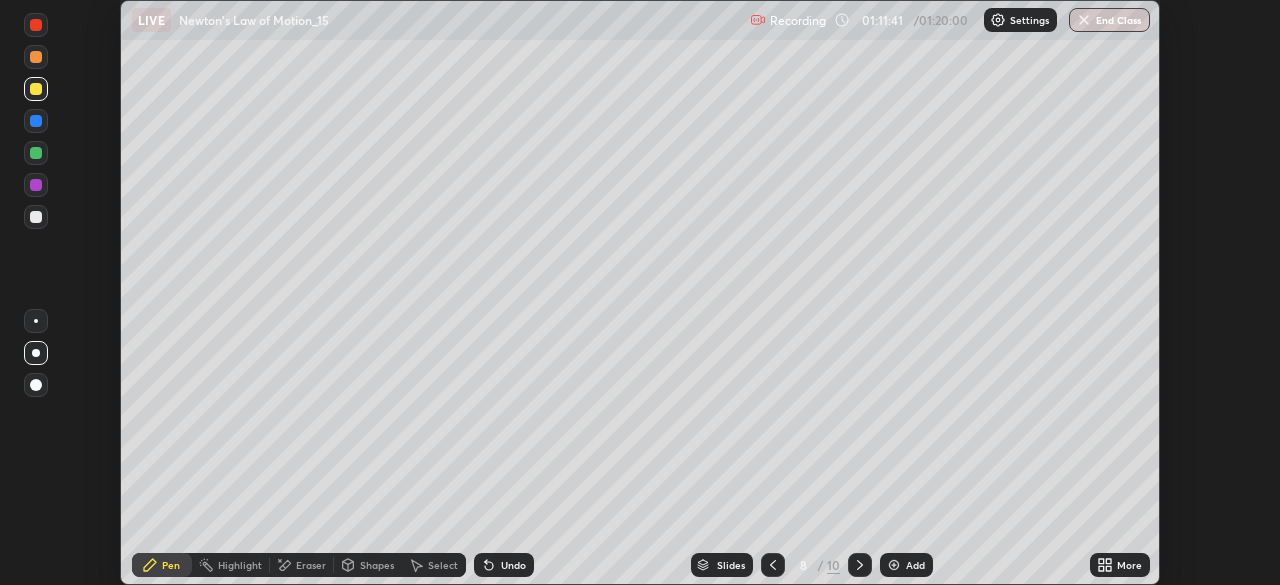 click on "More" at bounding box center [1129, 565] 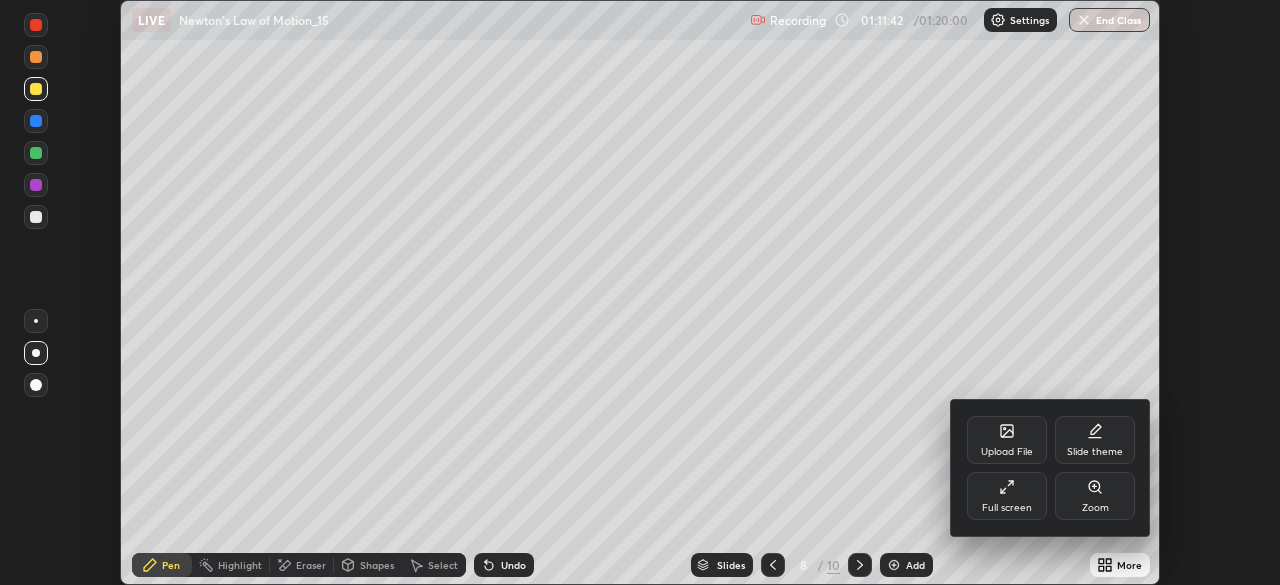 click on "Full screen" at bounding box center (1007, 496) 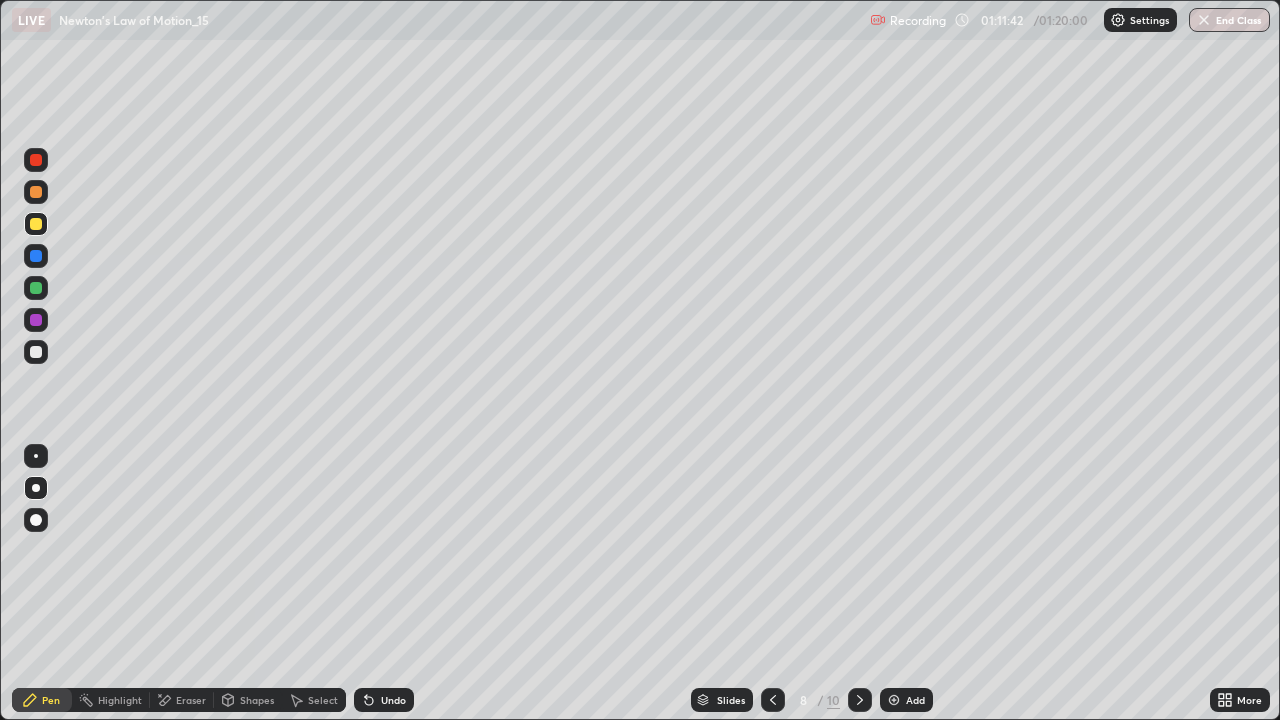 scroll, scrollTop: 99280, scrollLeft: 98720, axis: both 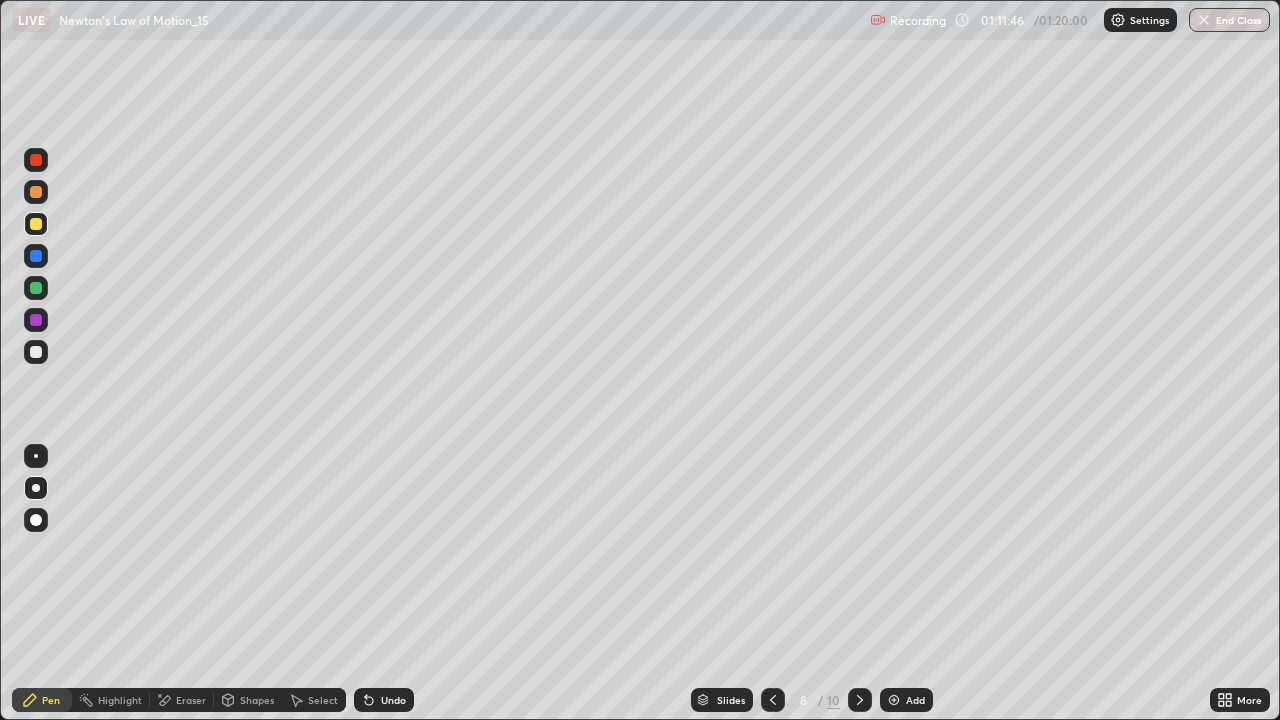 click on "Eraser" at bounding box center [191, 700] 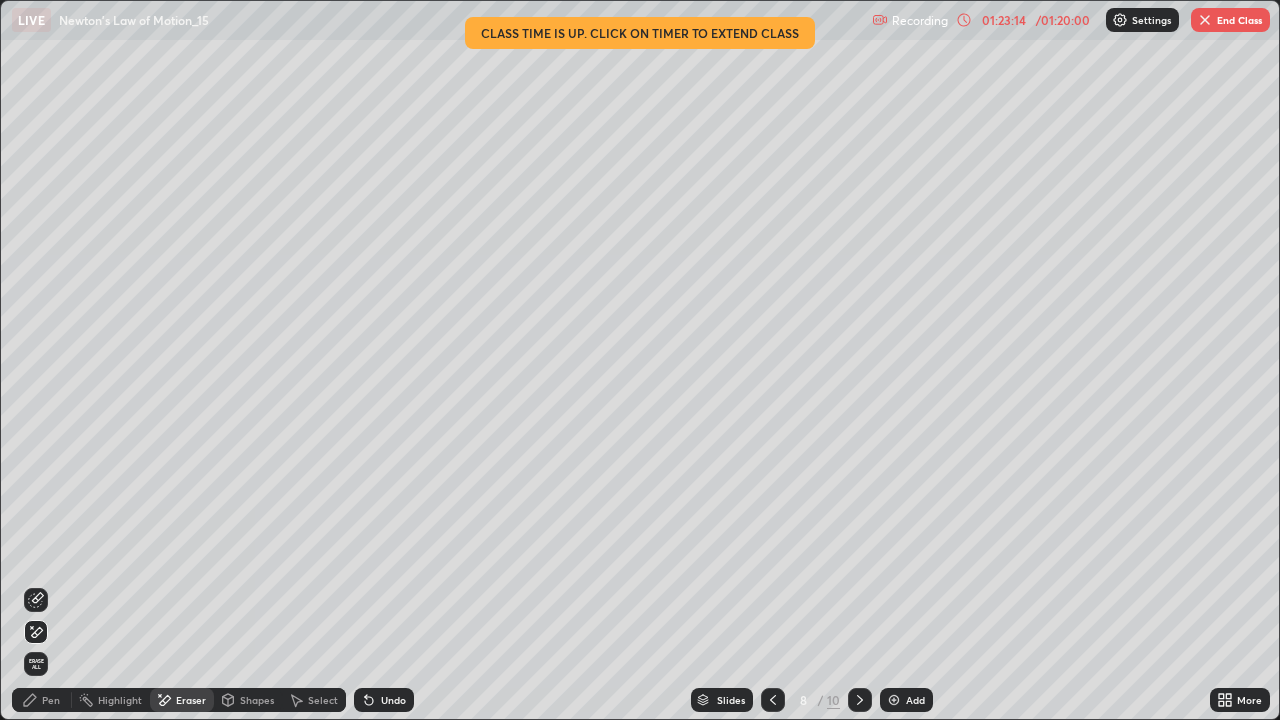 click on "End Class" at bounding box center (1230, 20) 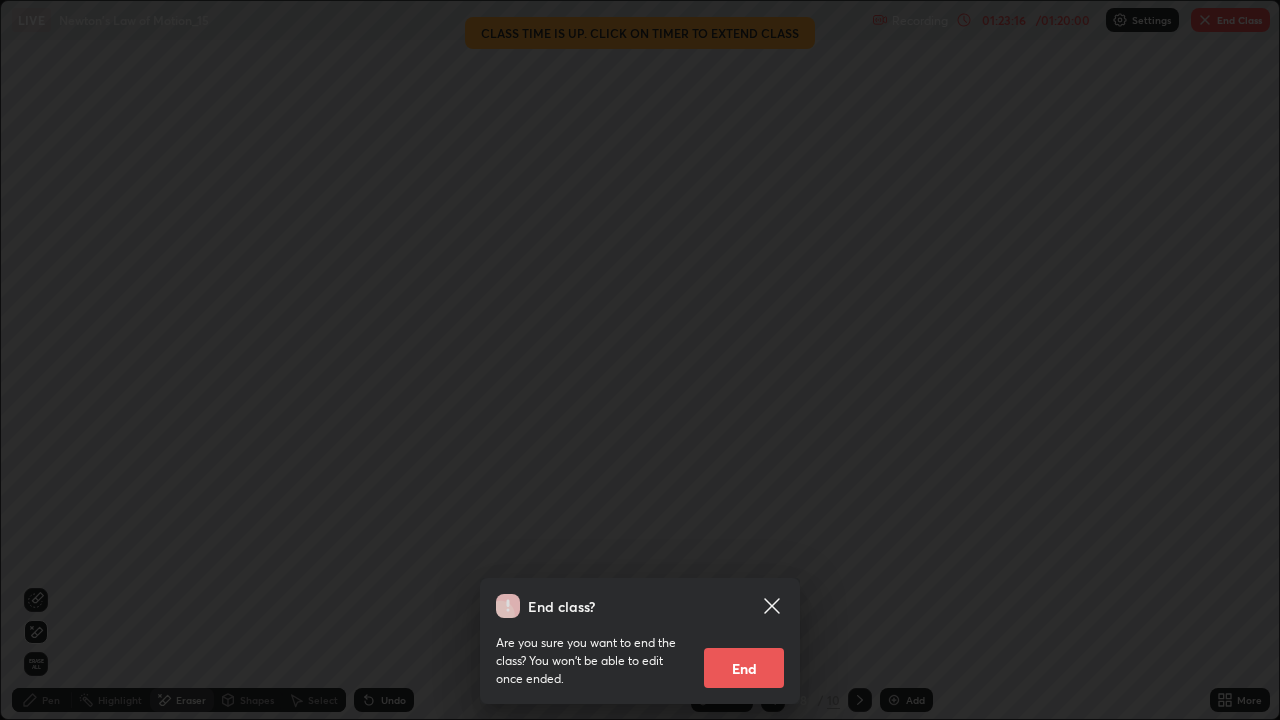 click on "End" at bounding box center [744, 668] 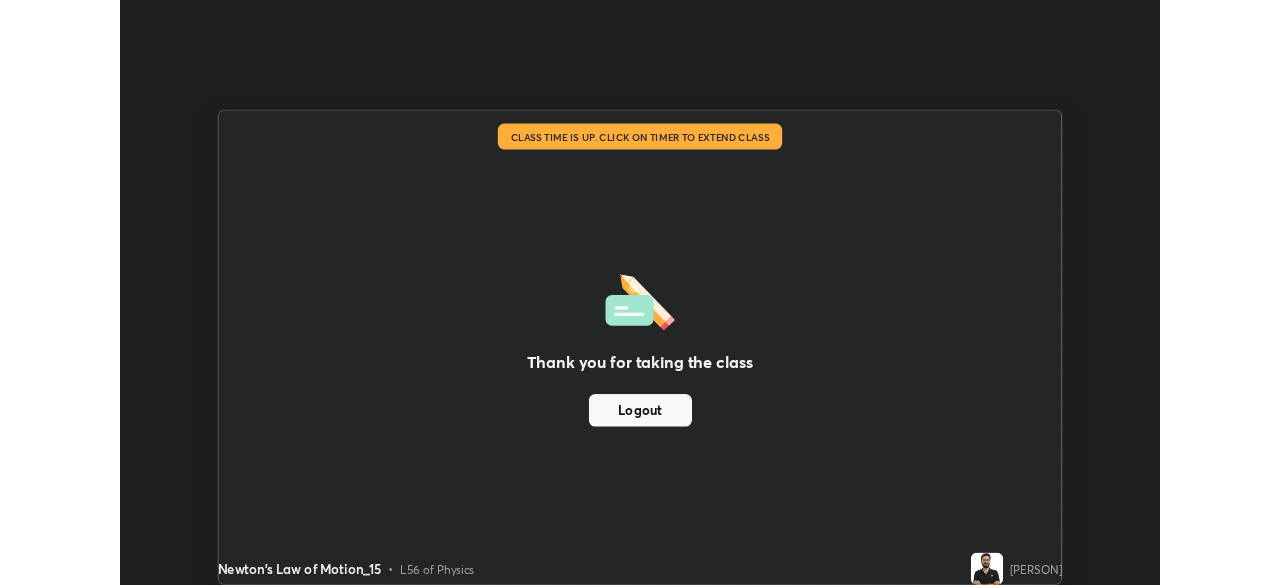 scroll, scrollTop: 585, scrollLeft: 1280, axis: both 